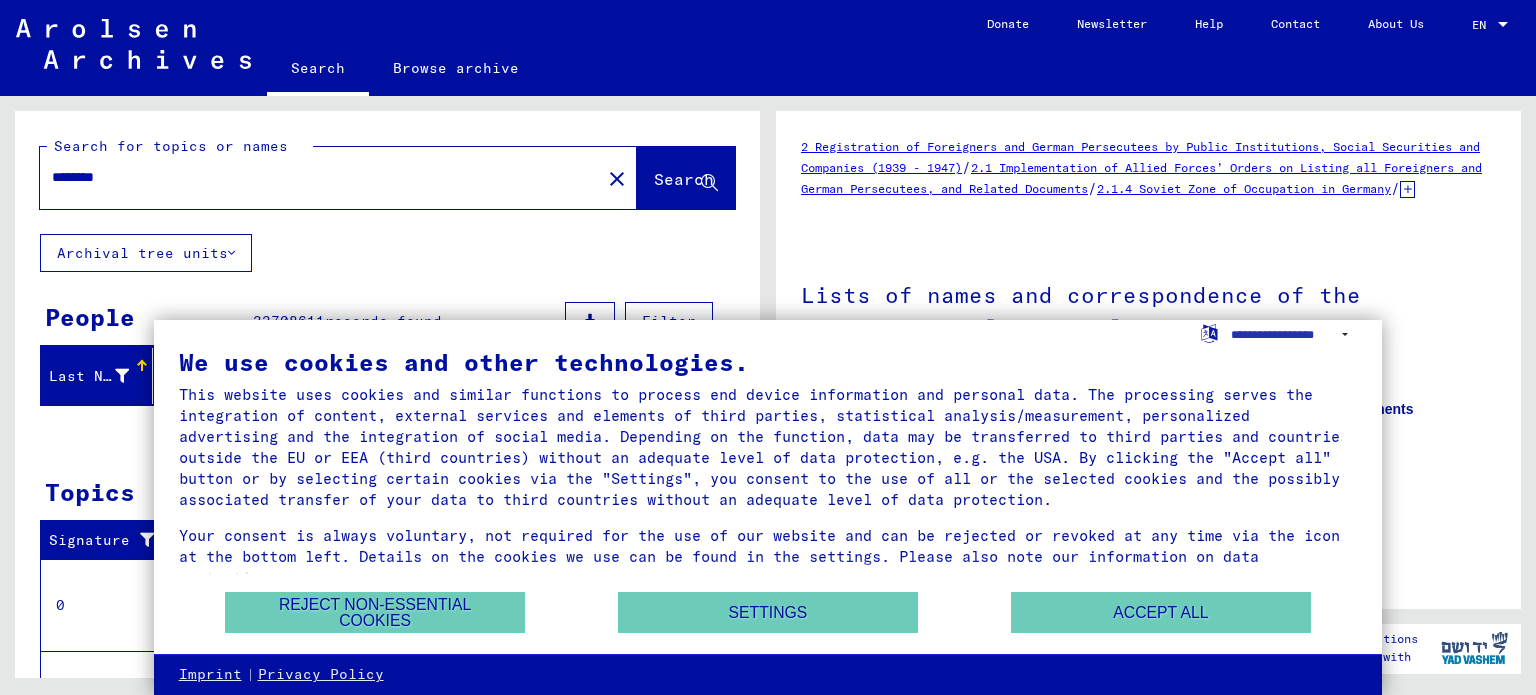 scroll, scrollTop: 0, scrollLeft: 0, axis: both 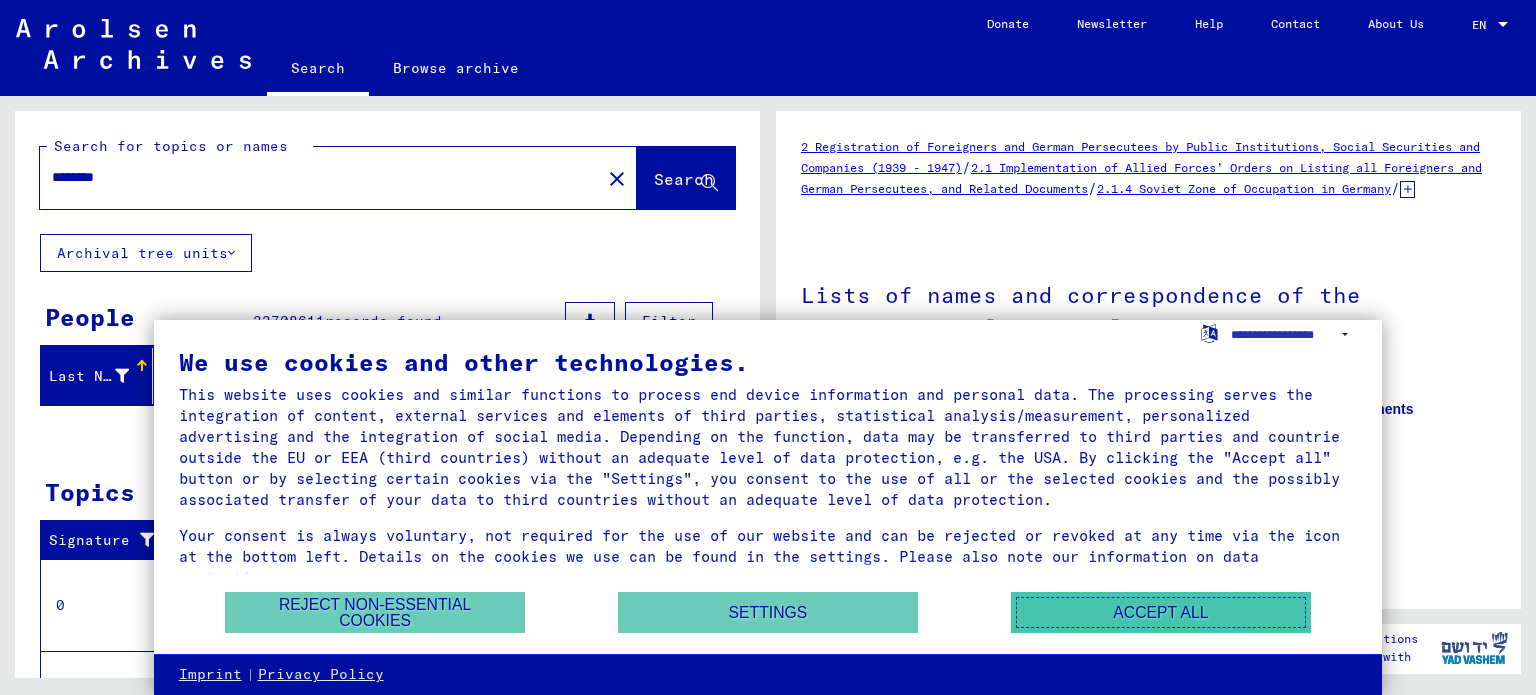 click on "Accept all" at bounding box center (1161, 612) 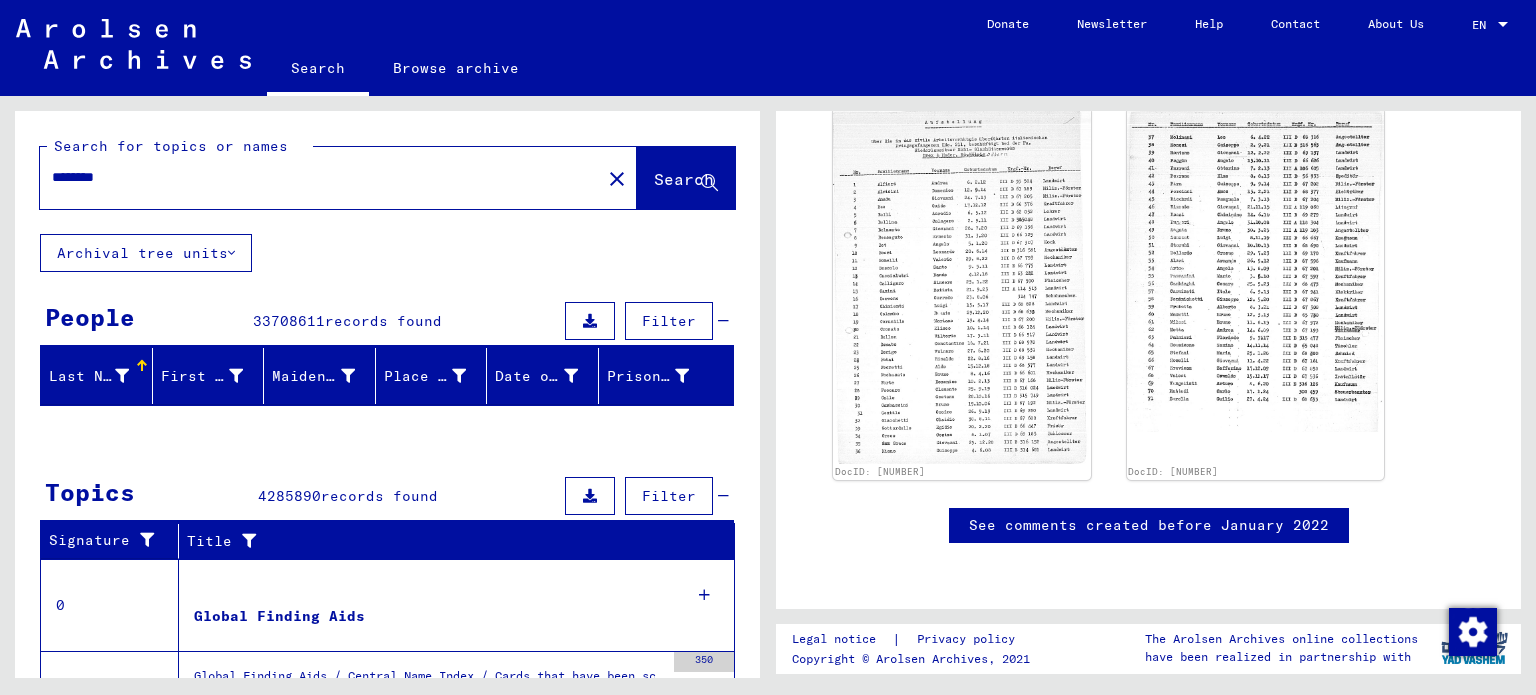 scroll, scrollTop: 800, scrollLeft: 0, axis: vertical 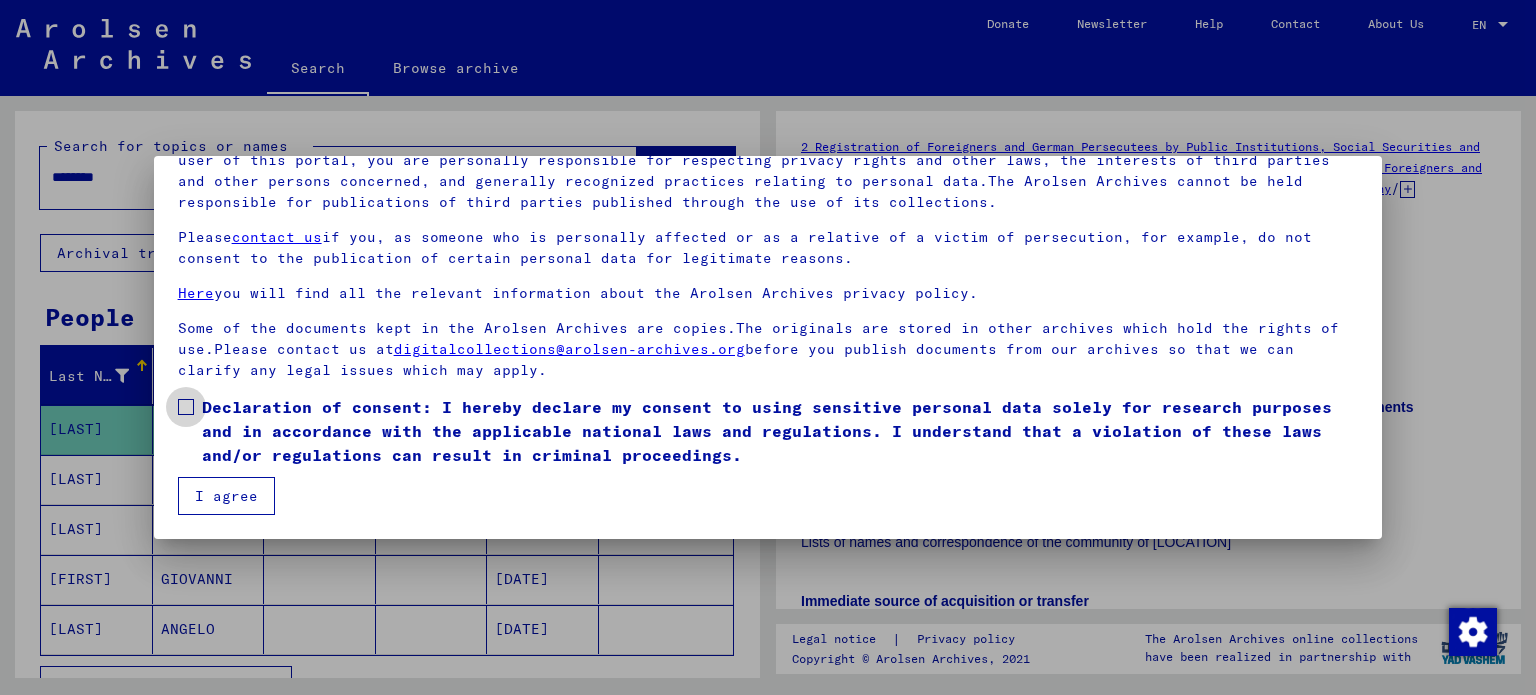click at bounding box center [186, 407] 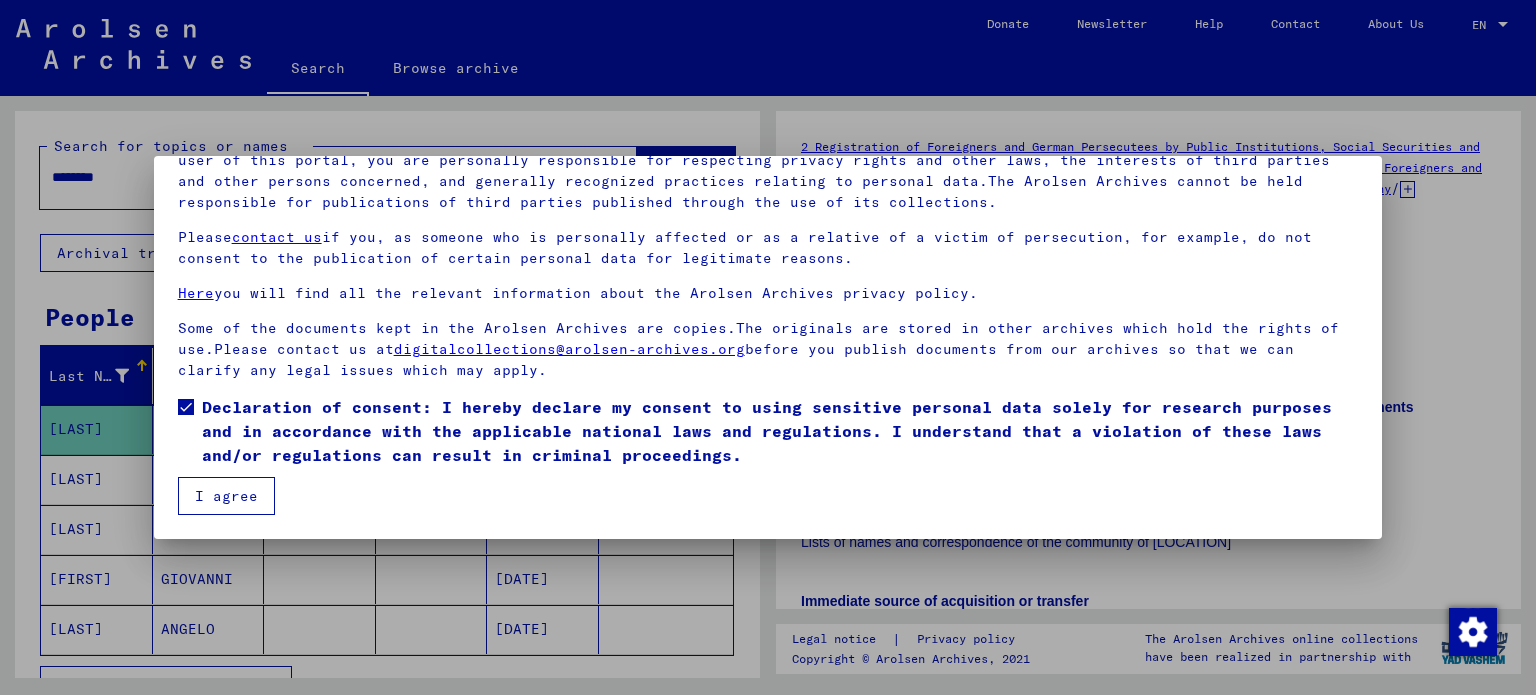 click on "I agree" at bounding box center [226, 496] 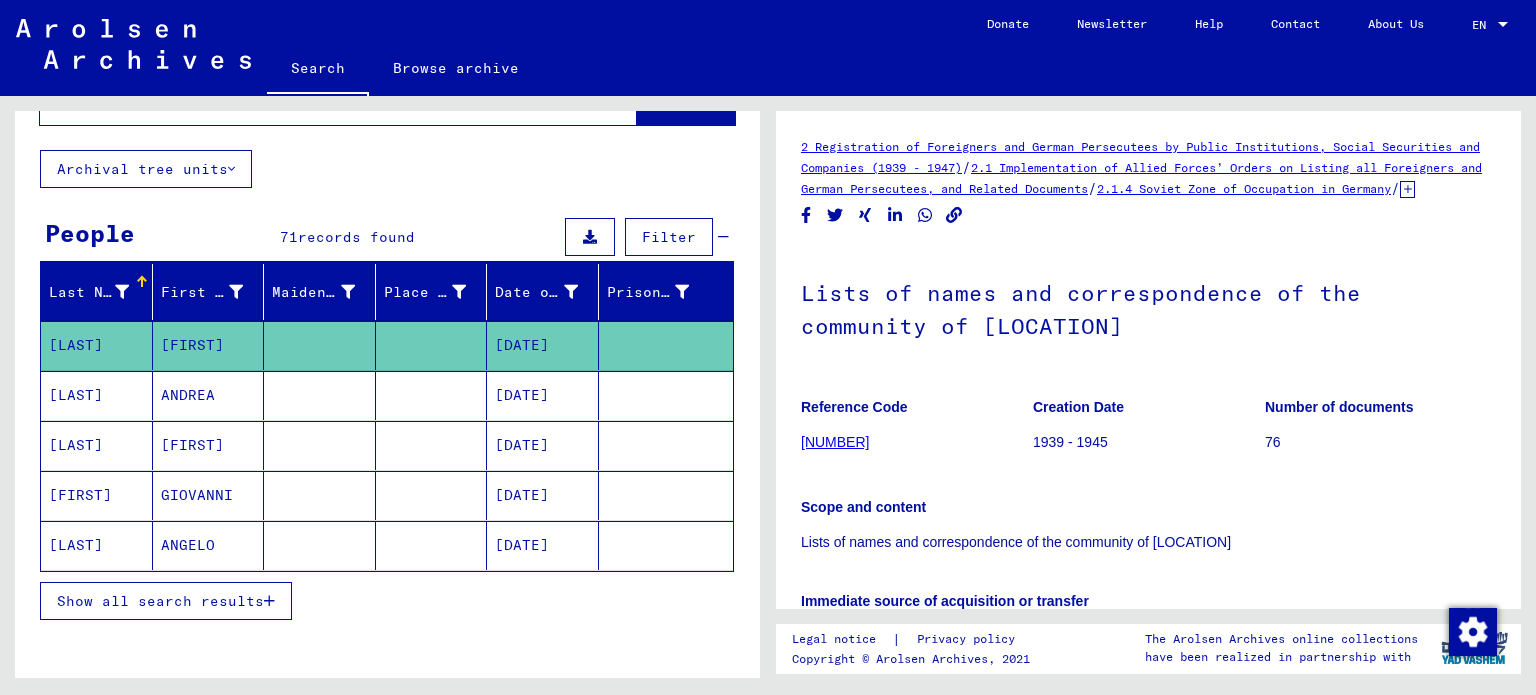 scroll, scrollTop: 0, scrollLeft: 0, axis: both 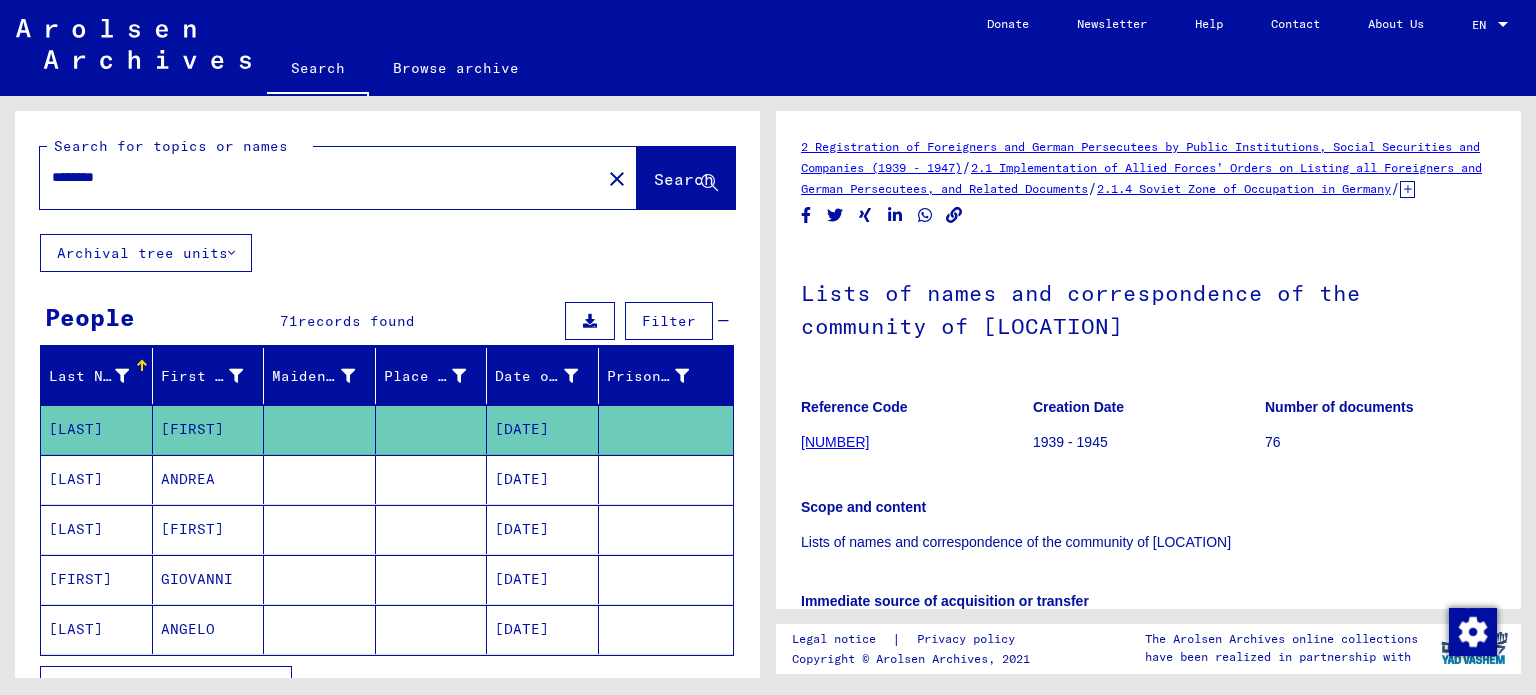 drag, startPoint x: 187, startPoint y: 167, endPoint x: 0, endPoint y: 115, distance: 194.09534 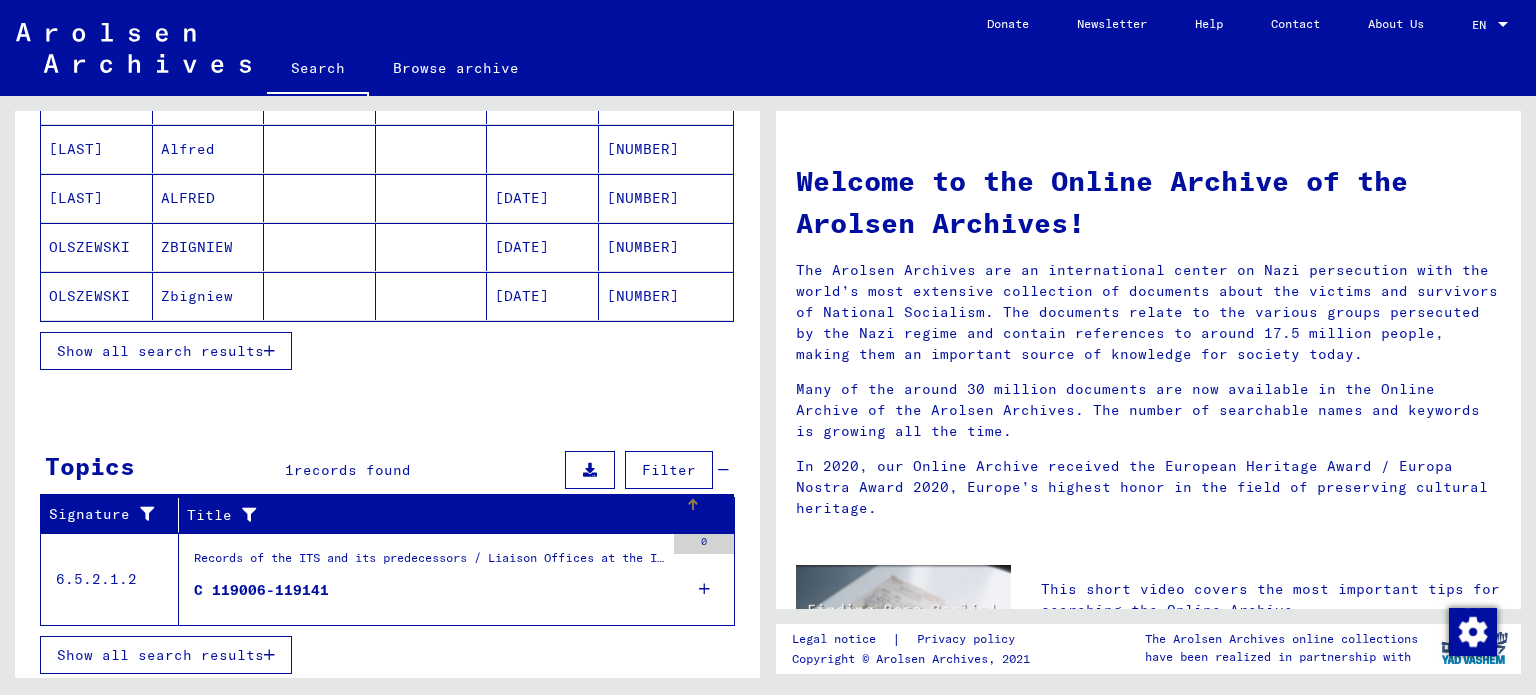 scroll, scrollTop: 0, scrollLeft: 0, axis: both 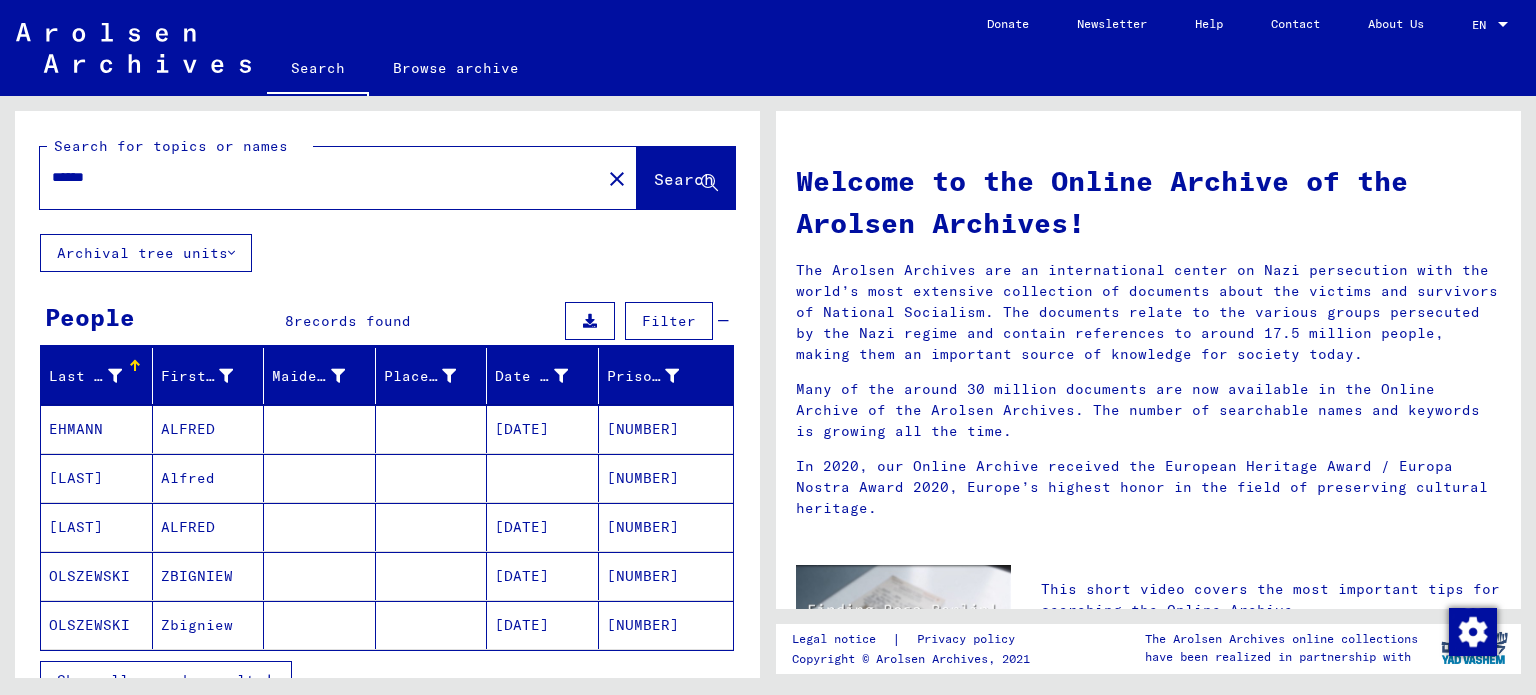 drag, startPoint x: 171, startPoint y: 162, endPoint x: 51, endPoint y: 147, distance: 120.93387 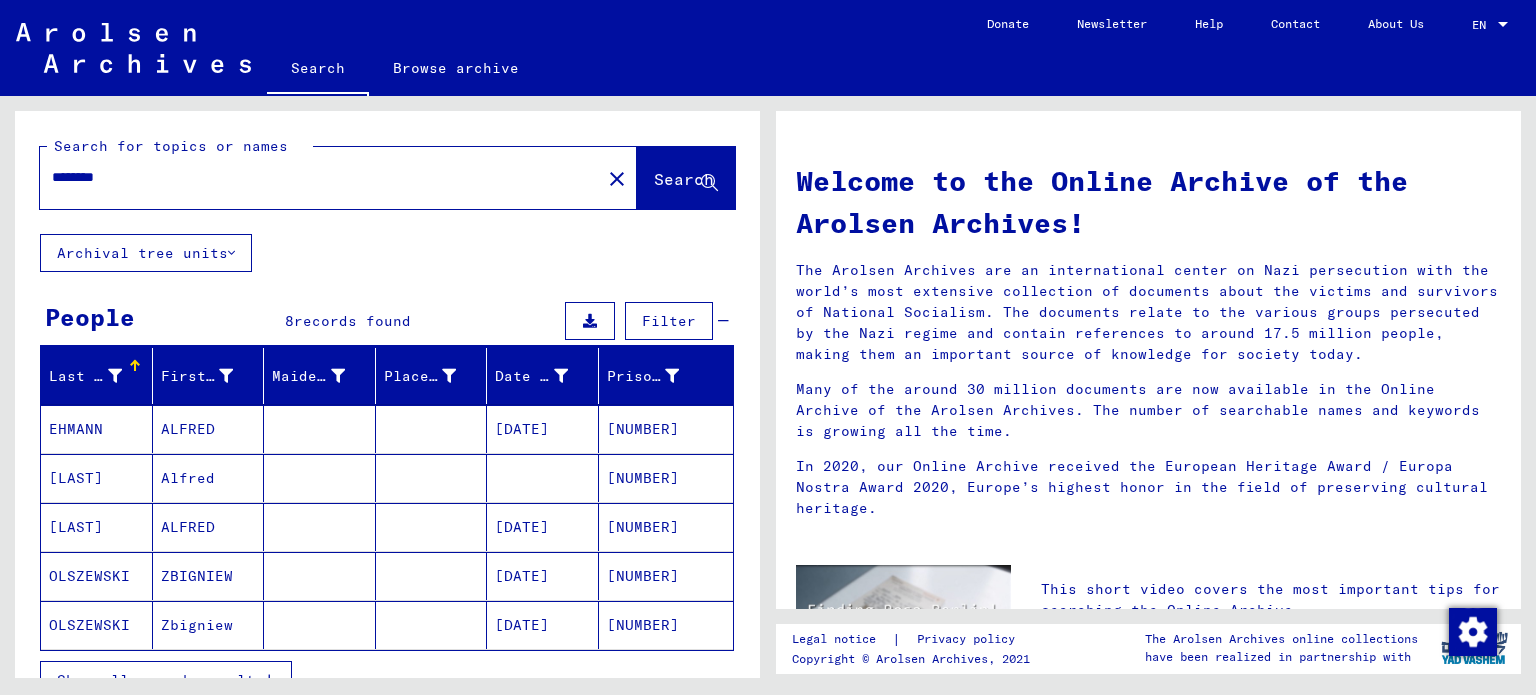 type on "********" 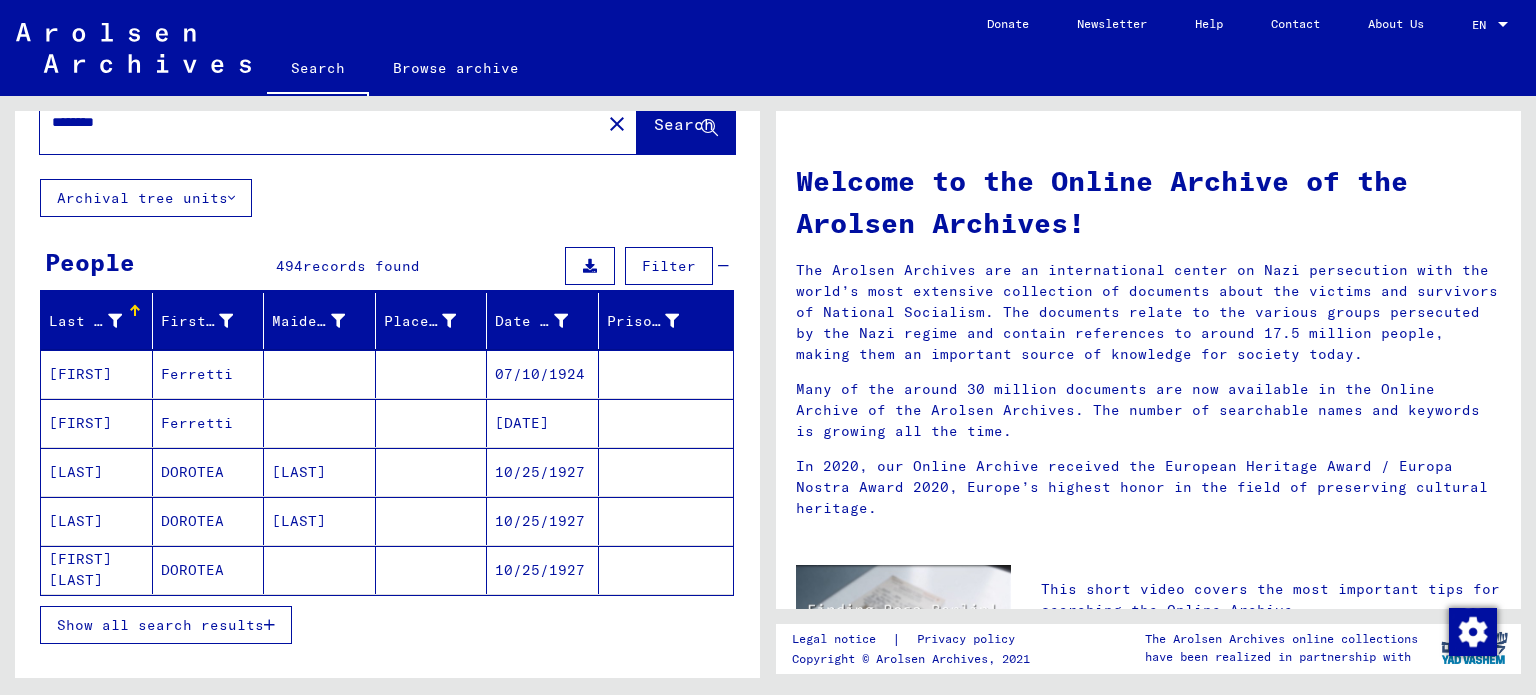 scroll, scrollTop: 100, scrollLeft: 0, axis: vertical 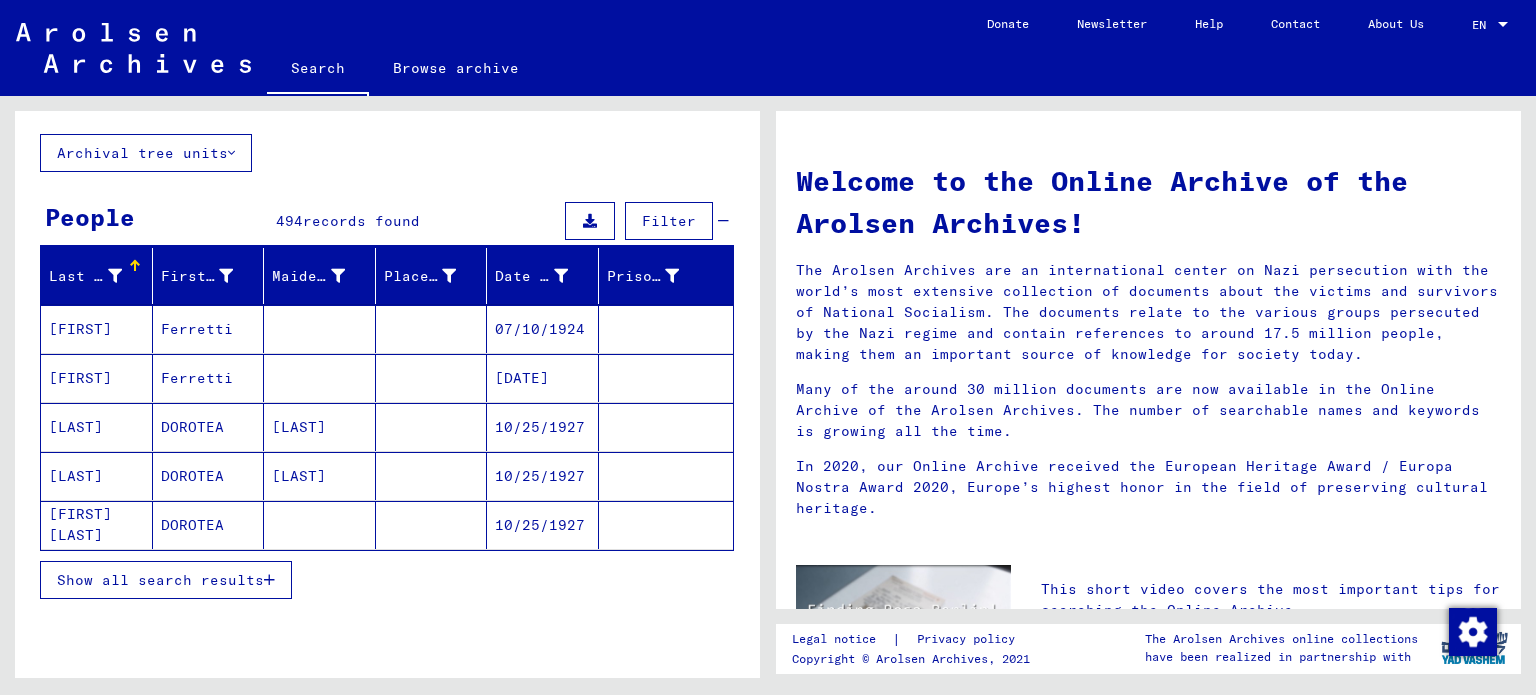 click on "Show all search results" at bounding box center [160, 580] 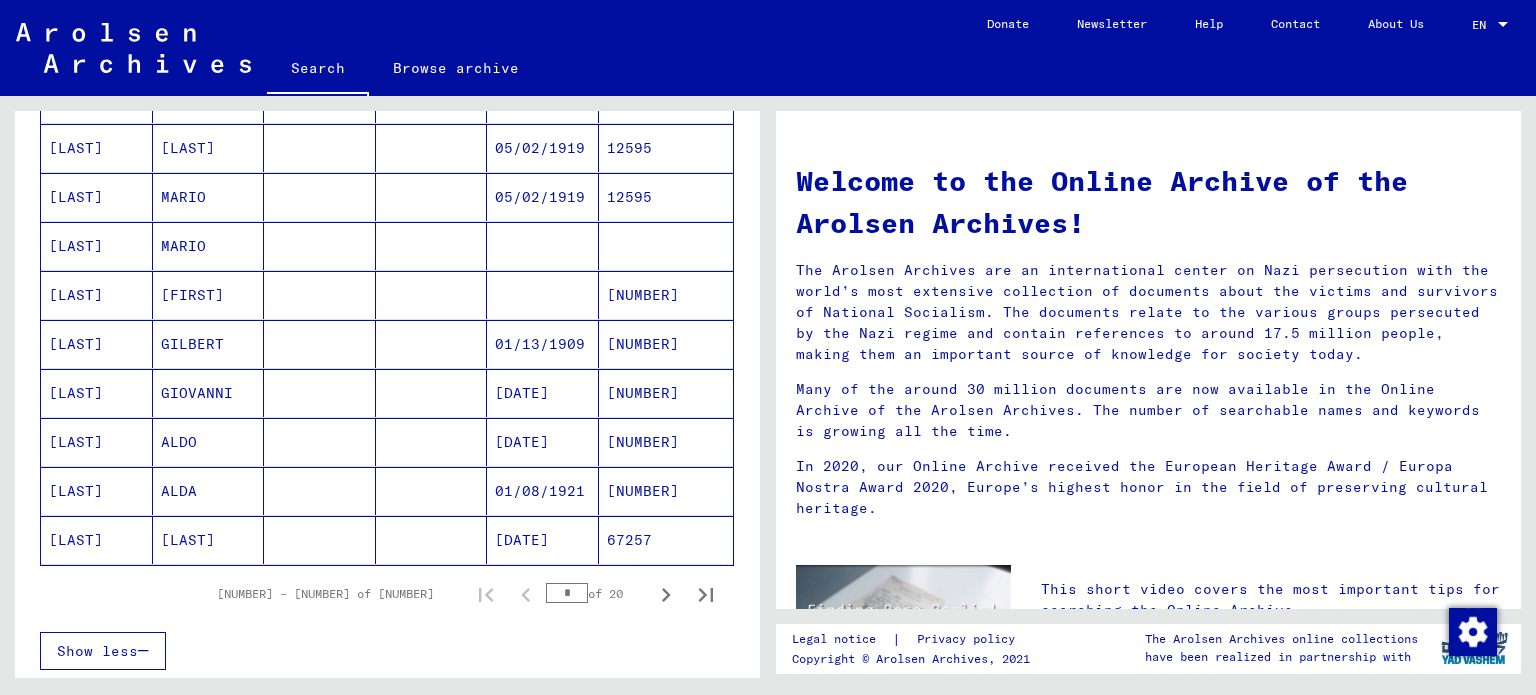 scroll, scrollTop: 1100, scrollLeft: 0, axis: vertical 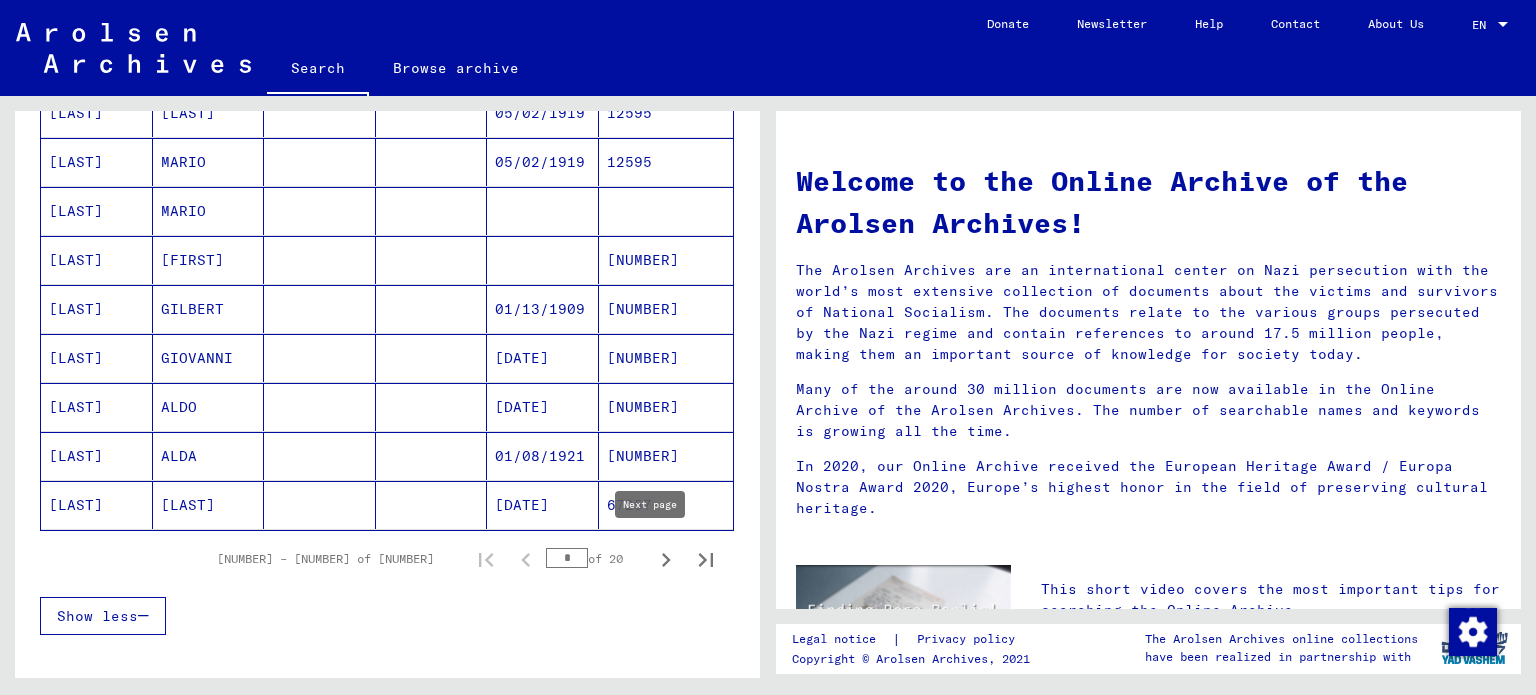 click 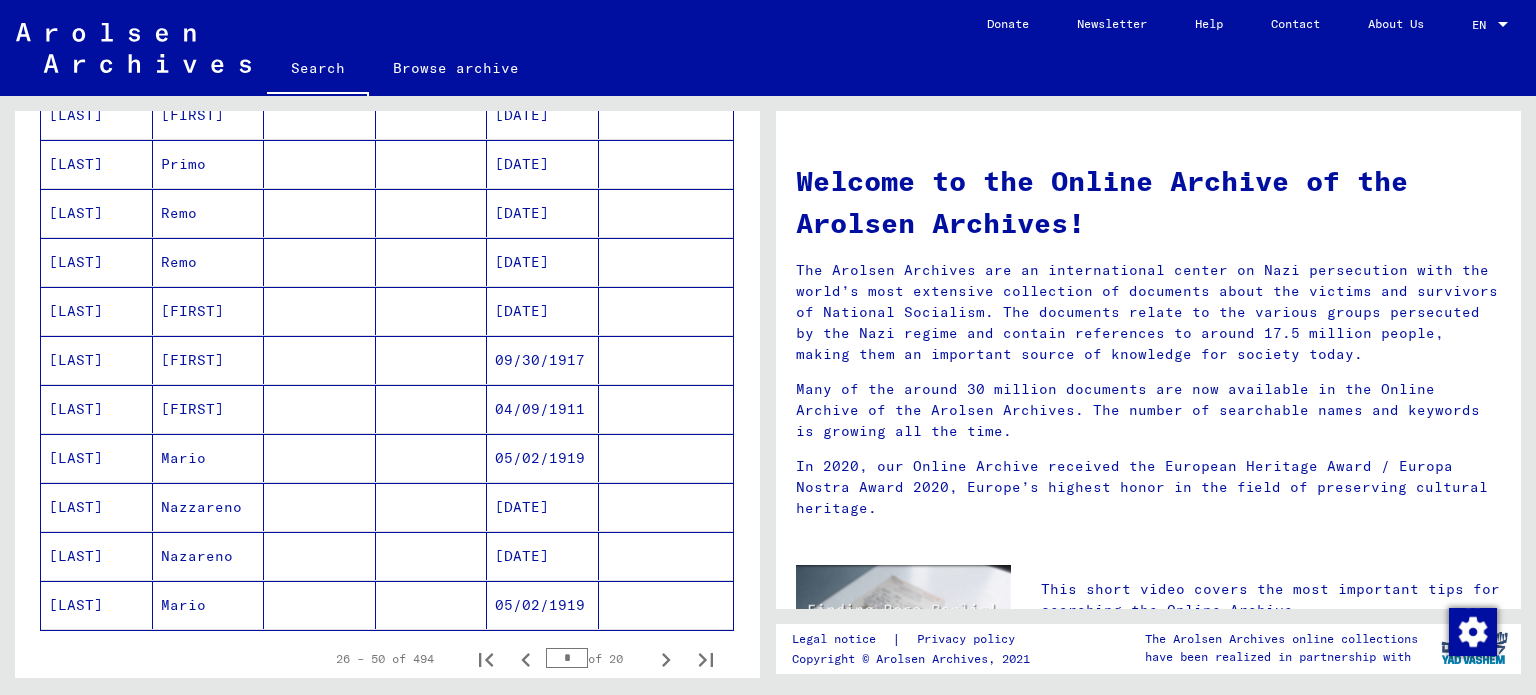 scroll, scrollTop: 1300, scrollLeft: 0, axis: vertical 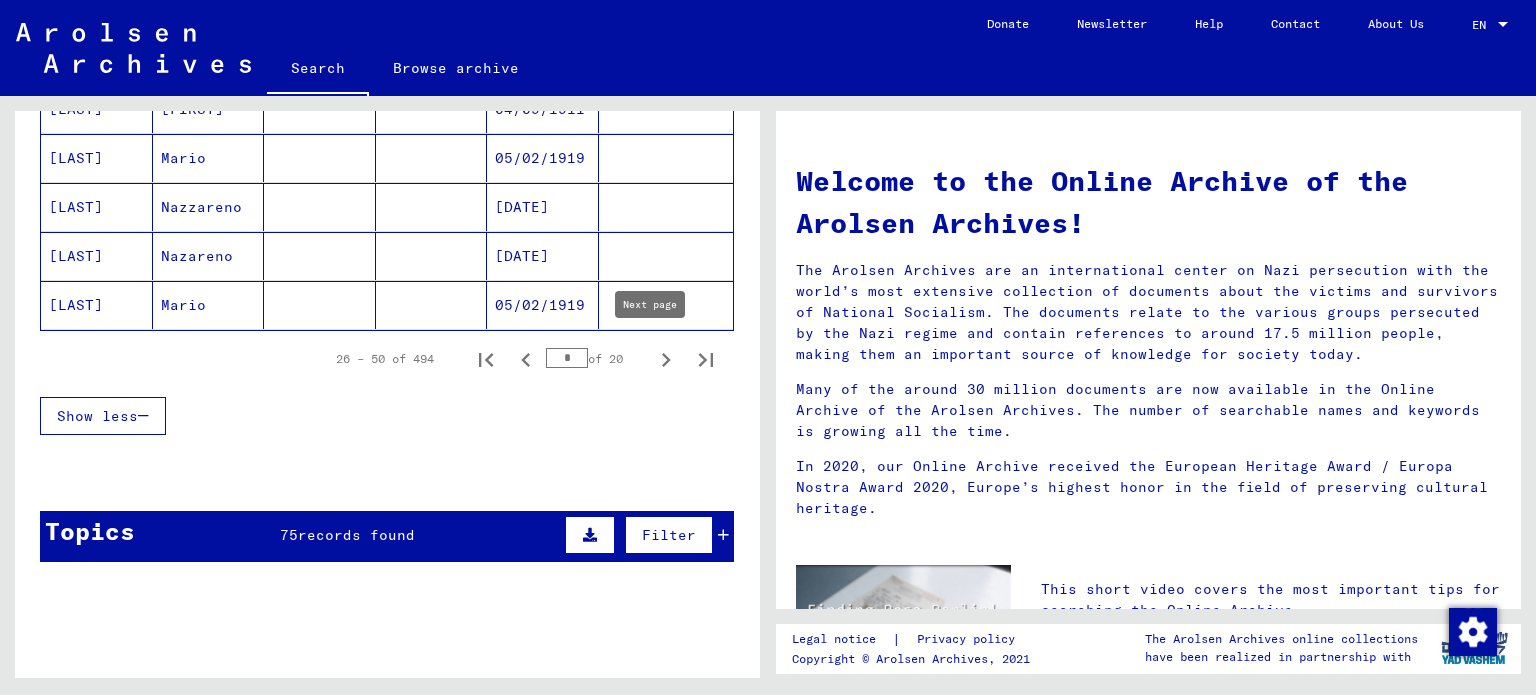 click 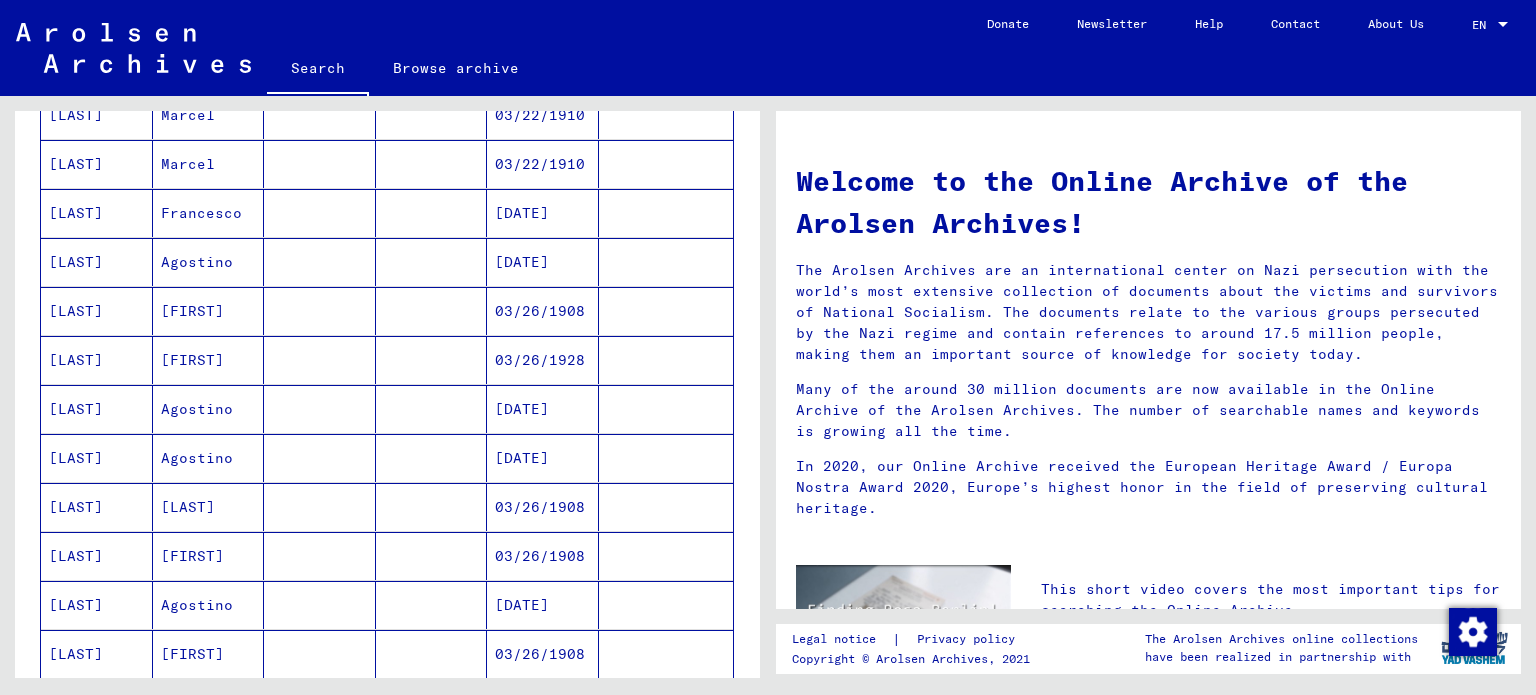 scroll, scrollTop: 1100, scrollLeft: 0, axis: vertical 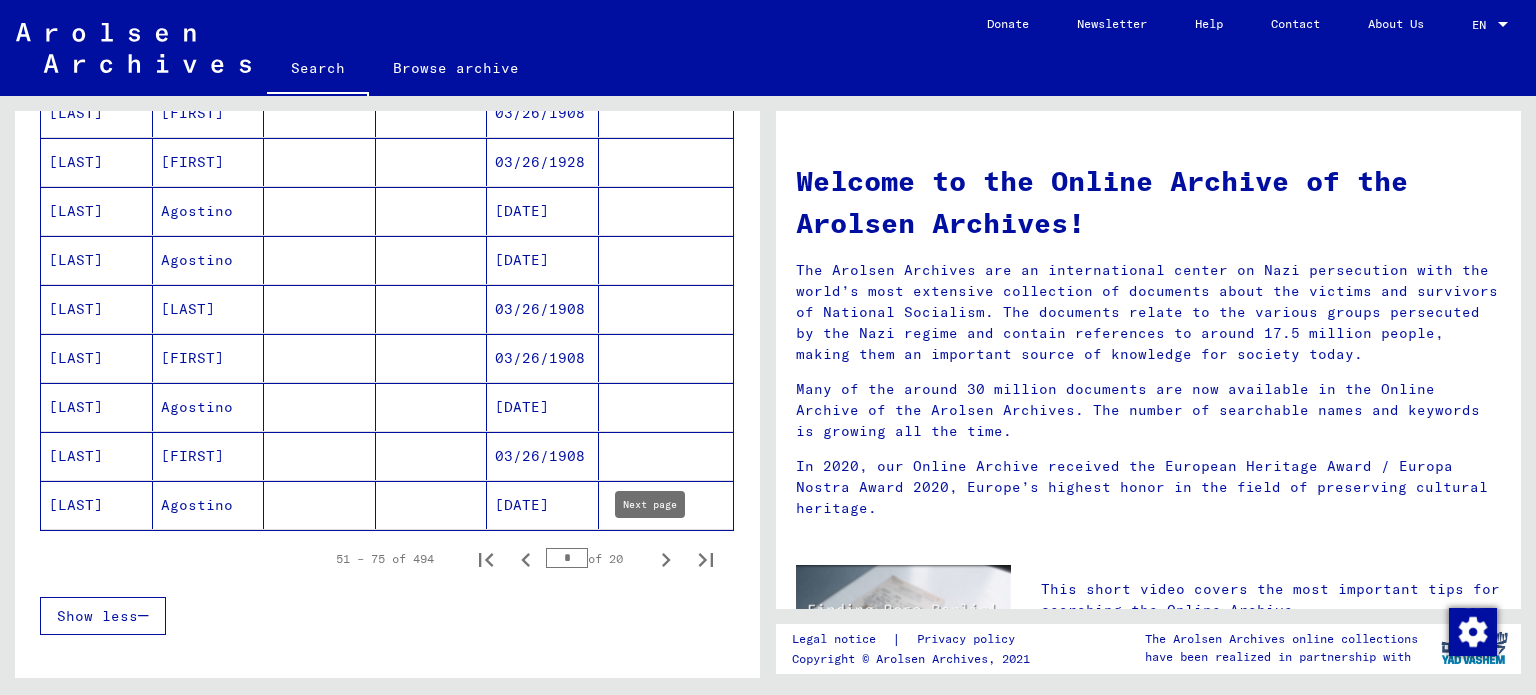 click 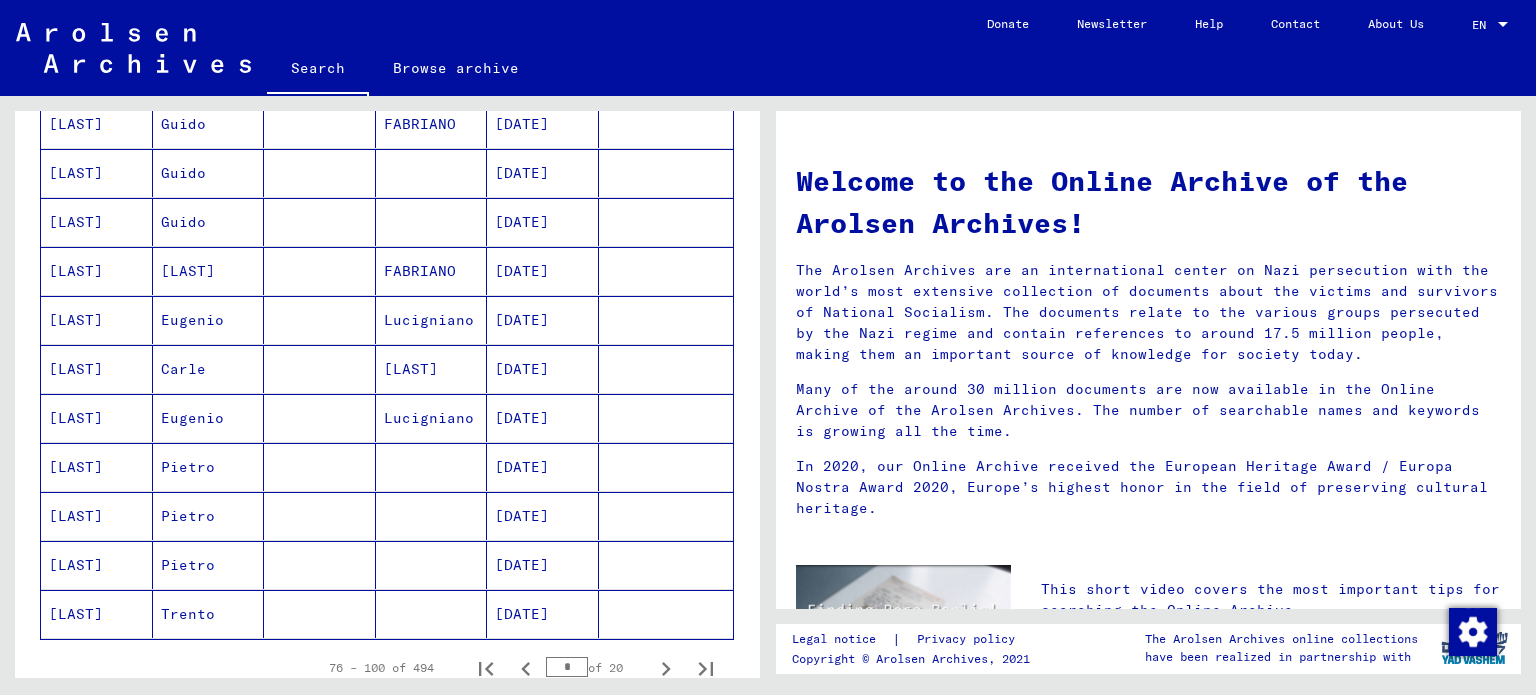 scroll, scrollTop: 1000, scrollLeft: 0, axis: vertical 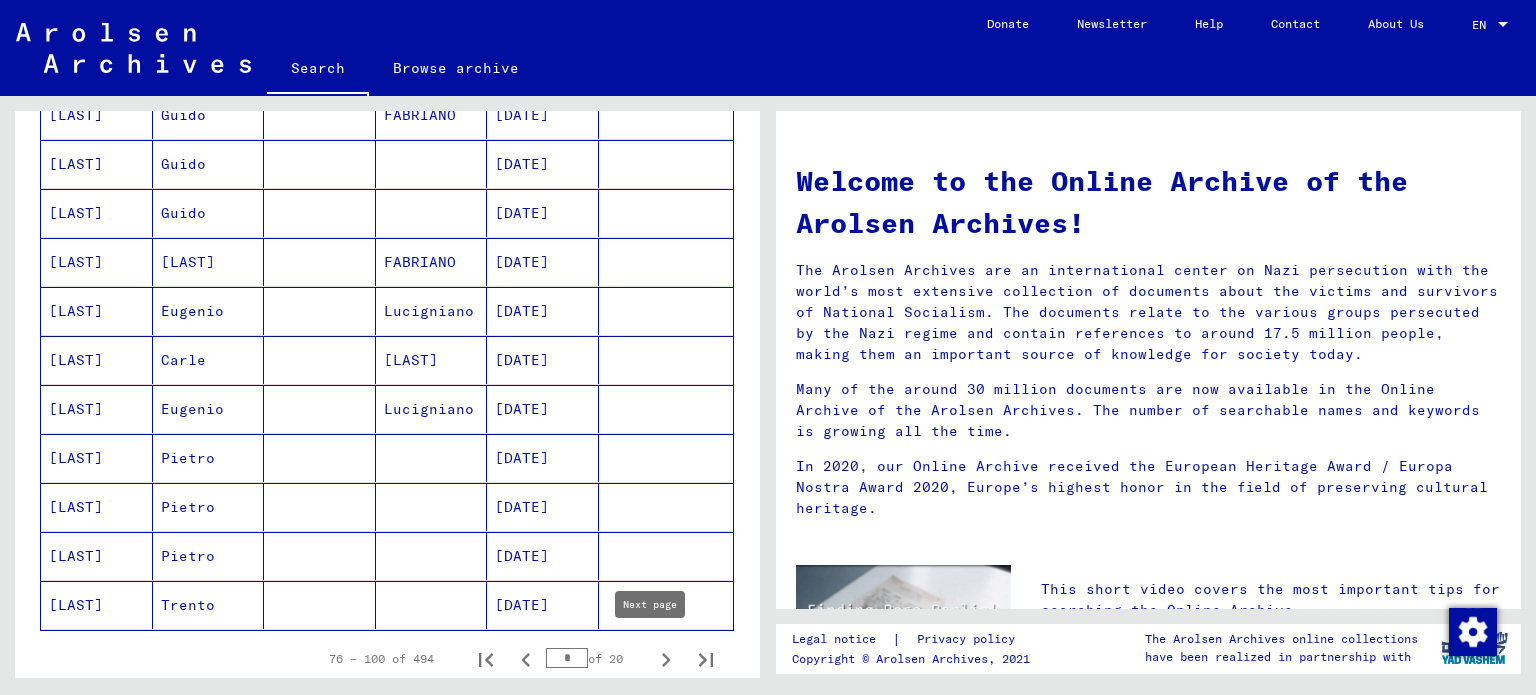 click 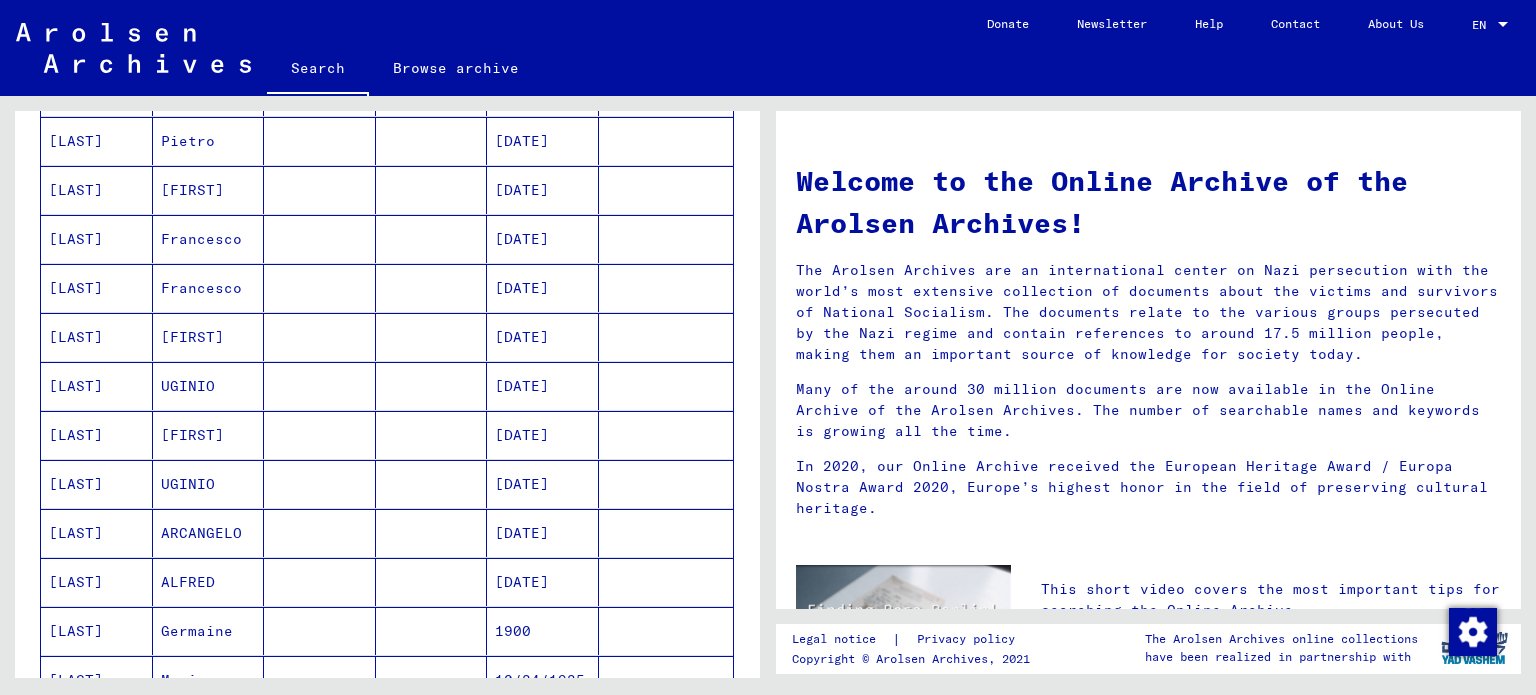 scroll, scrollTop: 1000, scrollLeft: 0, axis: vertical 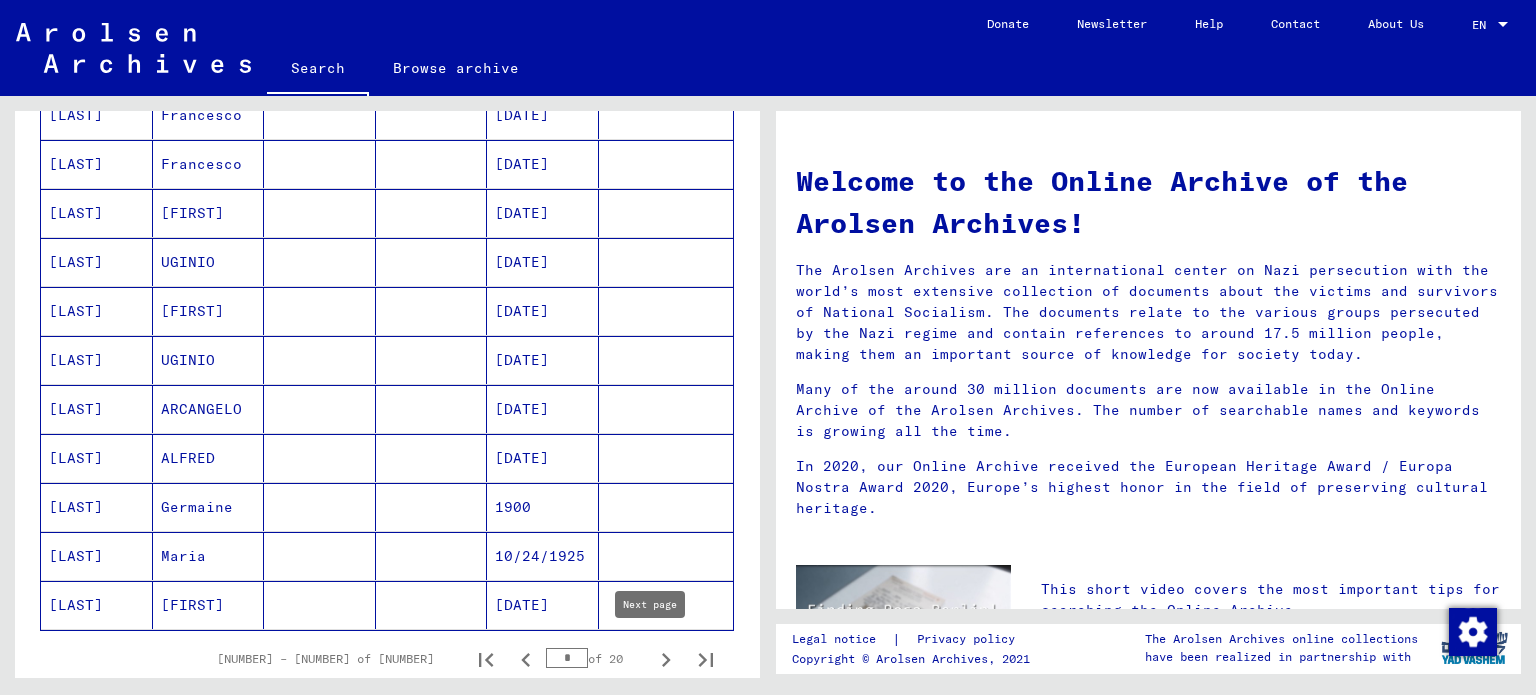 click 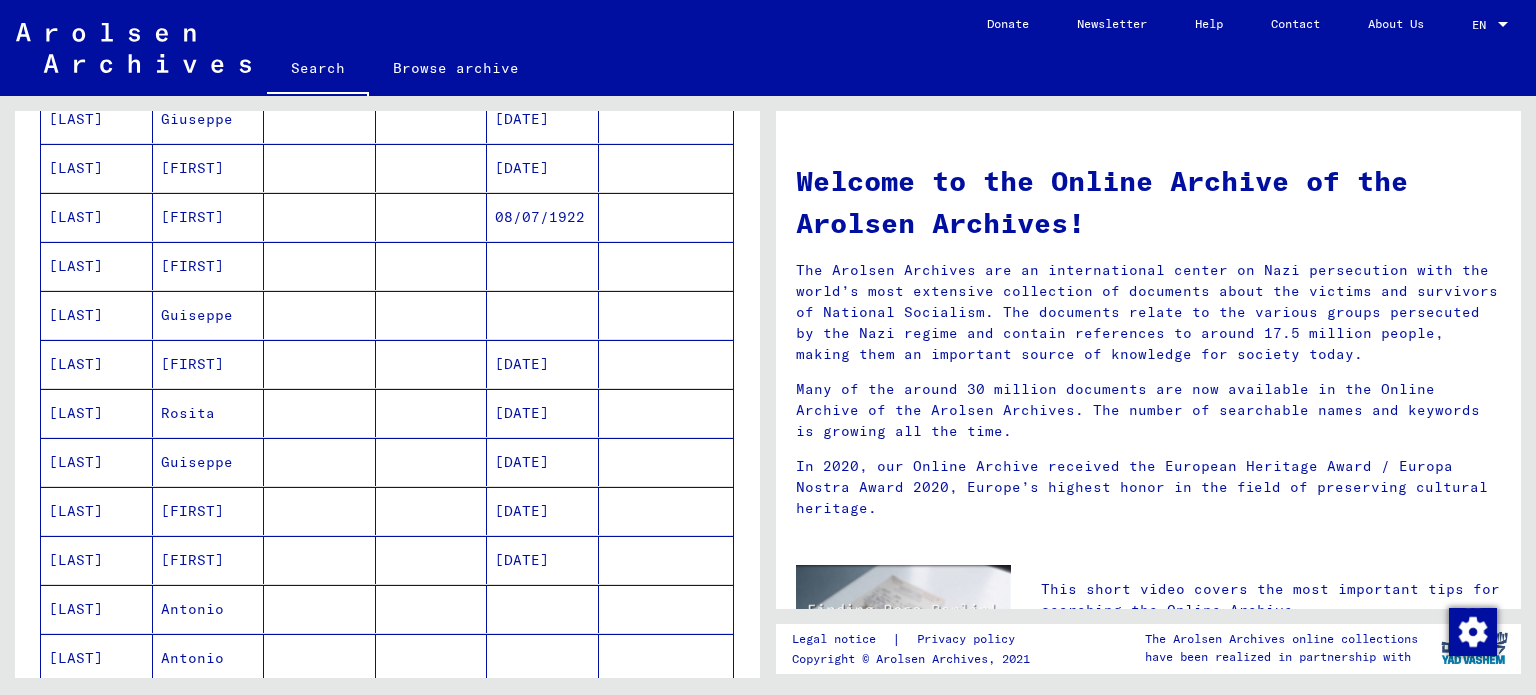 scroll, scrollTop: 1000, scrollLeft: 0, axis: vertical 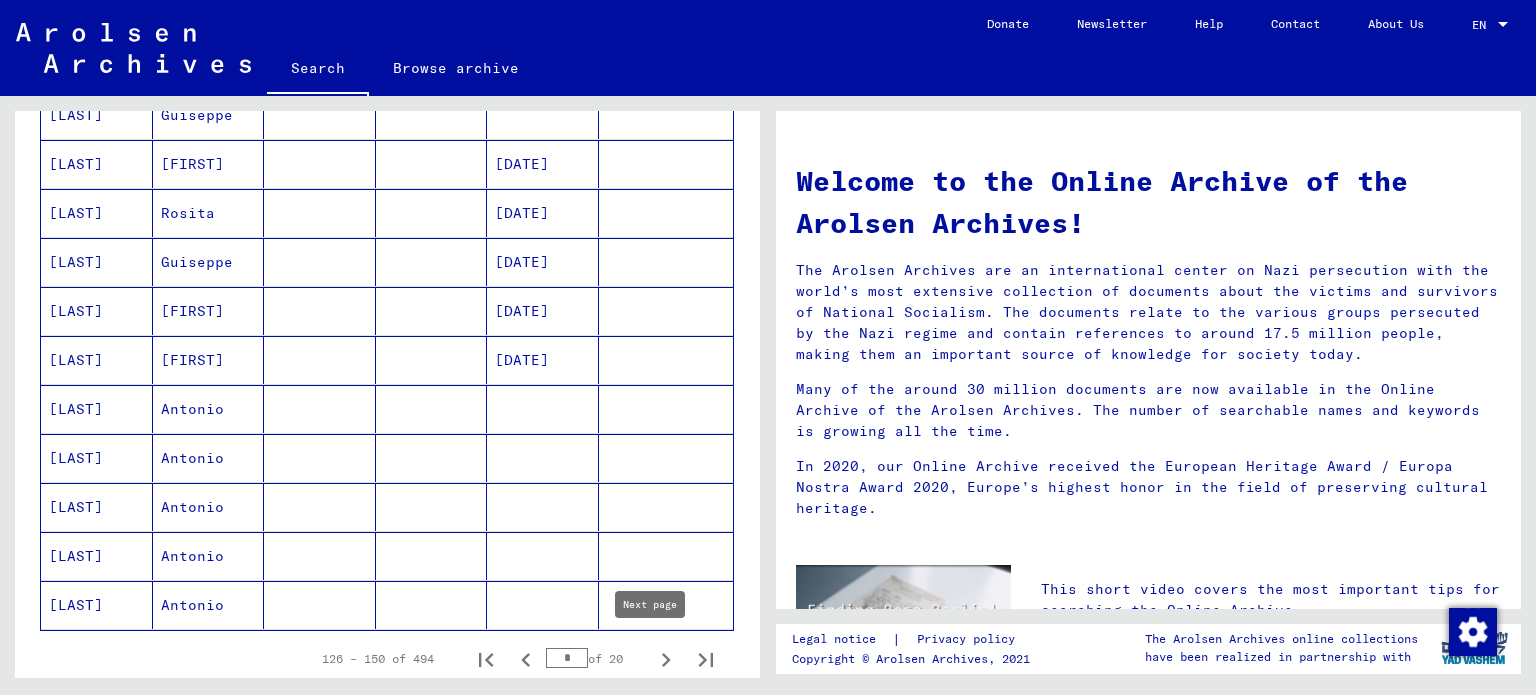 click 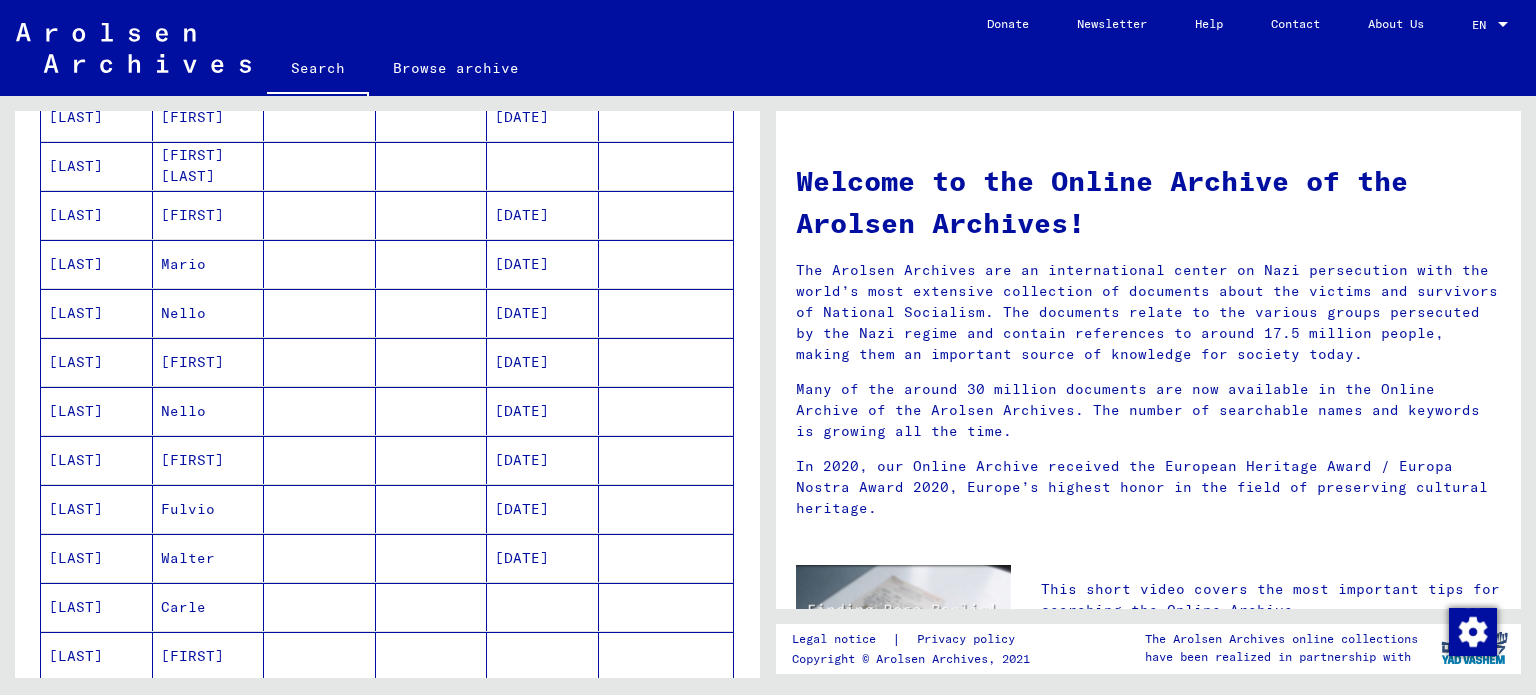 scroll, scrollTop: 1000, scrollLeft: 0, axis: vertical 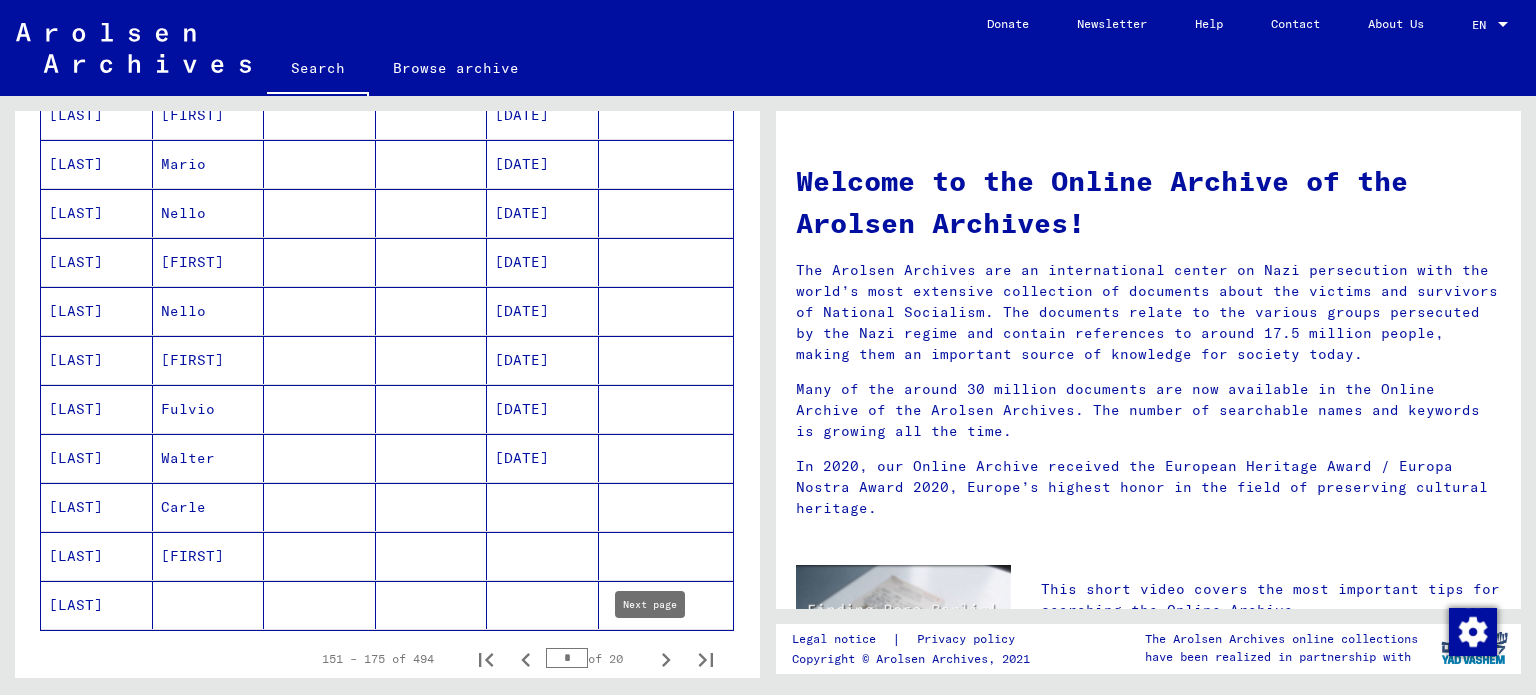 click 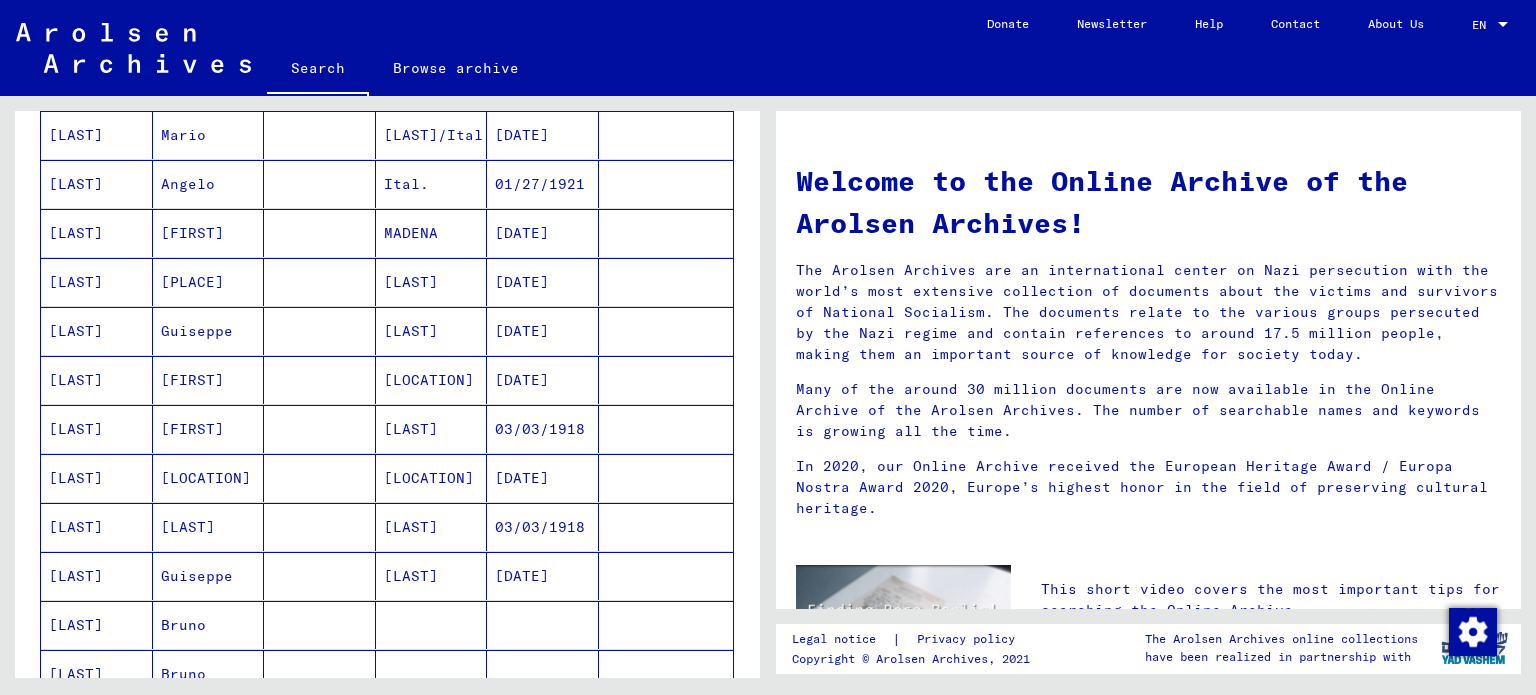 scroll, scrollTop: 1000, scrollLeft: 0, axis: vertical 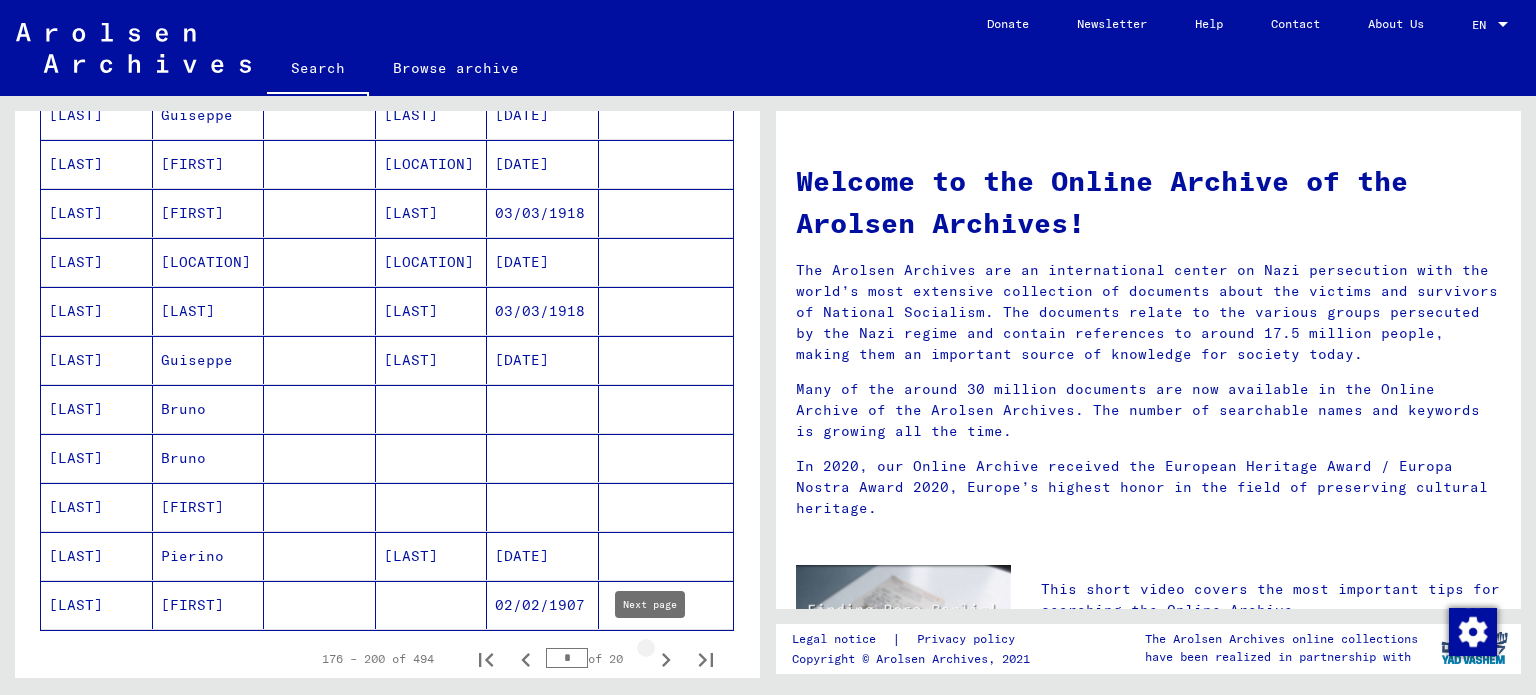 click 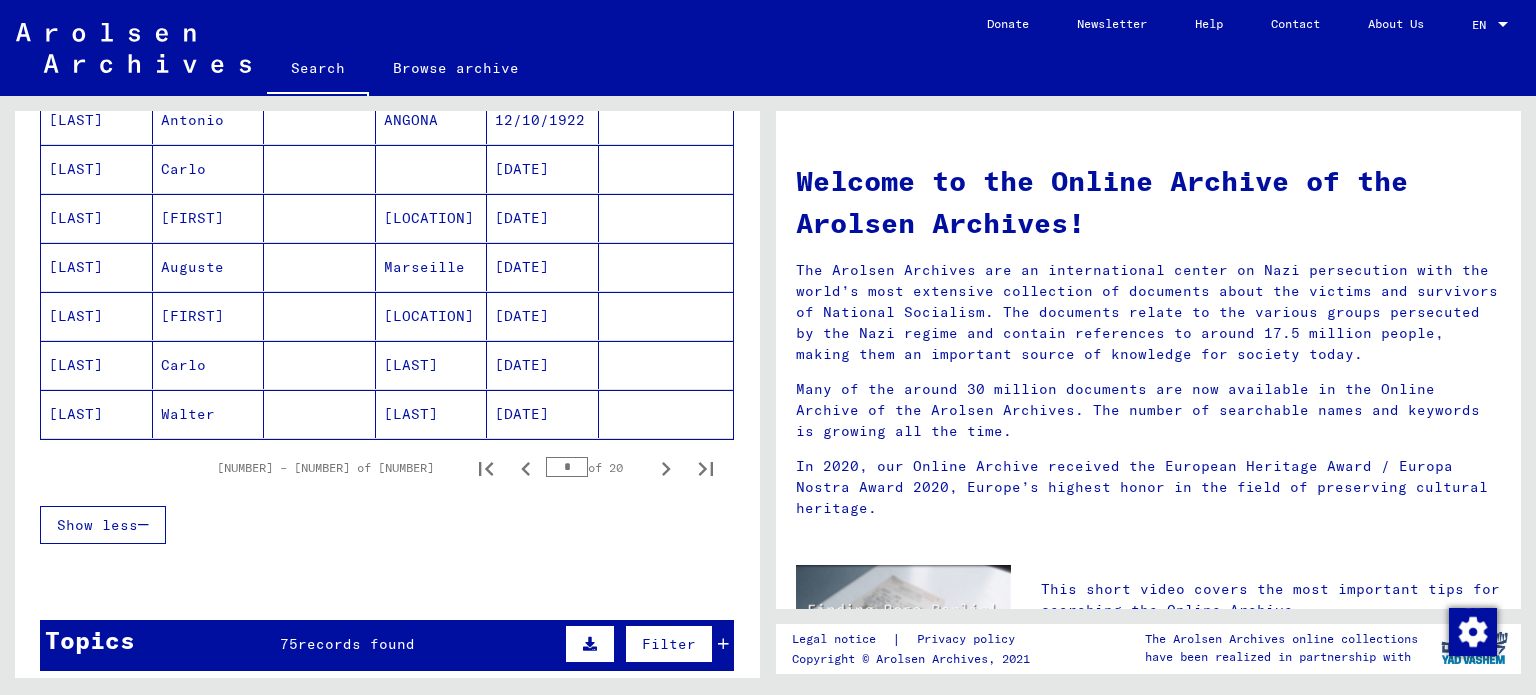 scroll, scrollTop: 1200, scrollLeft: 0, axis: vertical 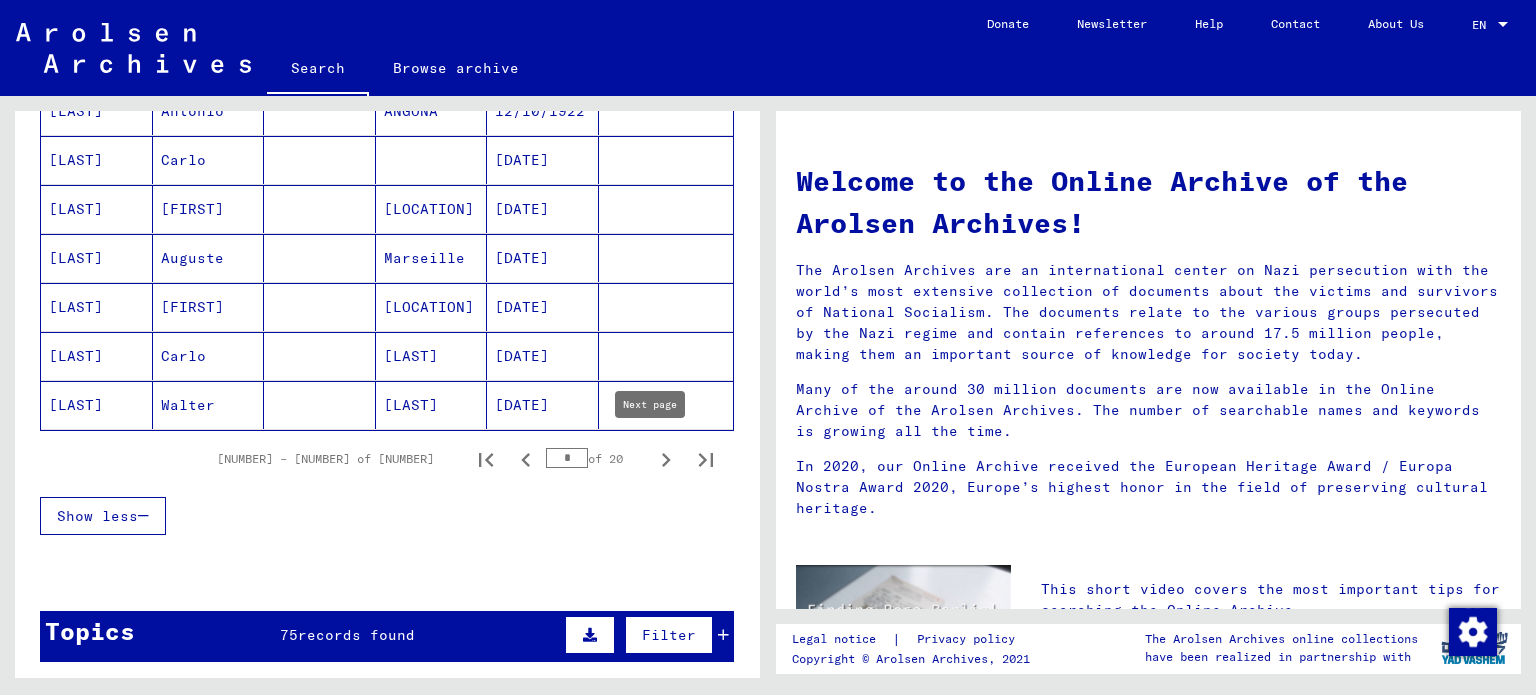 click 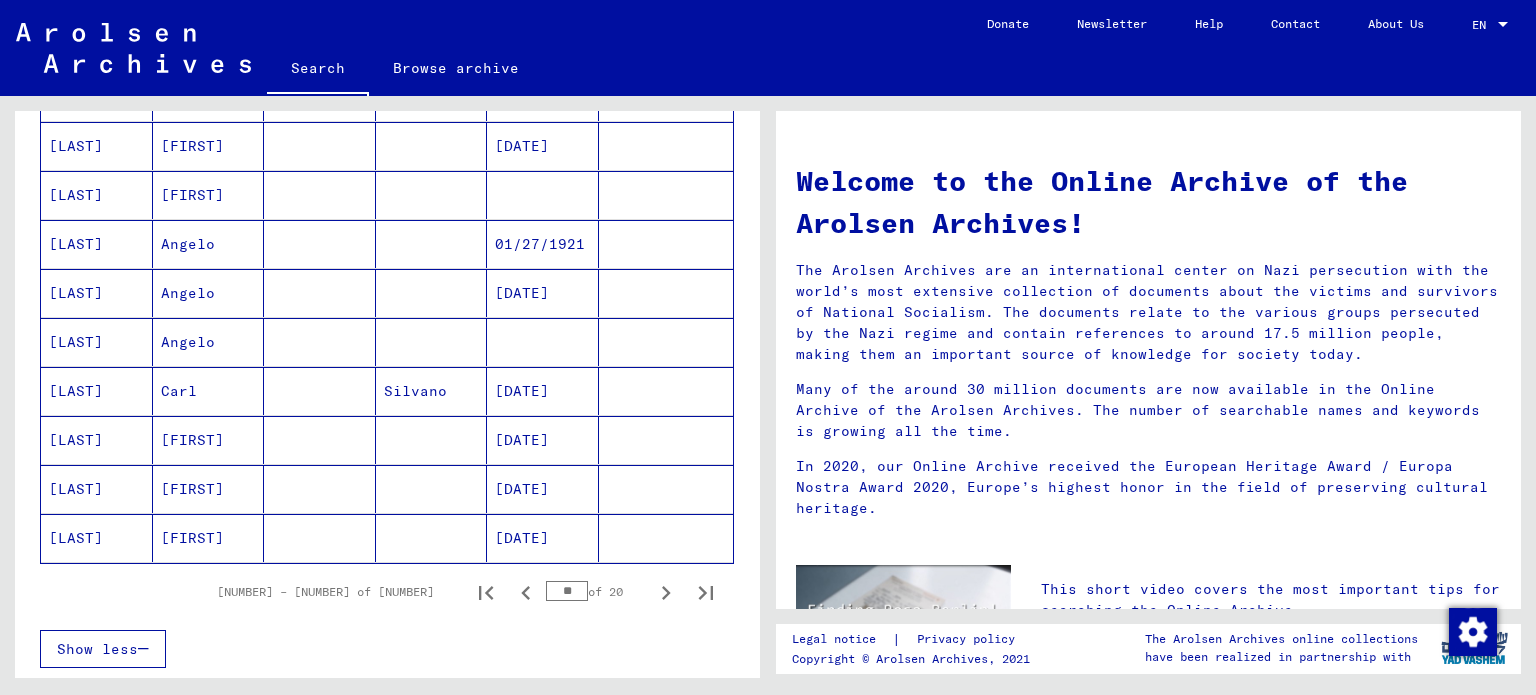scroll, scrollTop: 1100, scrollLeft: 0, axis: vertical 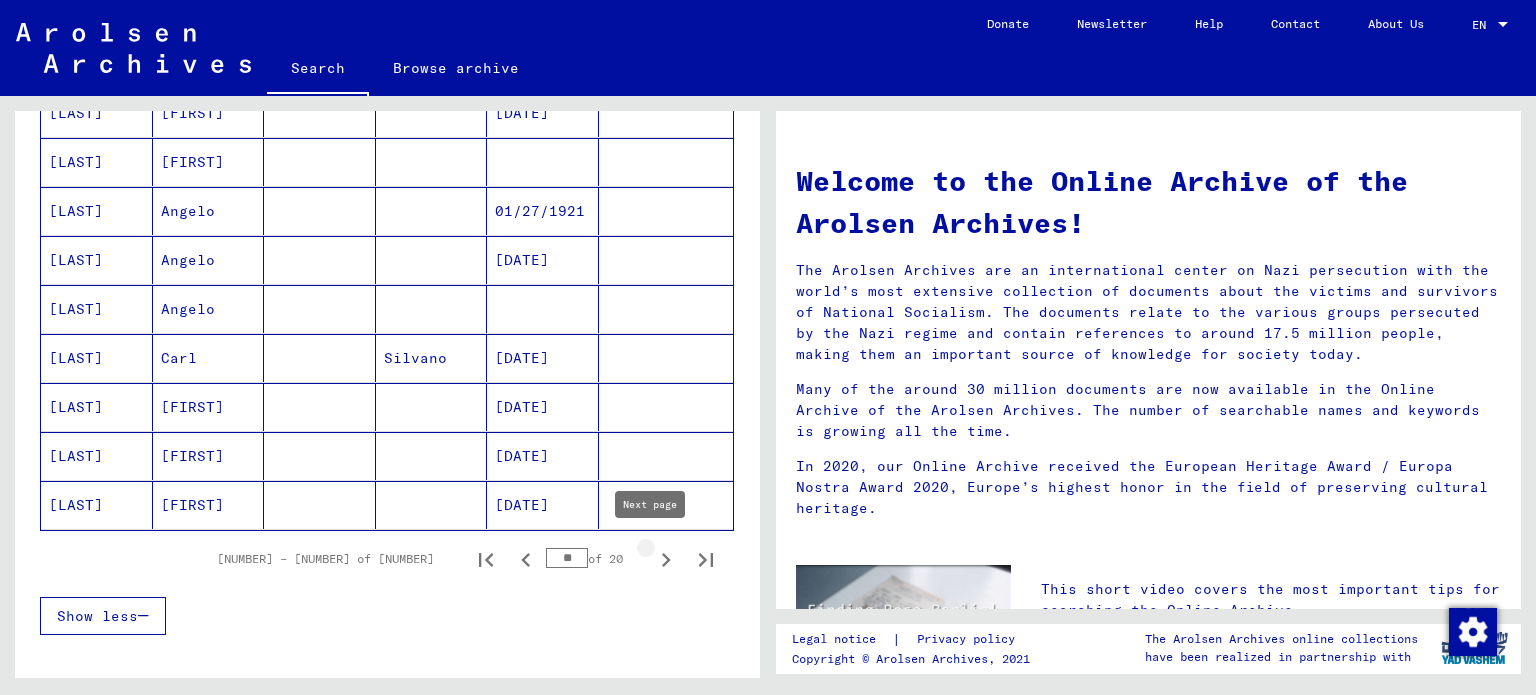 click 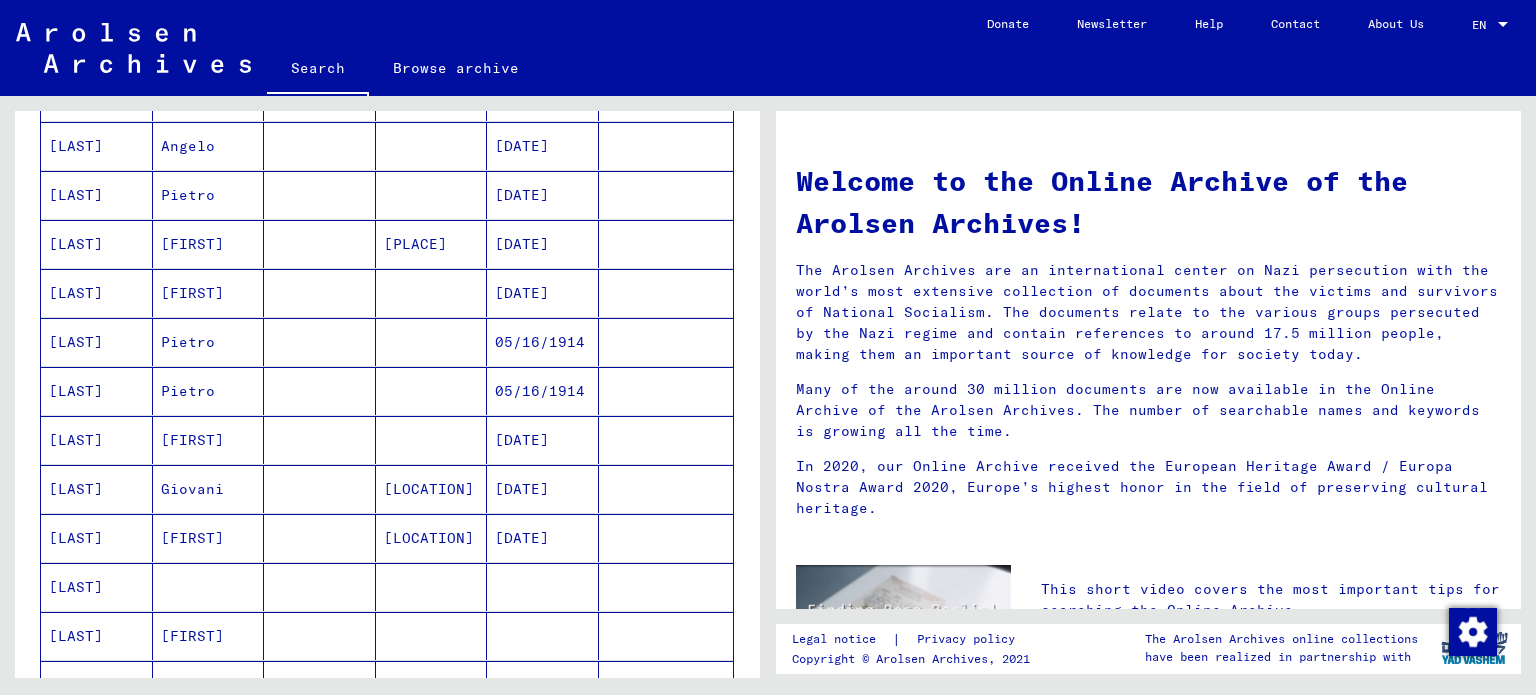 scroll, scrollTop: 1000, scrollLeft: 0, axis: vertical 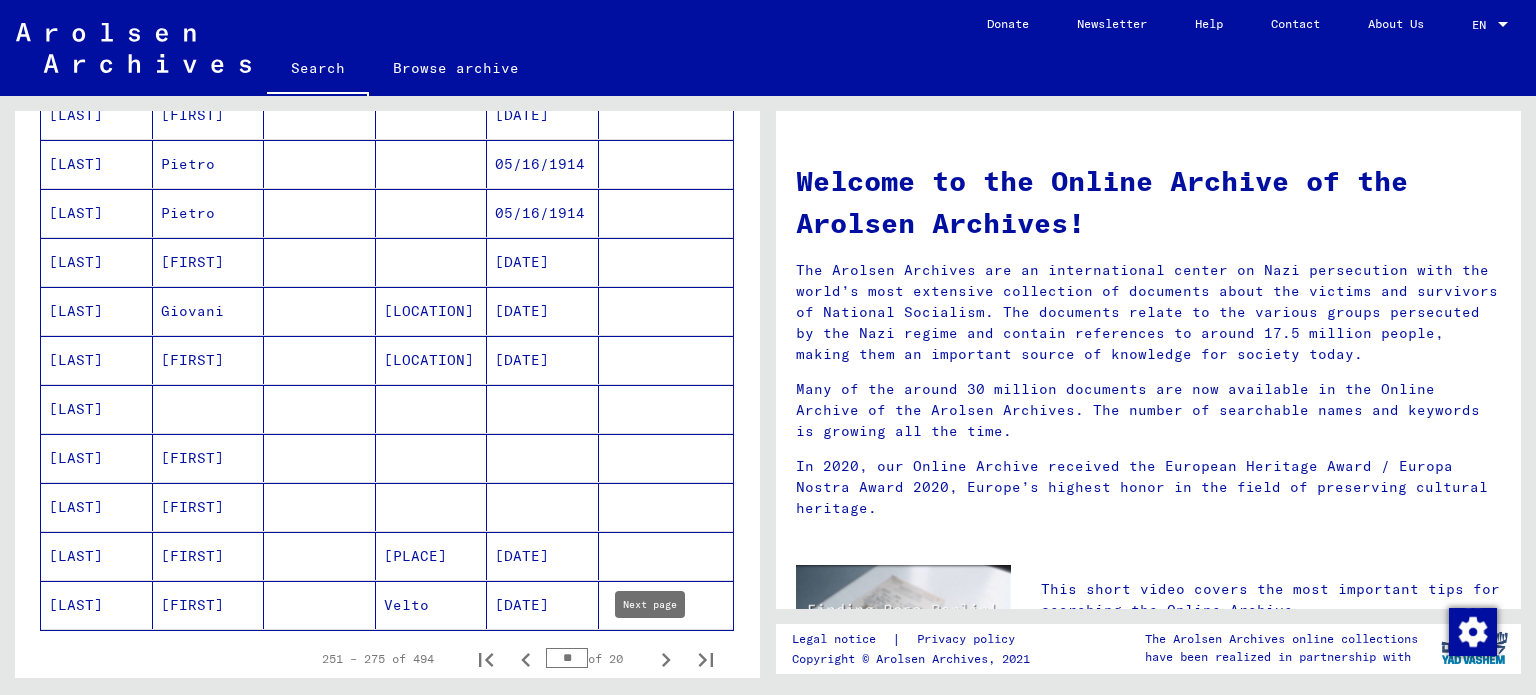 click 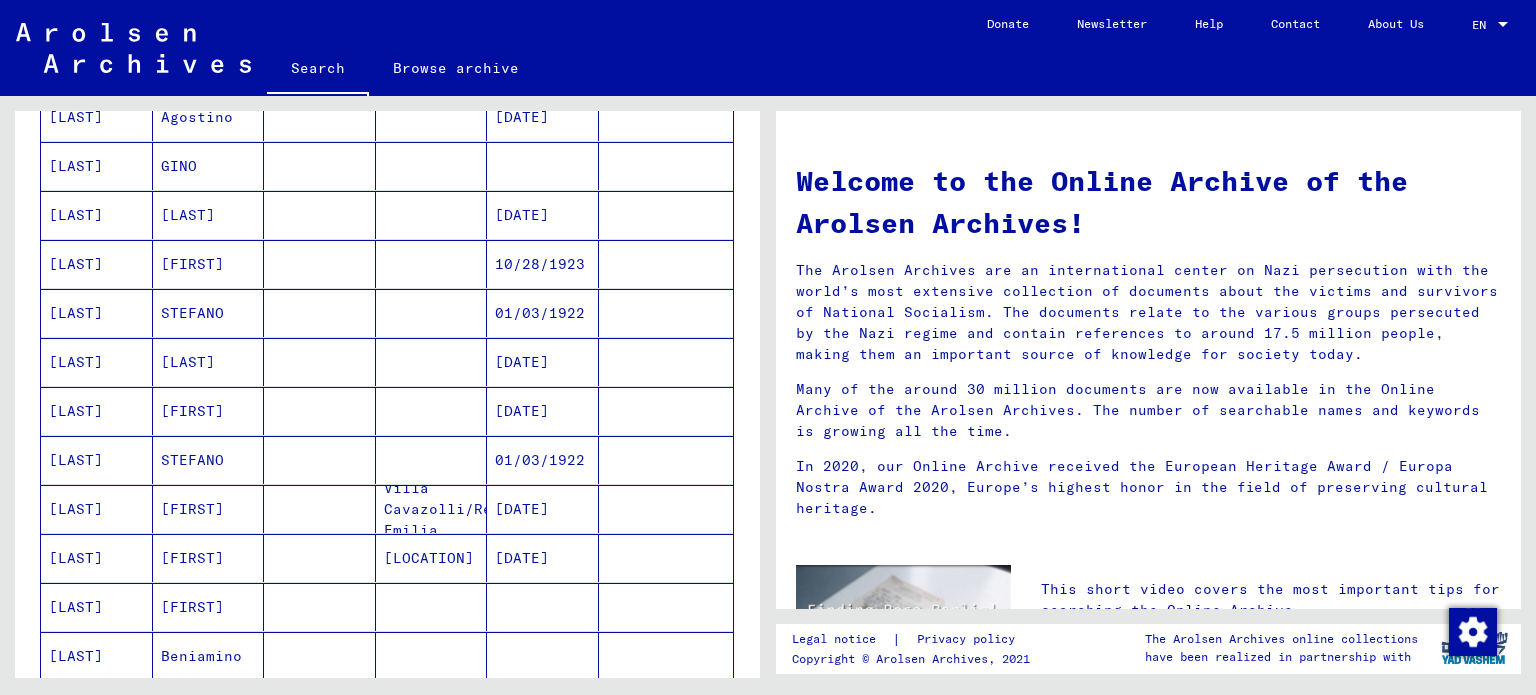 scroll, scrollTop: 1100, scrollLeft: 0, axis: vertical 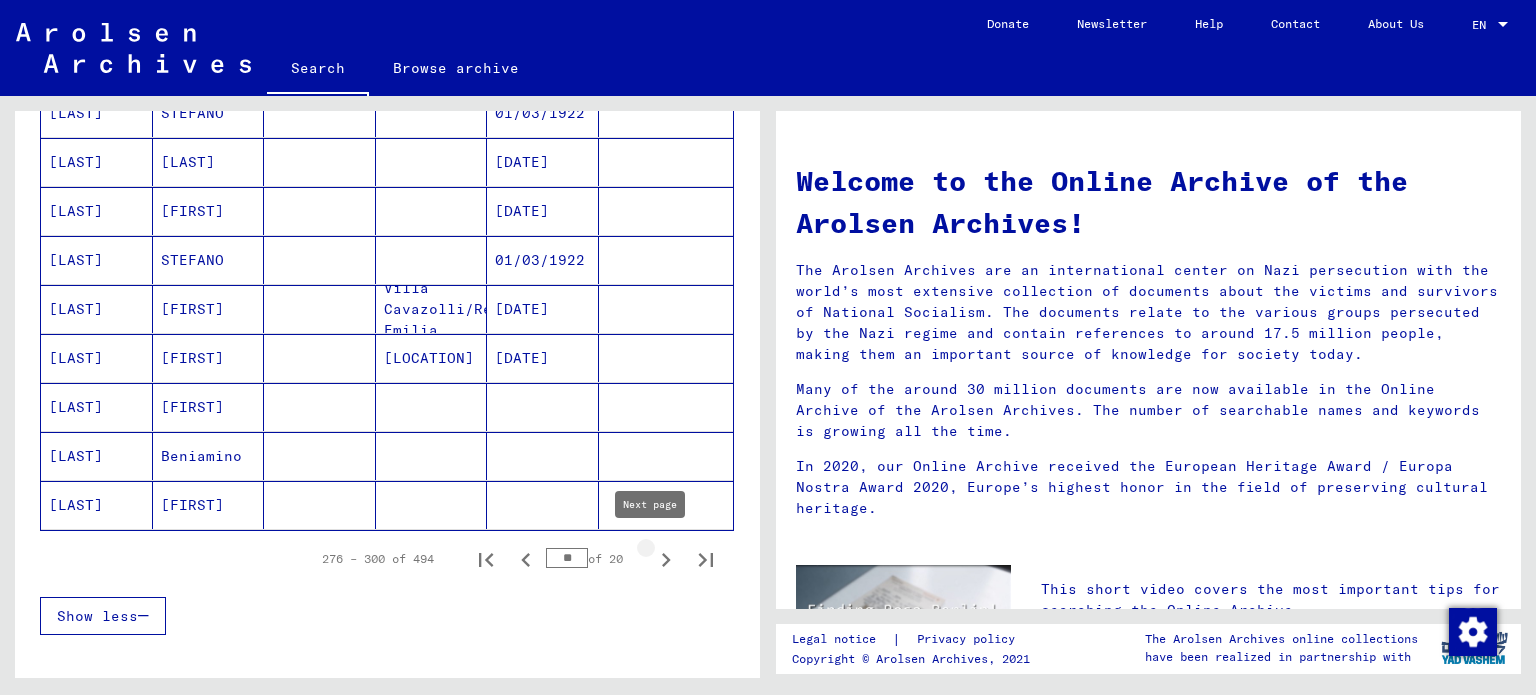 click 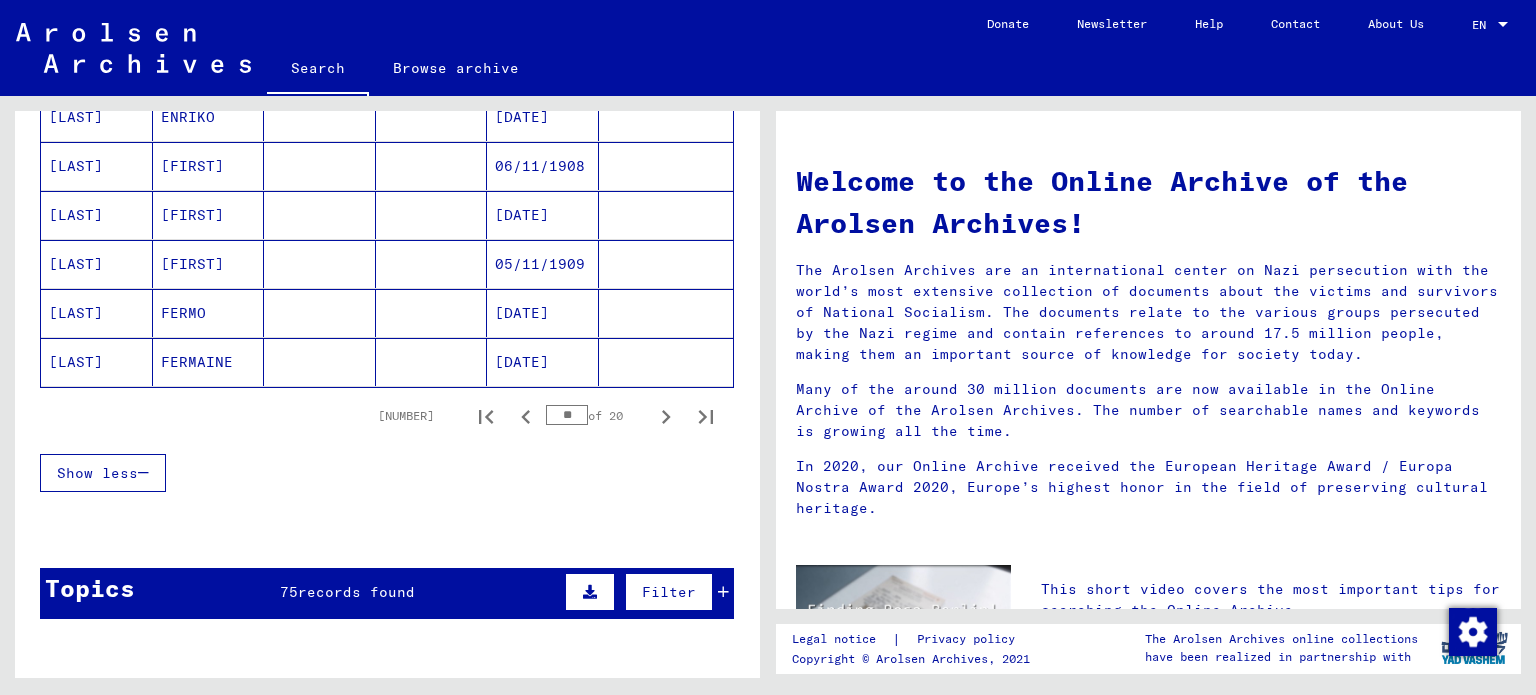 scroll, scrollTop: 1300, scrollLeft: 0, axis: vertical 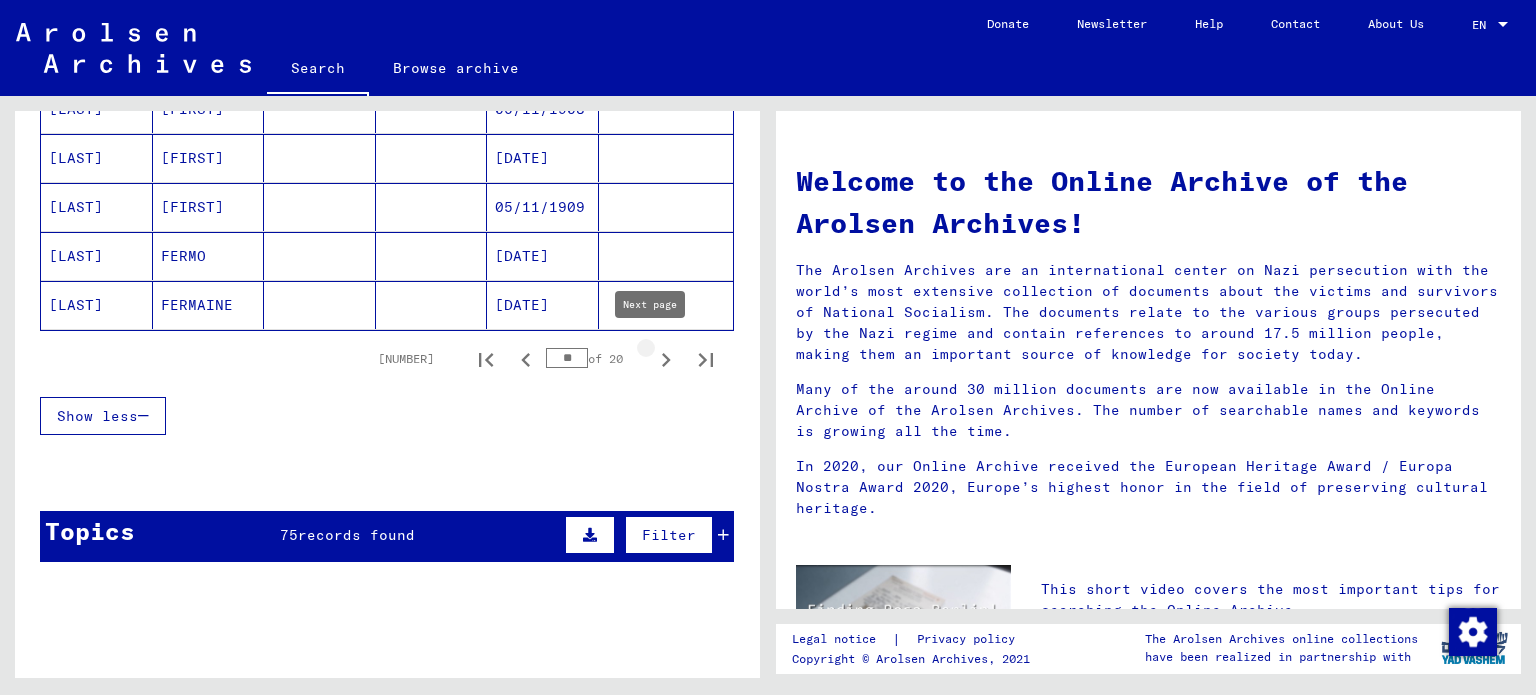 click 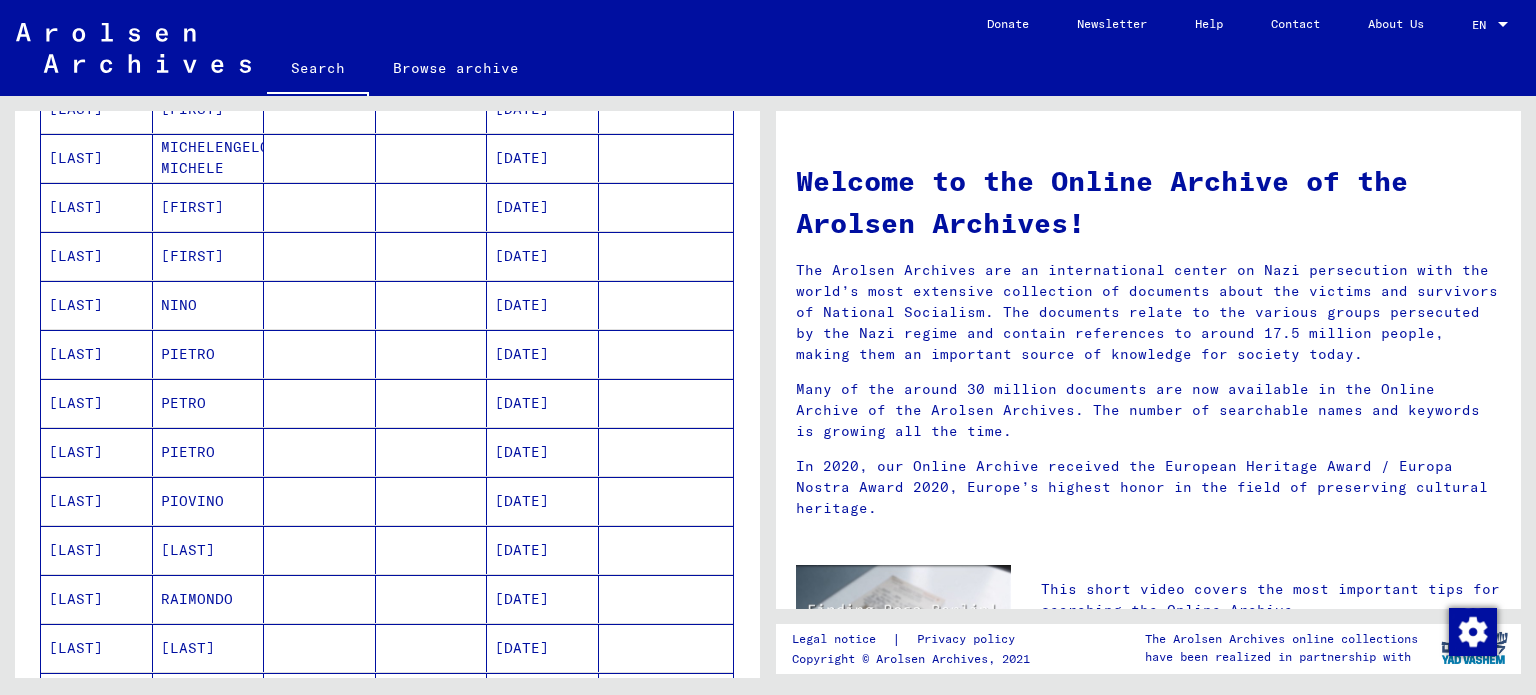 scroll, scrollTop: 1100, scrollLeft: 0, axis: vertical 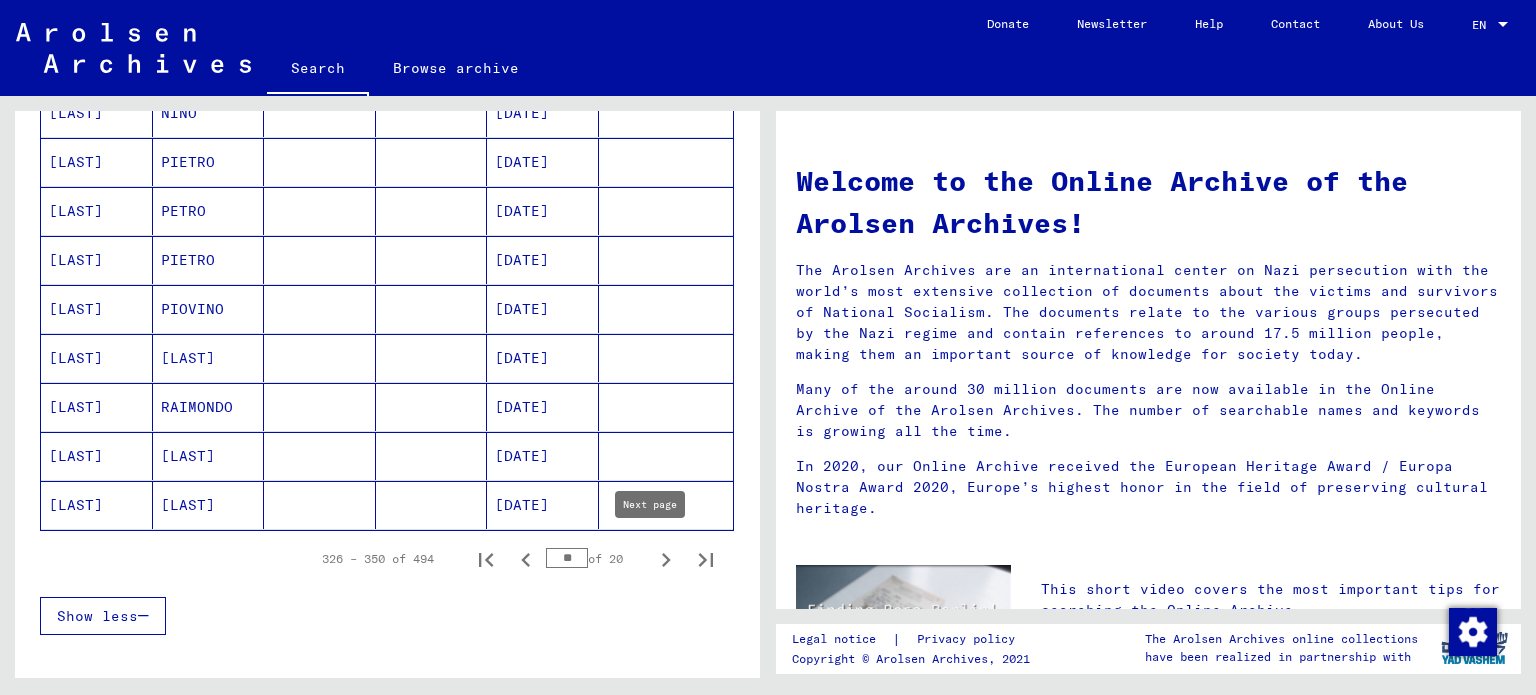 click 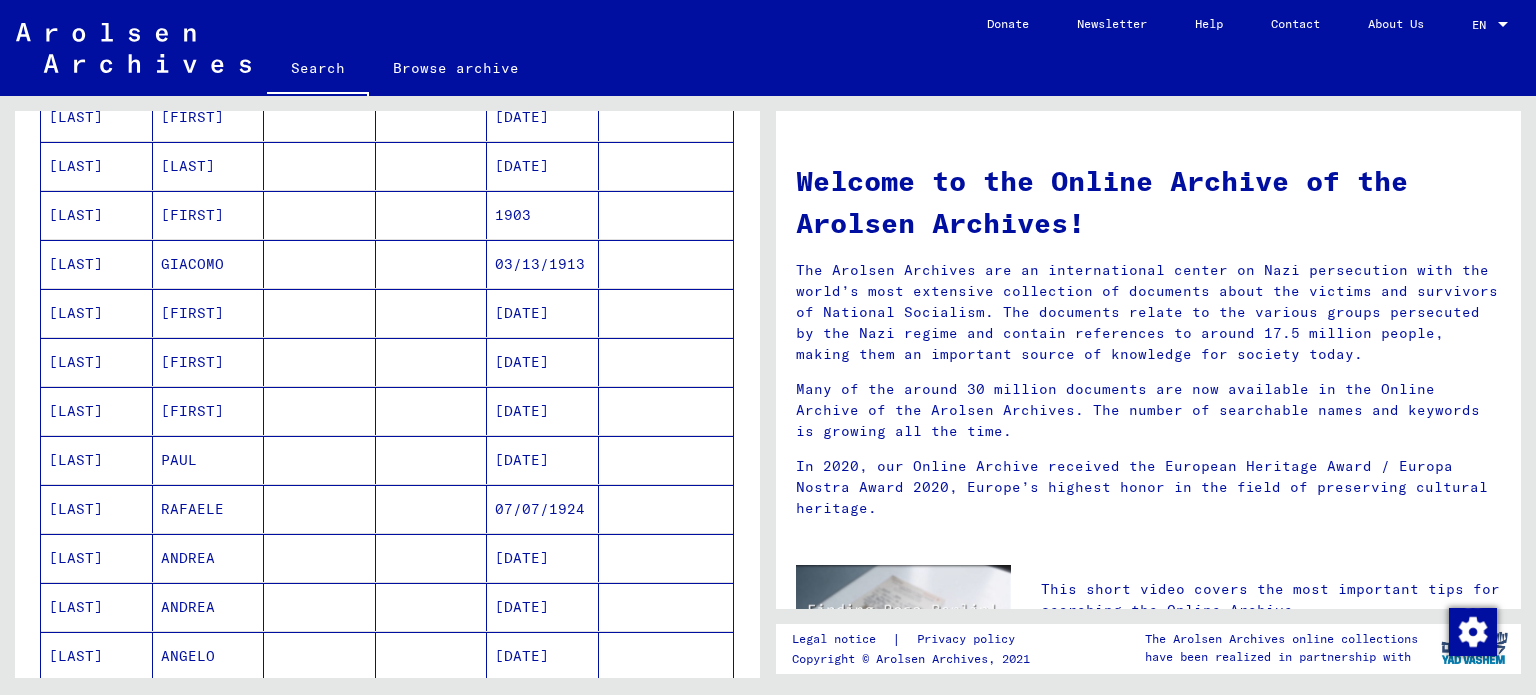 scroll, scrollTop: 1100, scrollLeft: 0, axis: vertical 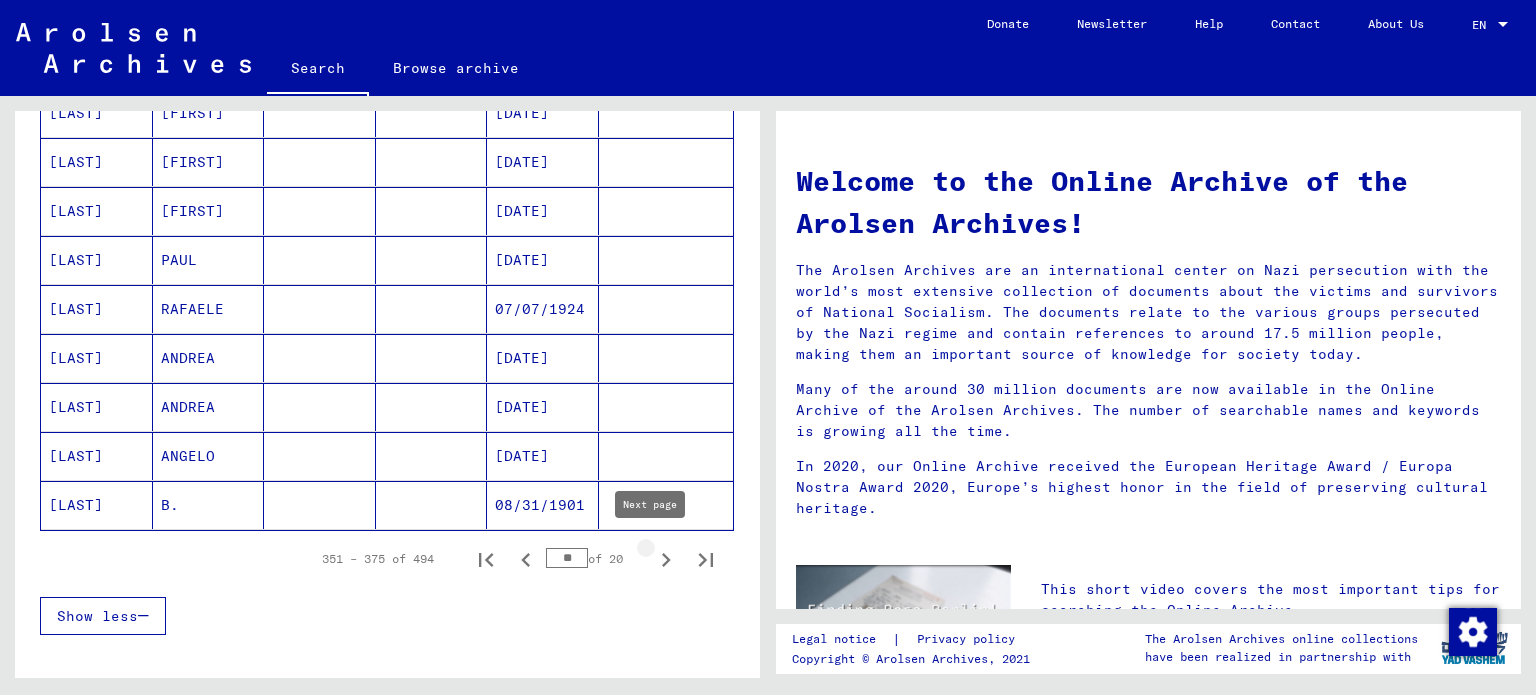 click 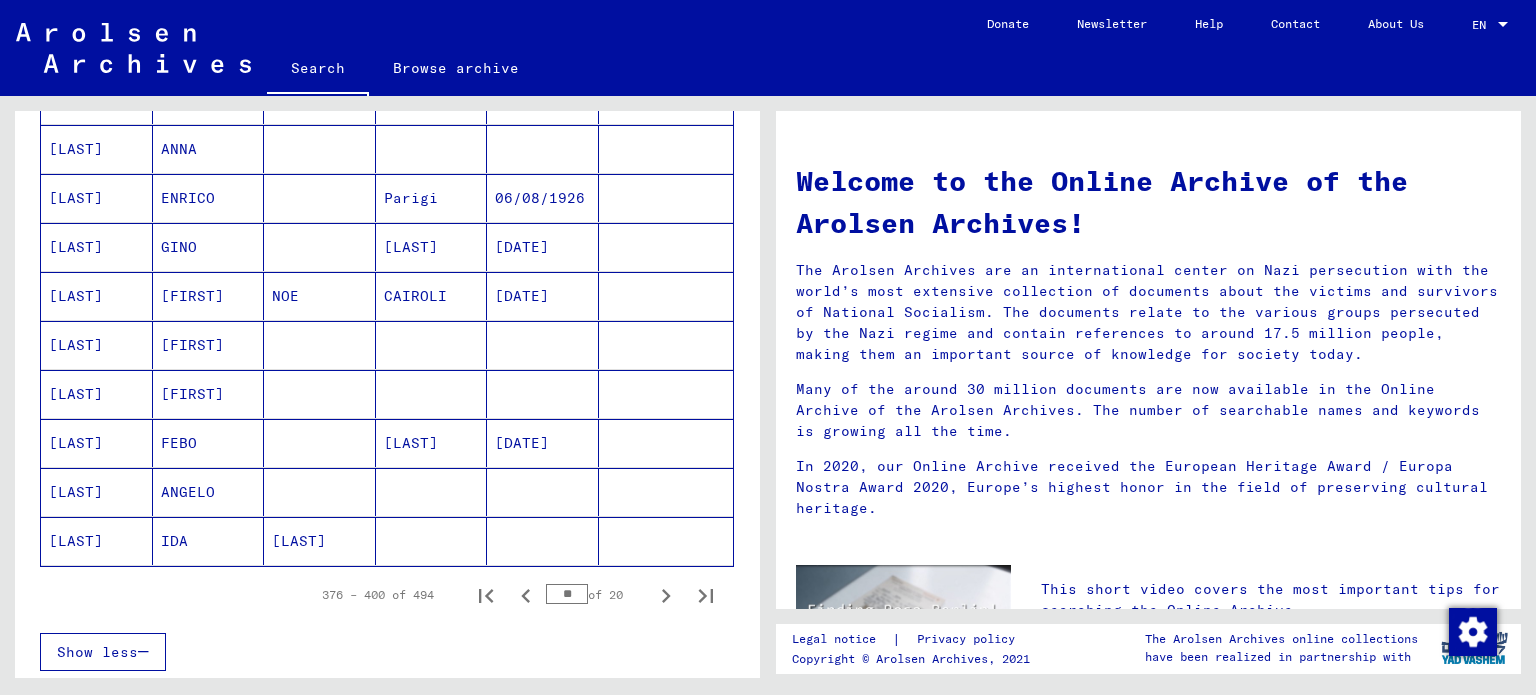 scroll, scrollTop: 1100, scrollLeft: 0, axis: vertical 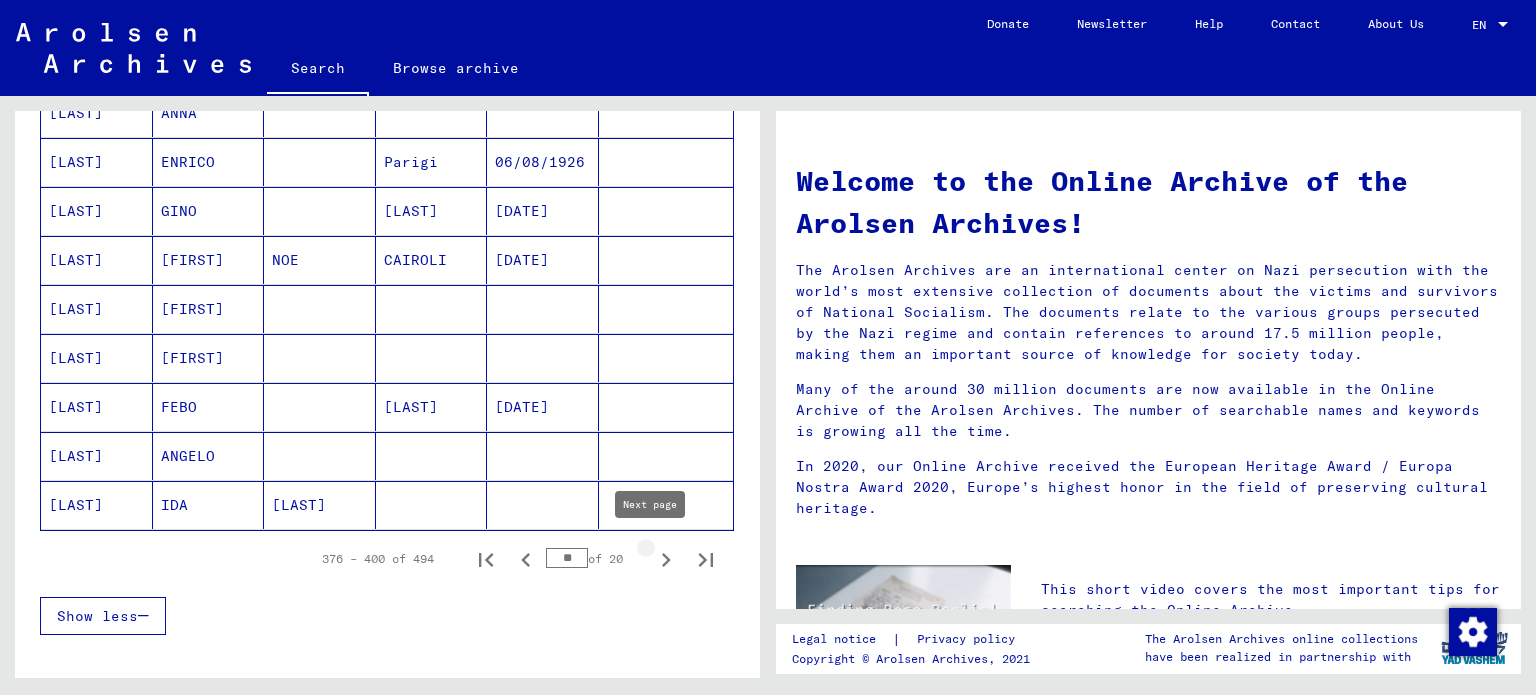 click 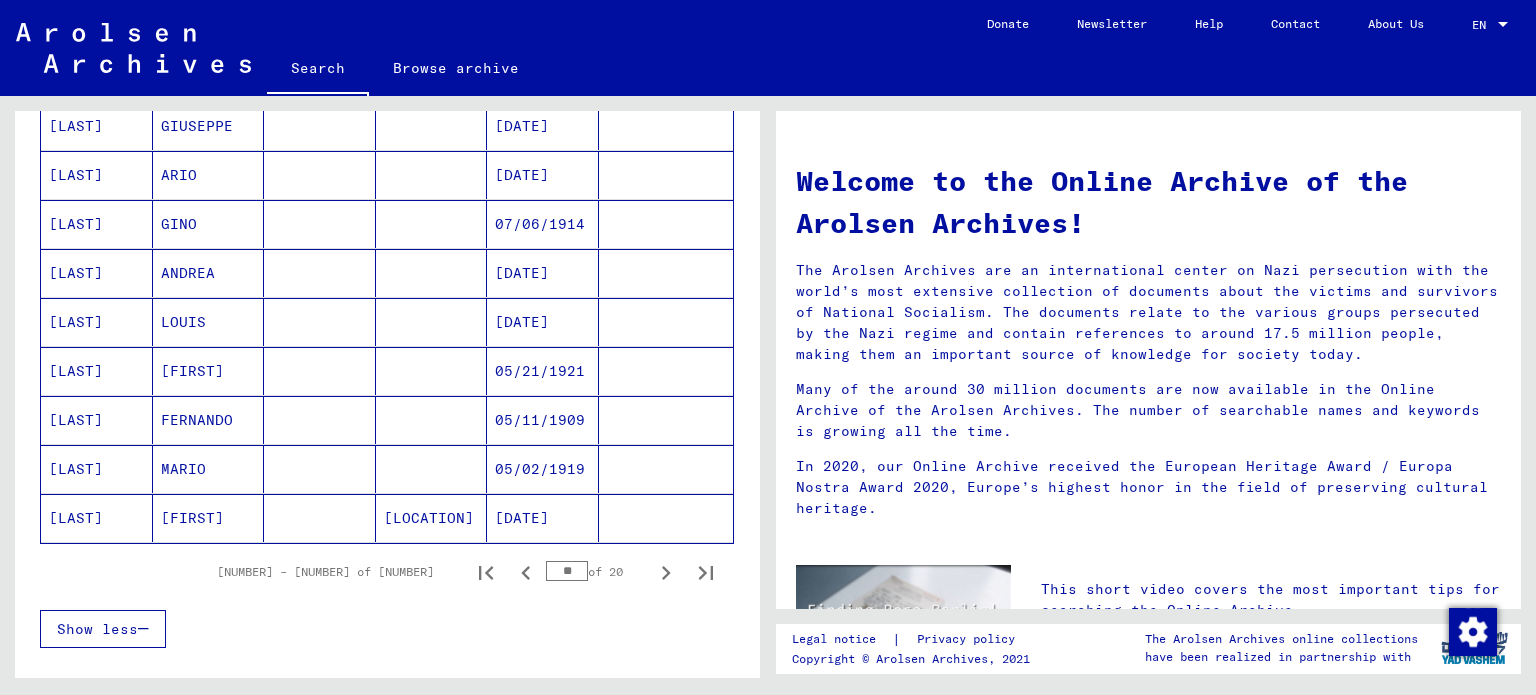 scroll, scrollTop: 1100, scrollLeft: 0, axis: vertical 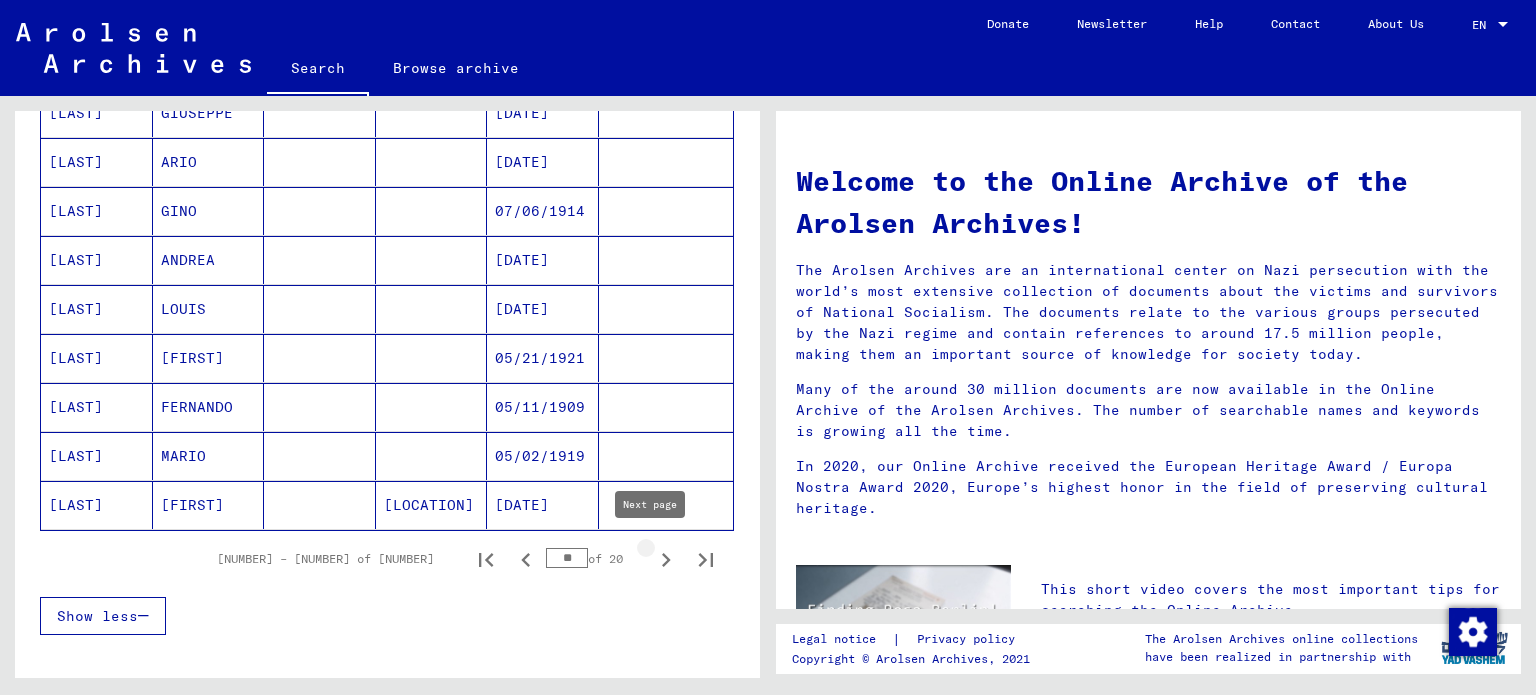 click 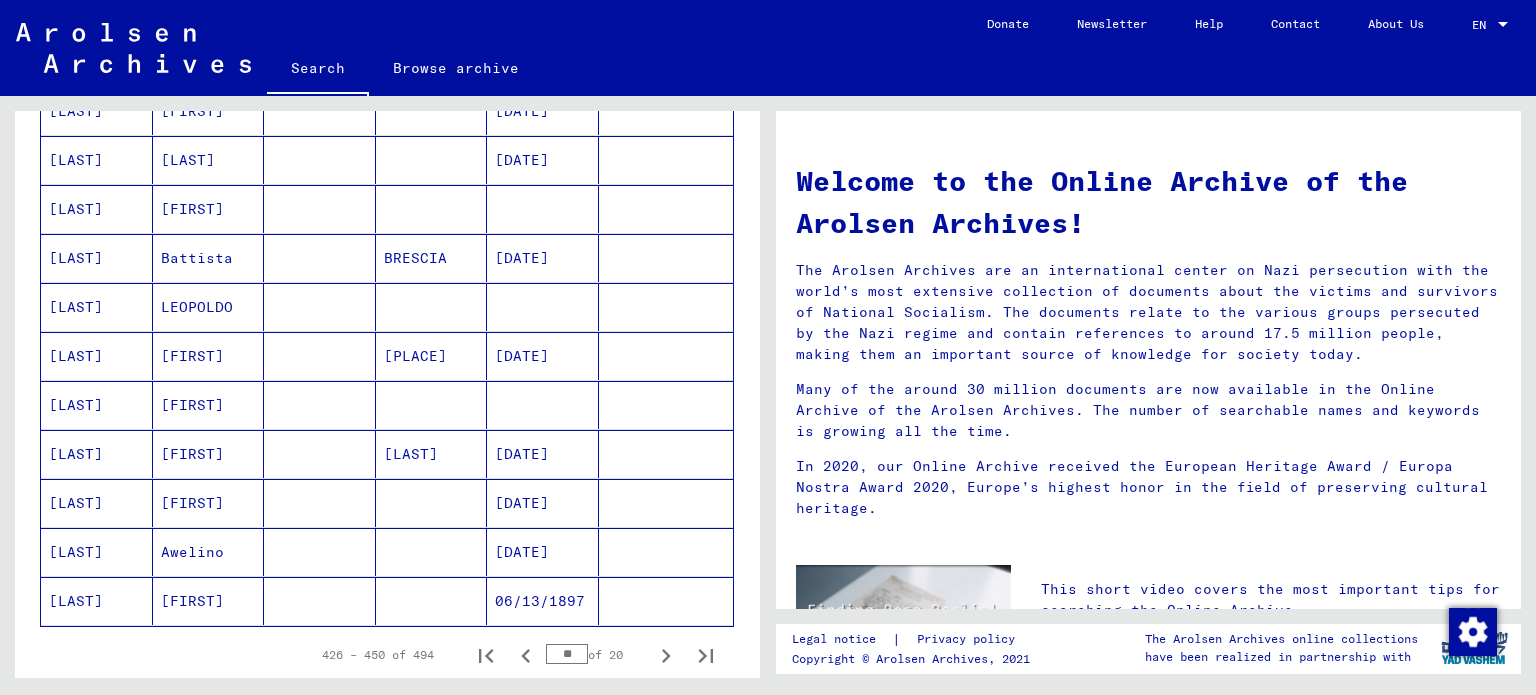 scroll, scrollTop: 1200, scrollLeft: 0, axis: vertical 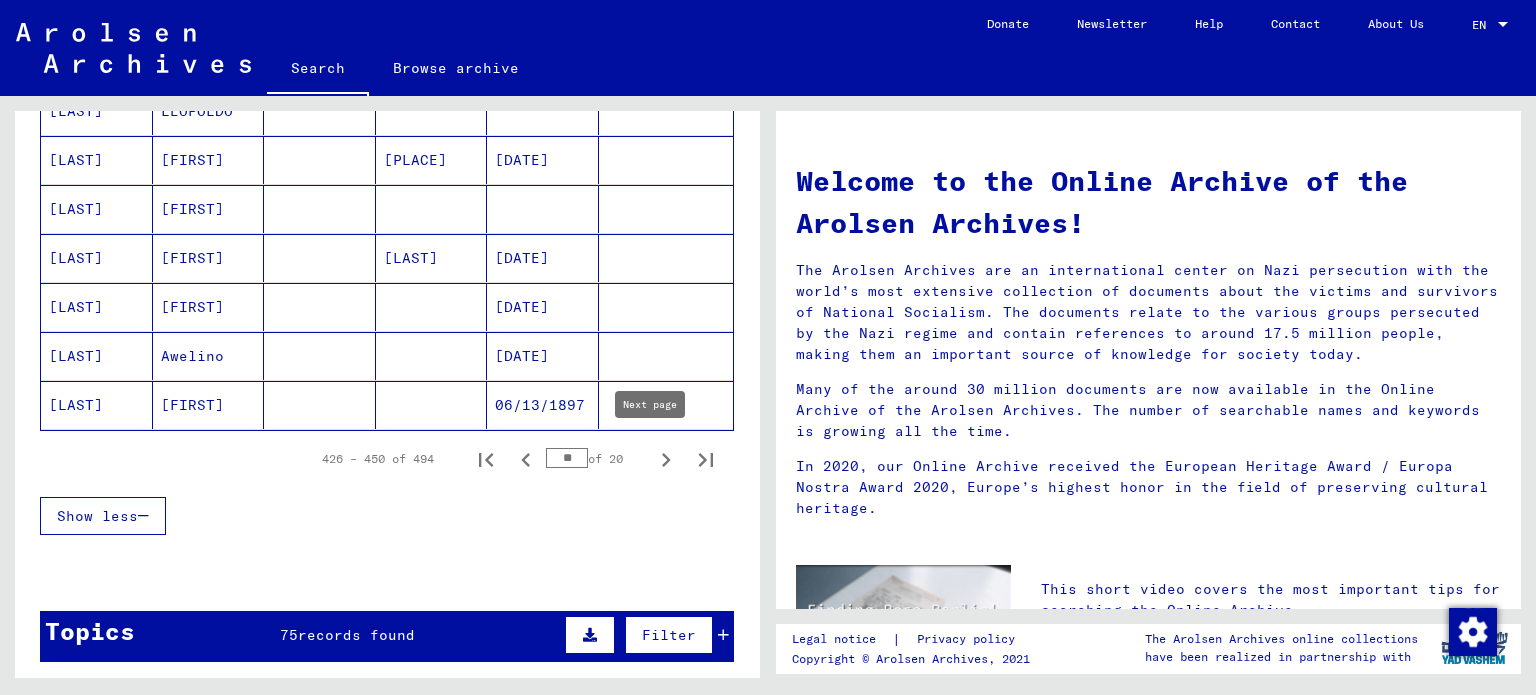 click 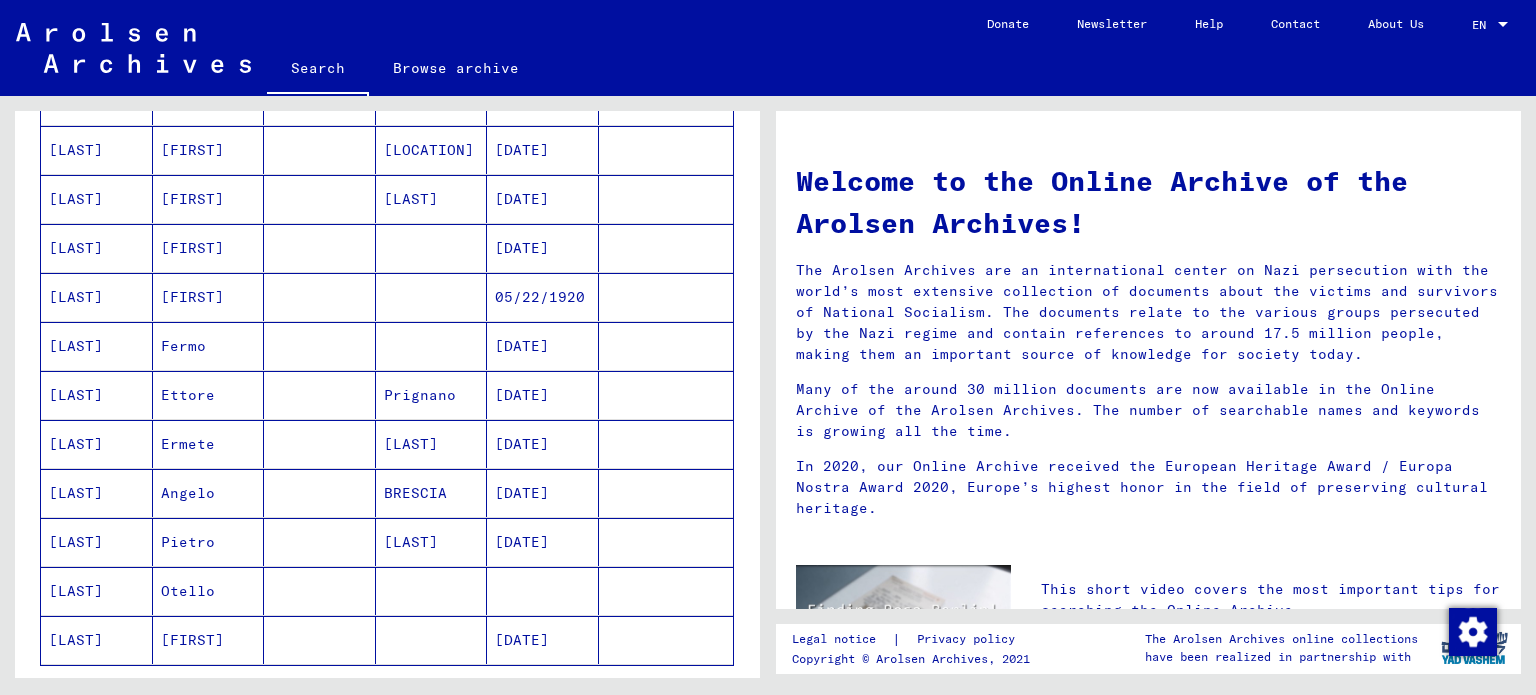 scroll, scrollTop: 1000, scrollLeft: 0, axis: vertical 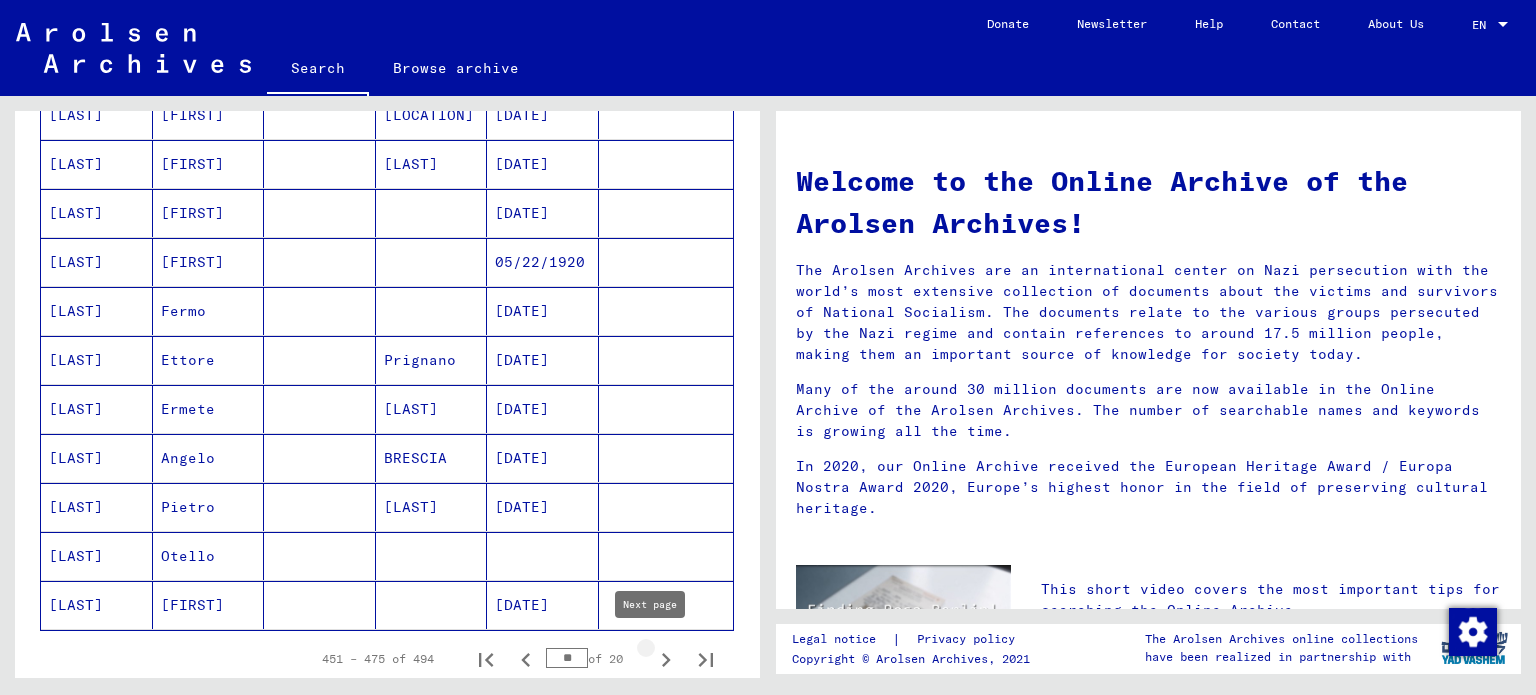 click 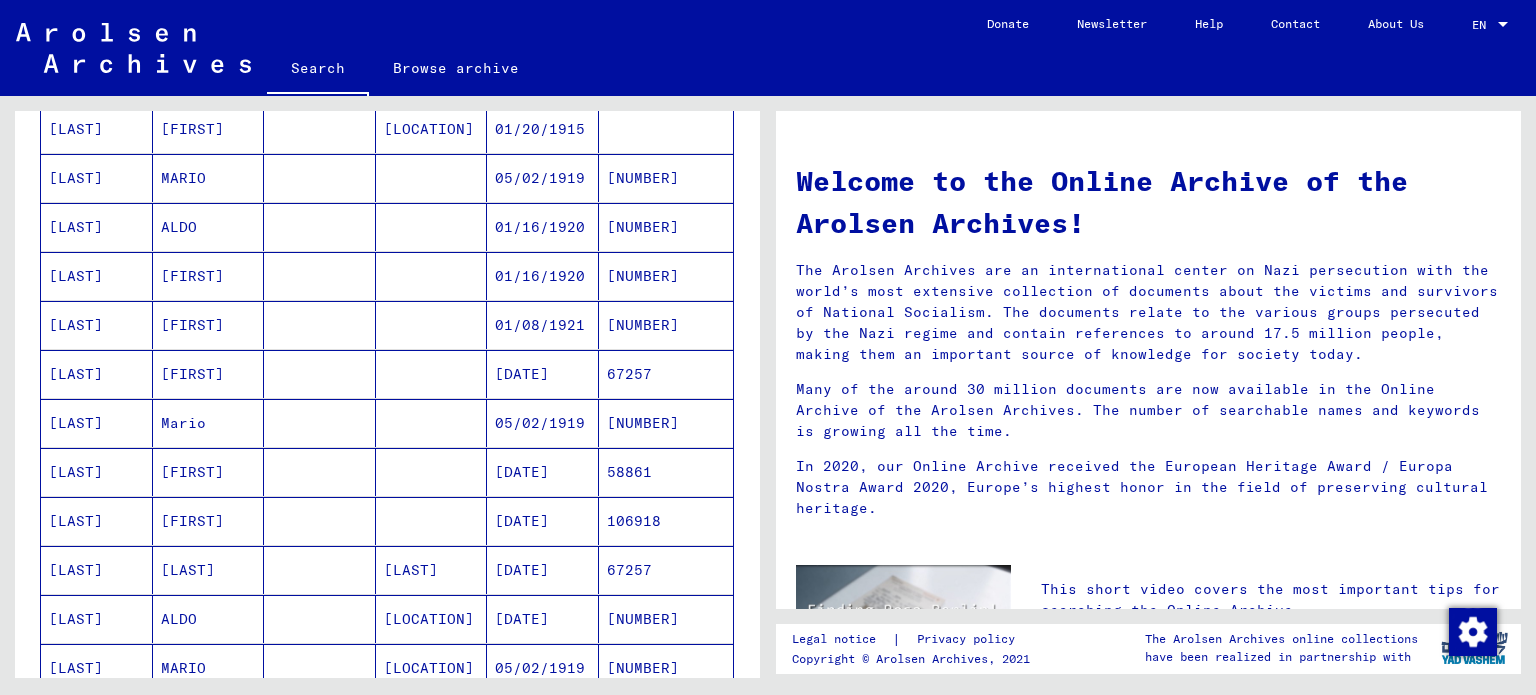 scroll, scrollTop: 0, scrollLeft: 0, axis: both 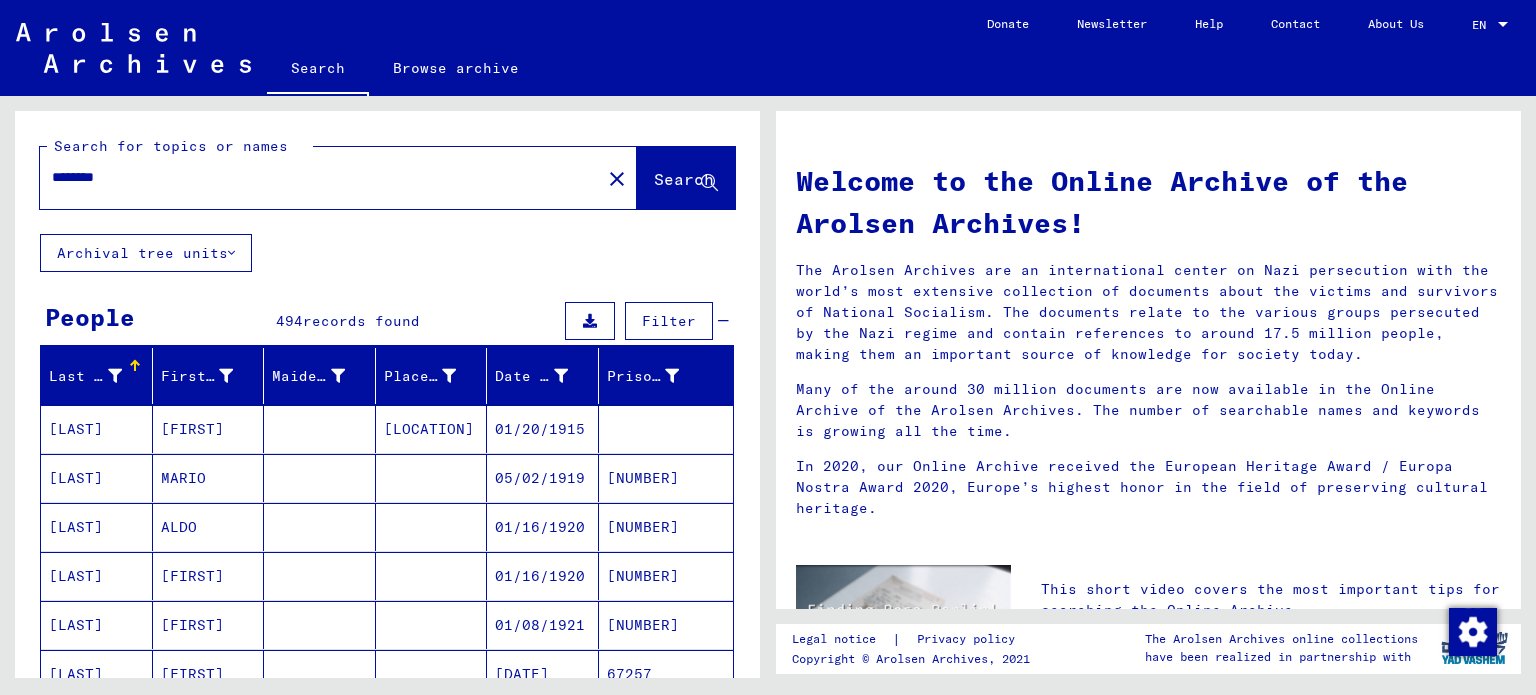 click on "********" at bounding box center [314, 177] 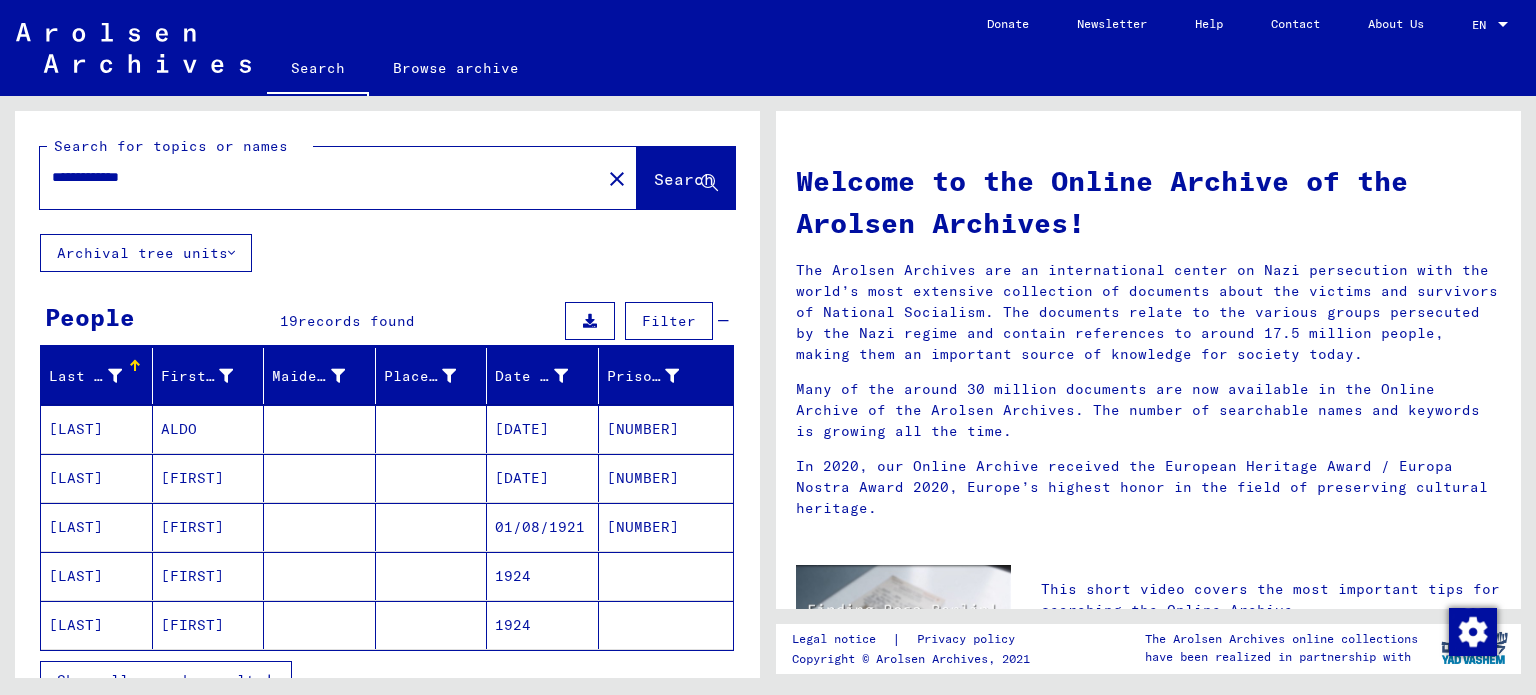 scroll, scrollTop: 200, scrollLeft: 0, axis: vertical 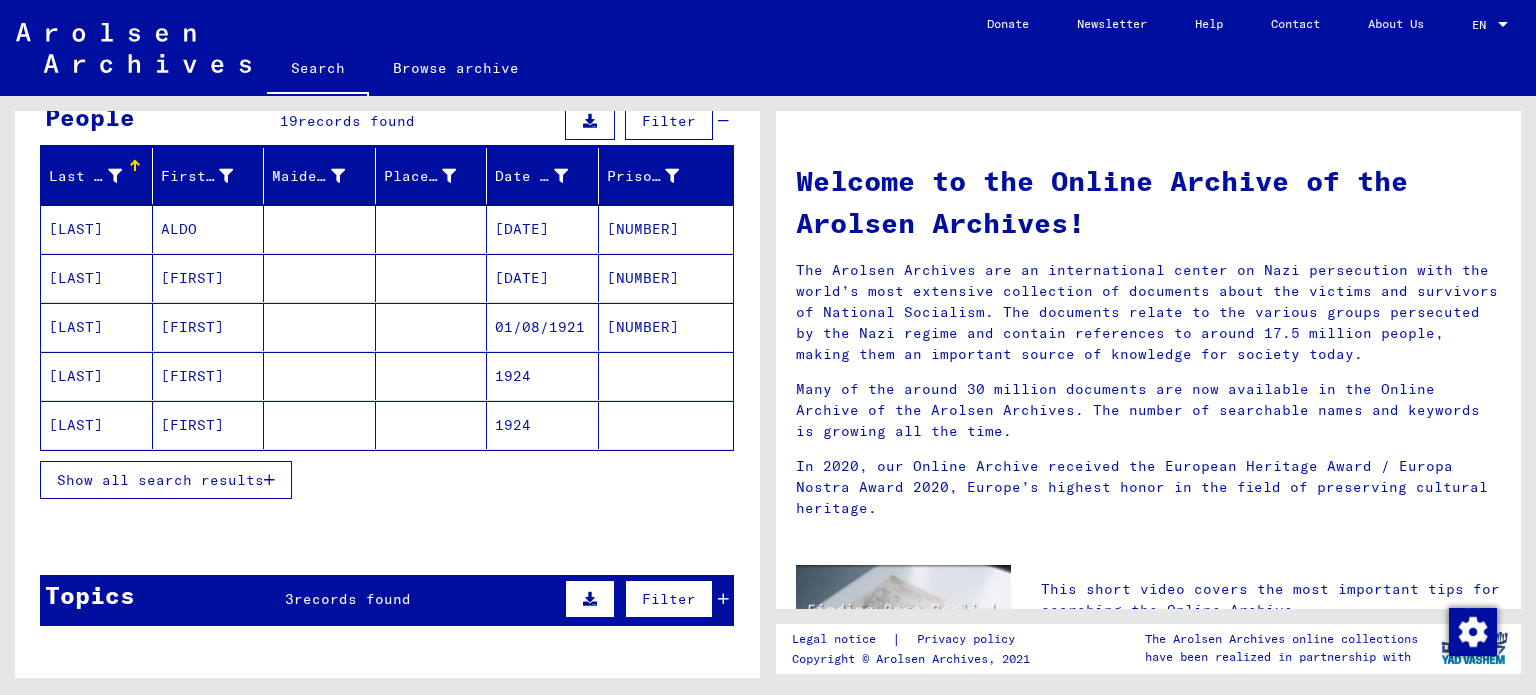 click on "Show all search results" at bounding box center (160, 480) 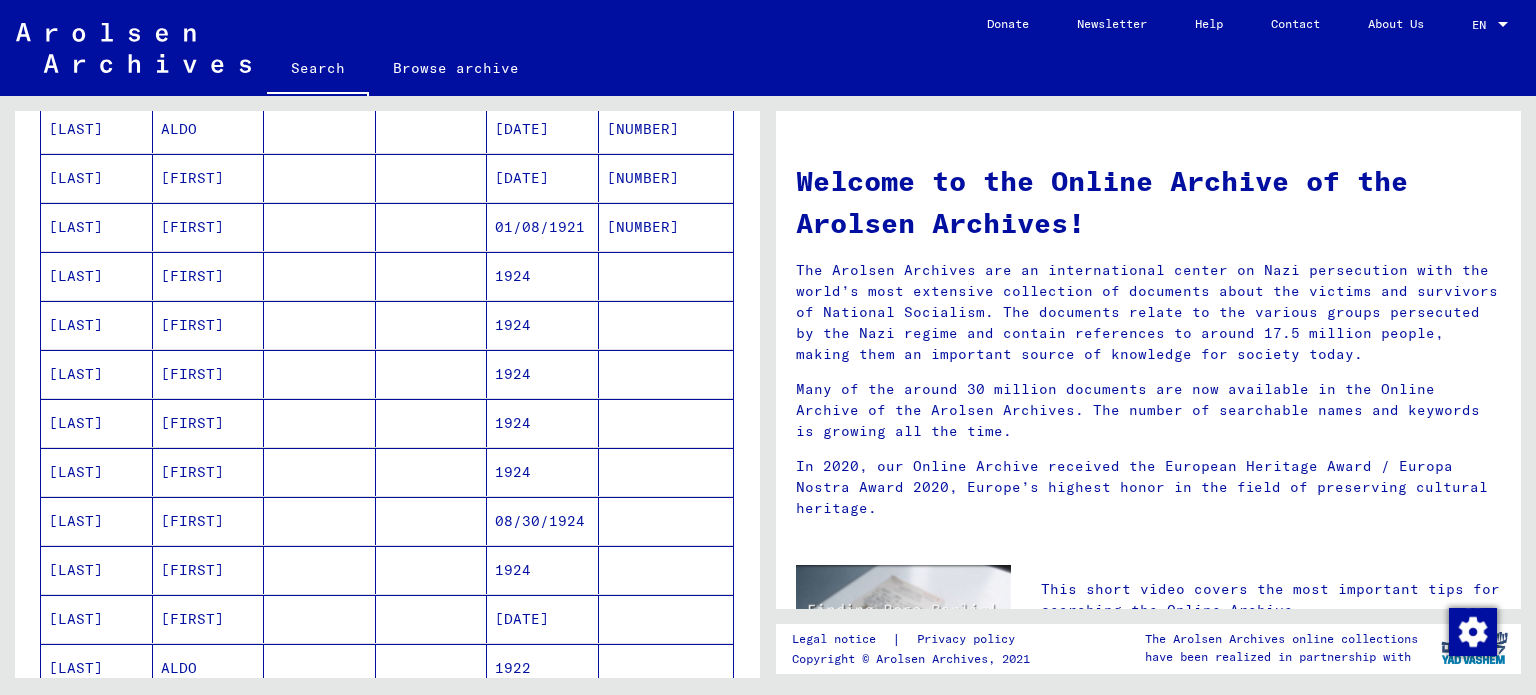 scroll, scrollTop: 0, scrollLeft: 0, axis: both 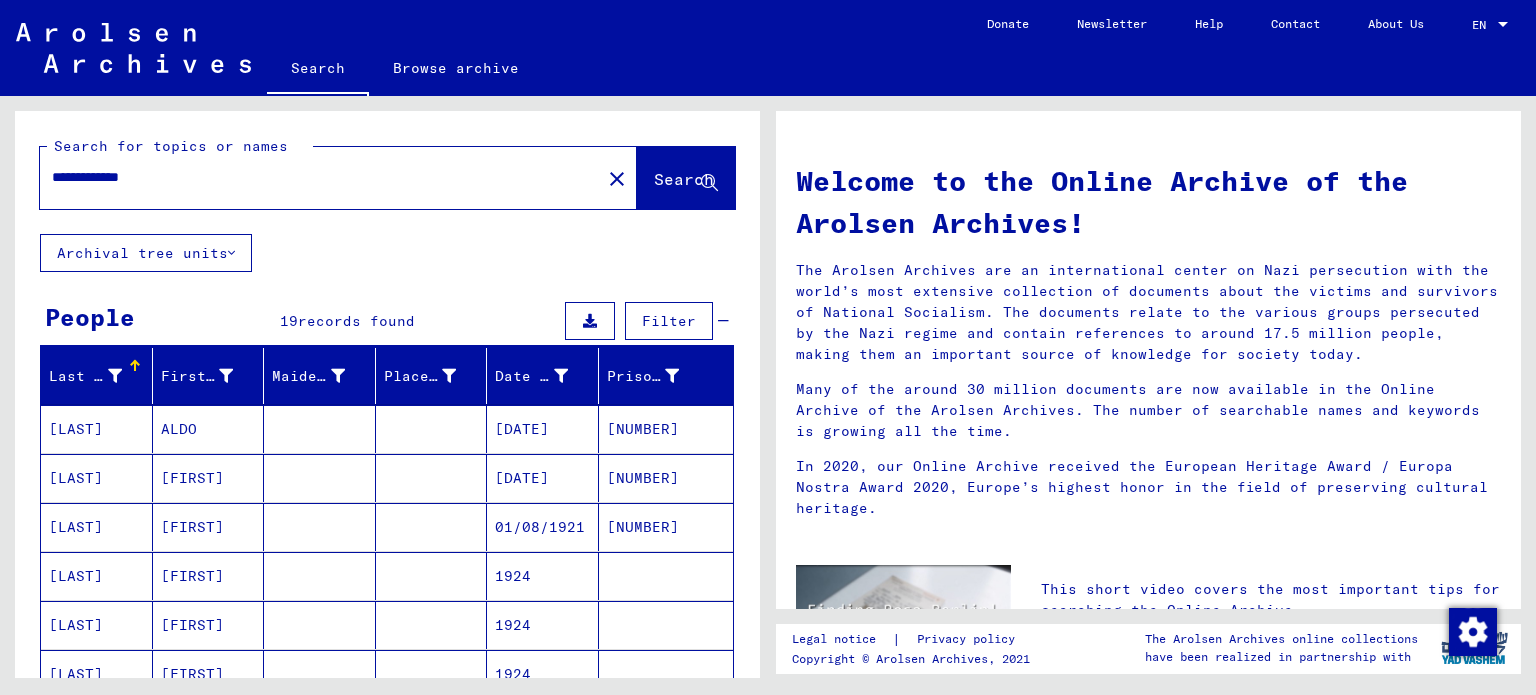 drag, startPoint x: 236, startPoint y: 184, endPoint x: 8, endPoint y: 185, distance: 228.0022 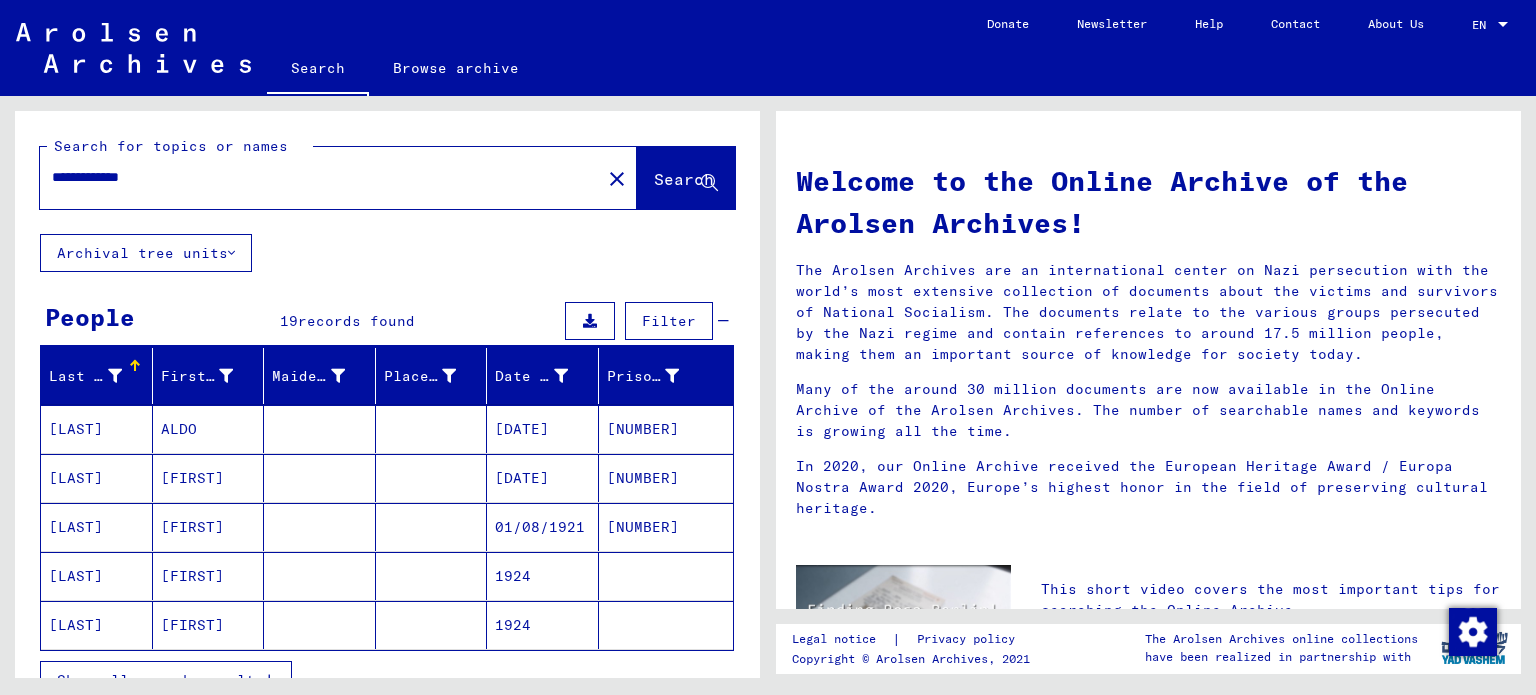 scroll, scrollTop: 100, scrollLeft: 0, axis: vertical 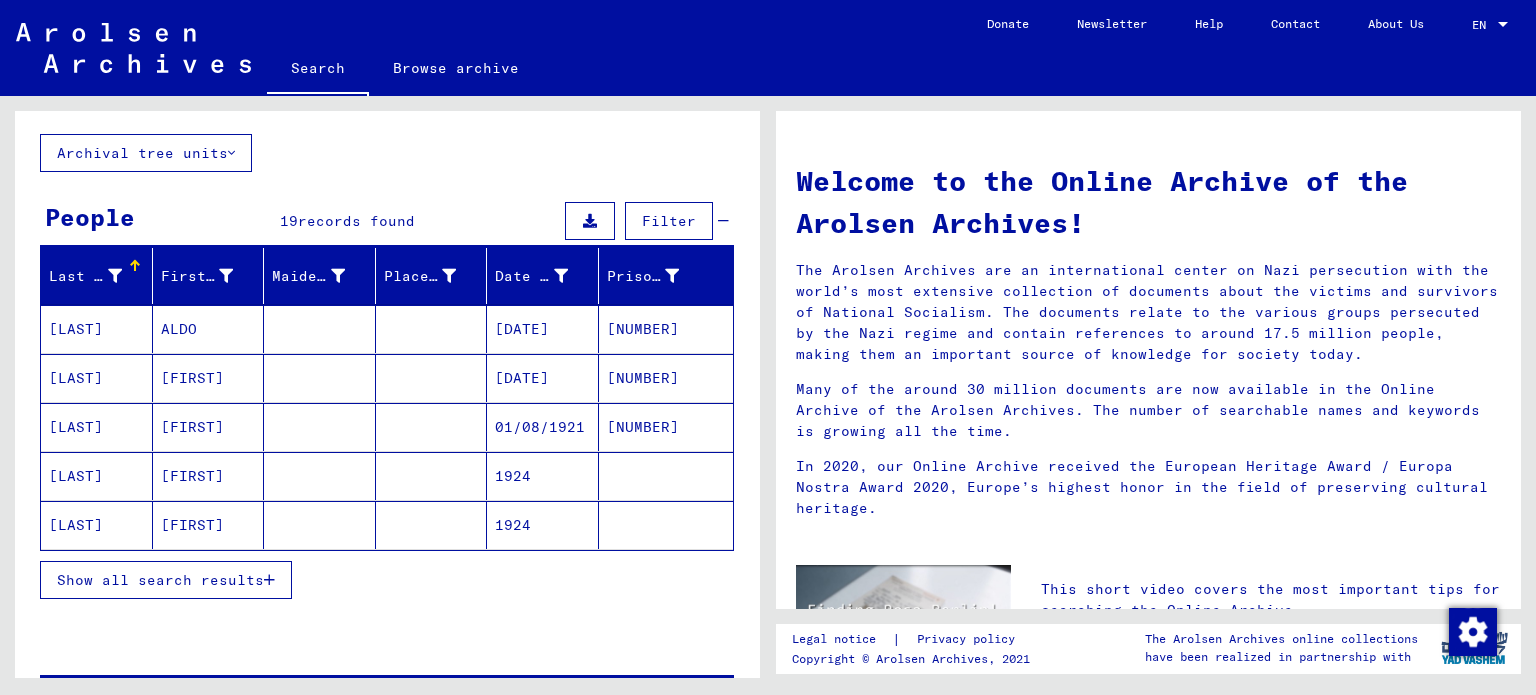 click on "Show all search results" at bounding box center [160, 580] 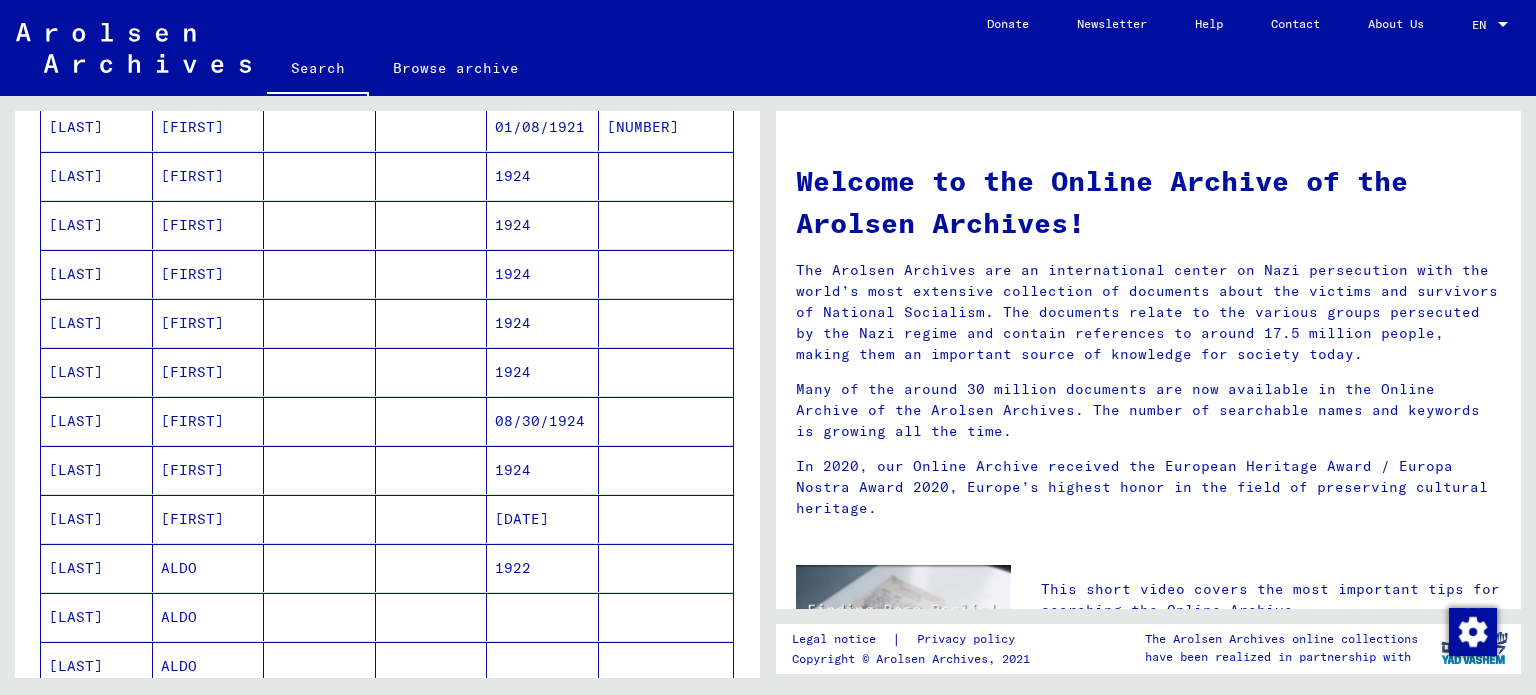 scroll, scrollTop: 0, scrollLeft: 0, axis: both 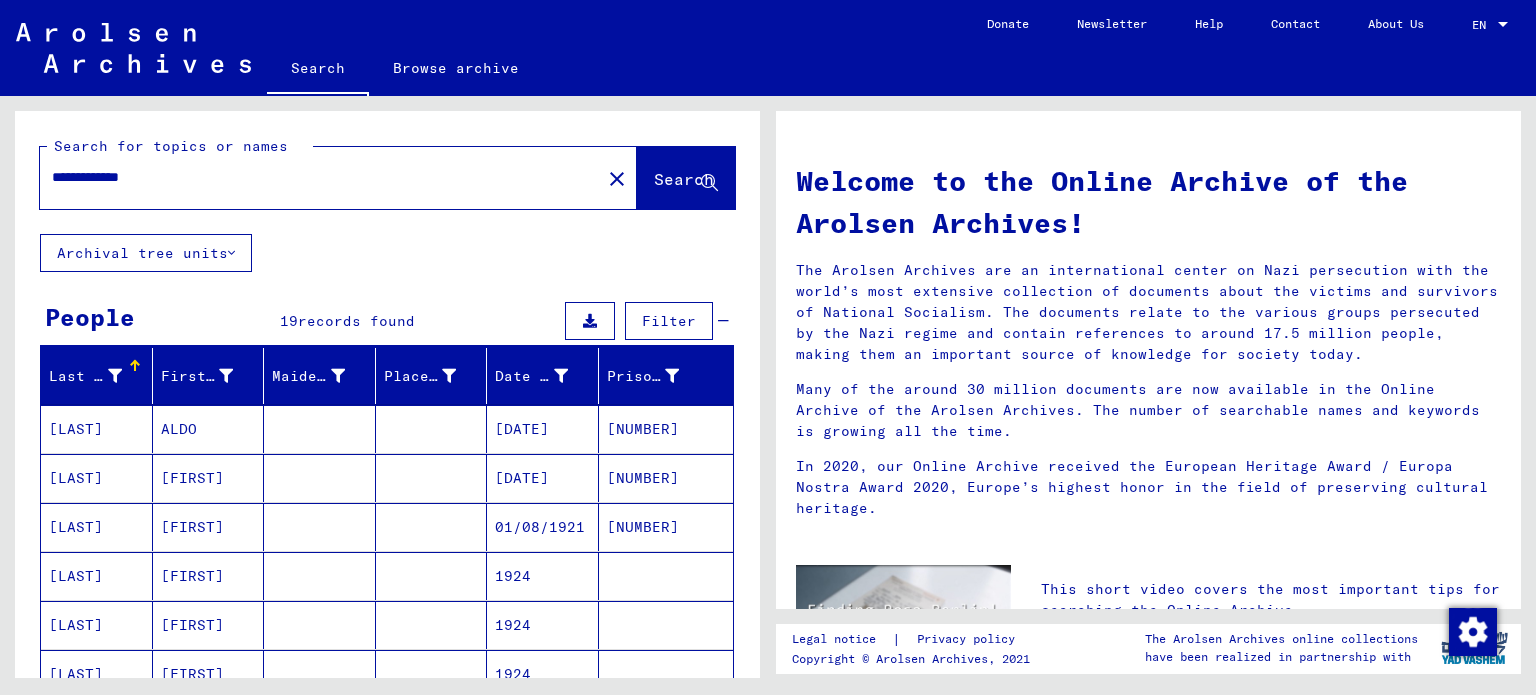 drag, startPoint x: 133, startPoint y: 164, endPoint x: 0, endPoint y: 183, distance: 134.3503 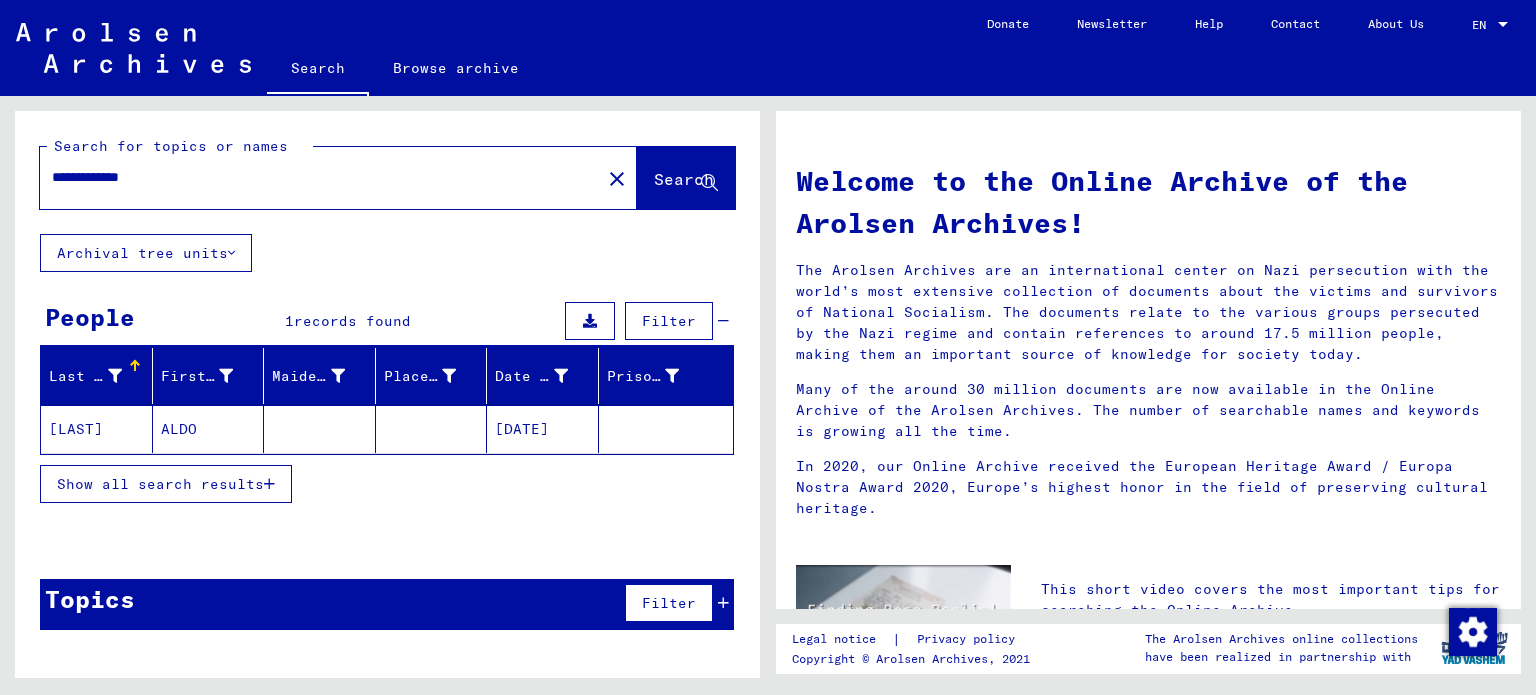 click on "Show all search results" at bounding box center [160, 484] 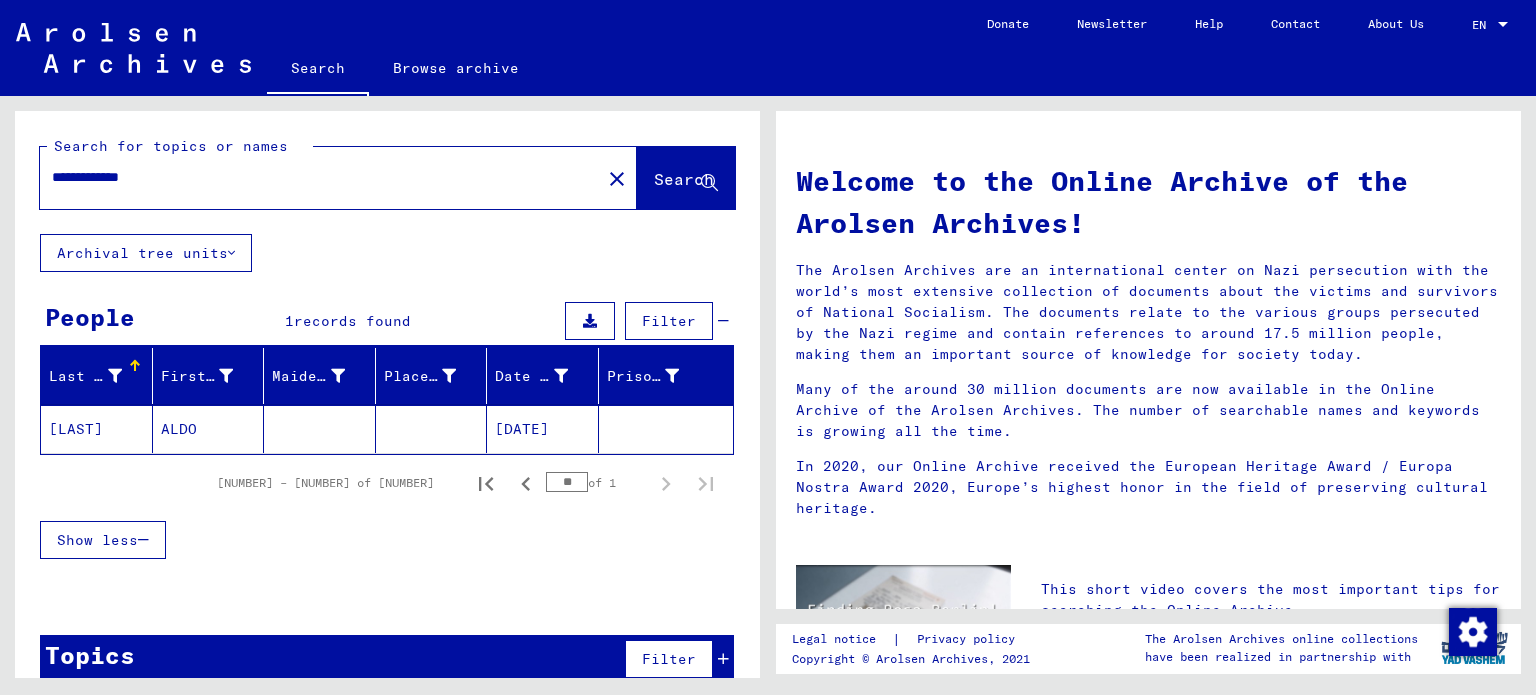 click on "[DATE]" 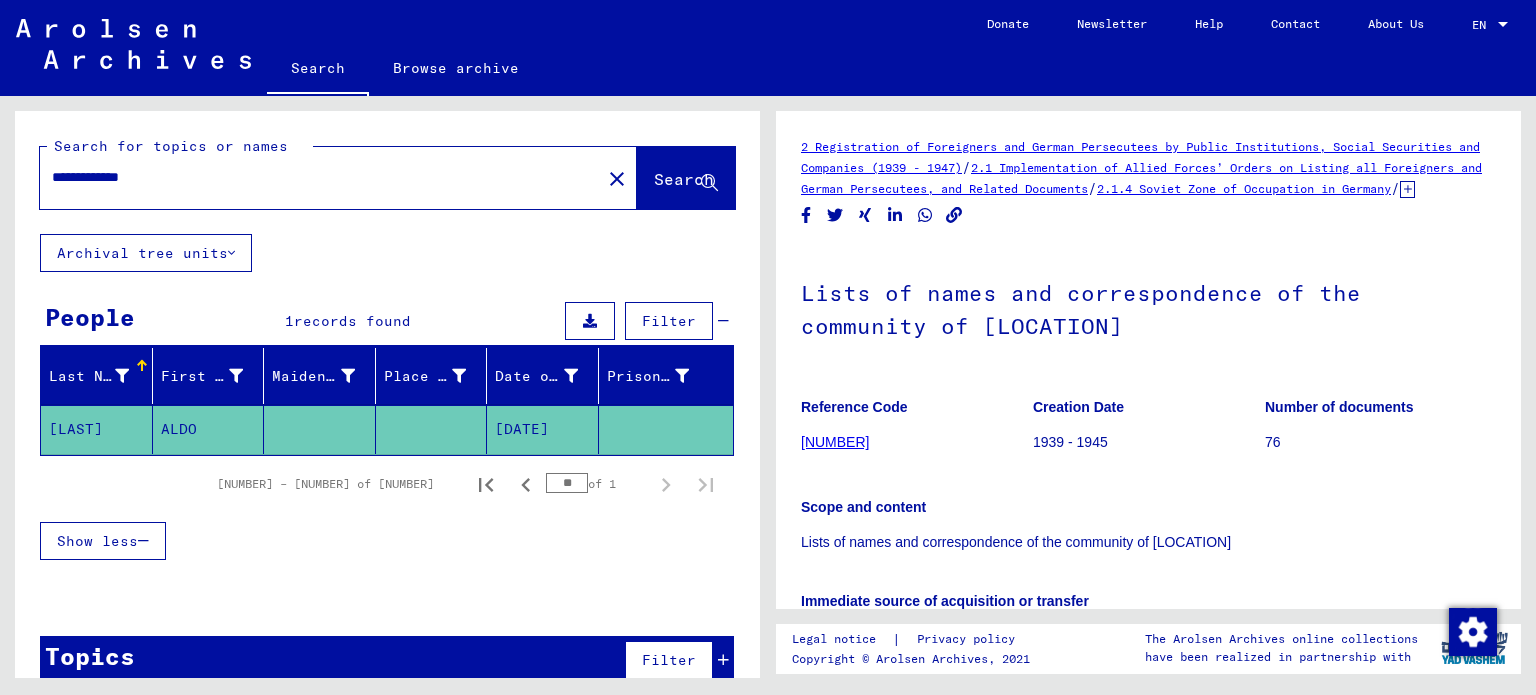 scroll, scrollTop: 0, scrollLeft: 0, axis: both 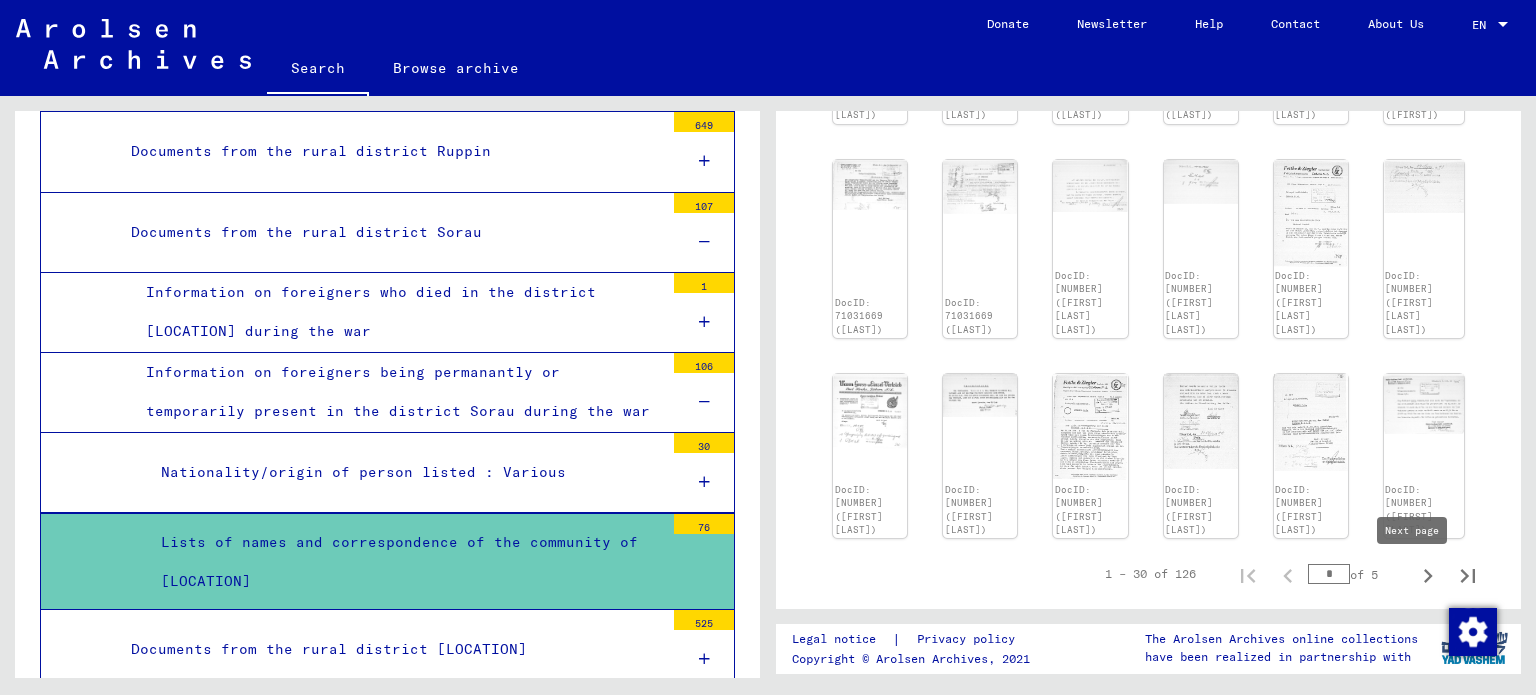 click 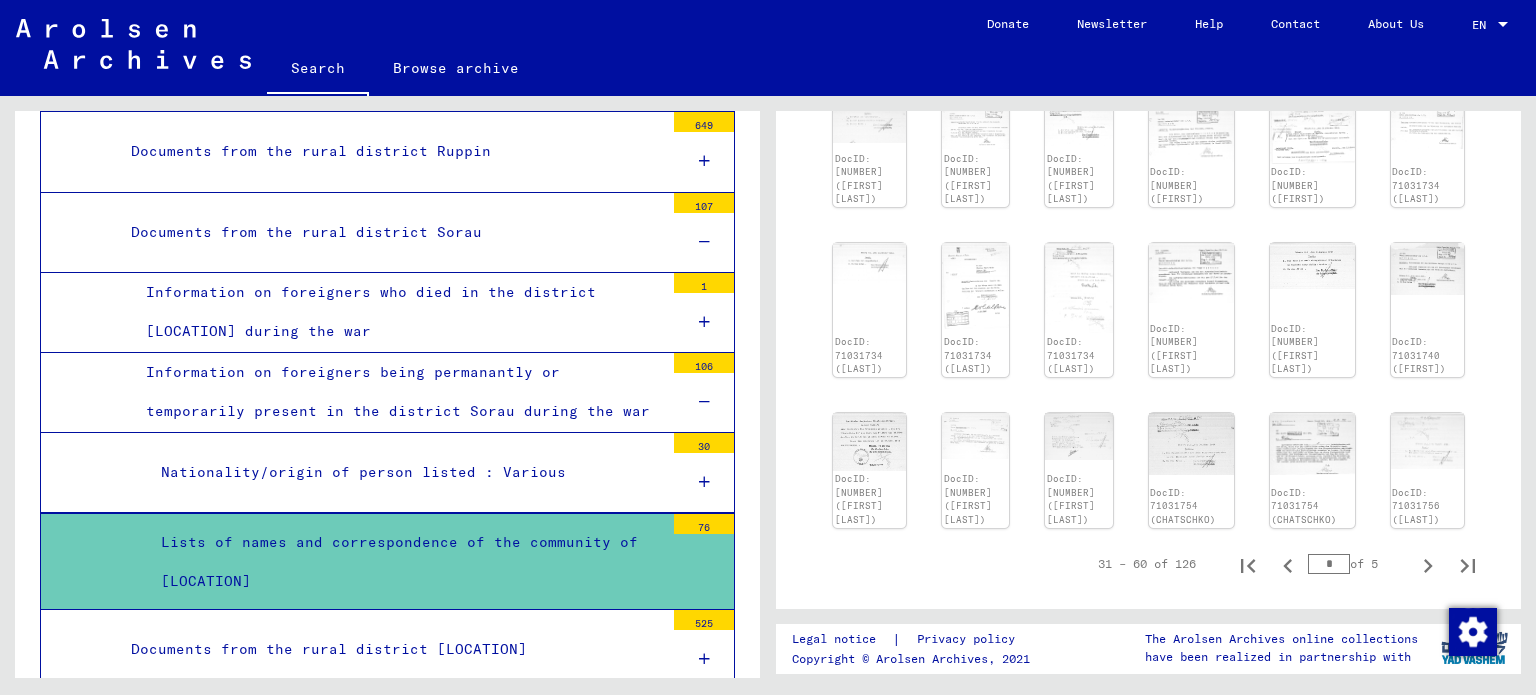 scroll, scrollTop: 1100, scrollLeft: 0, axis: vertical 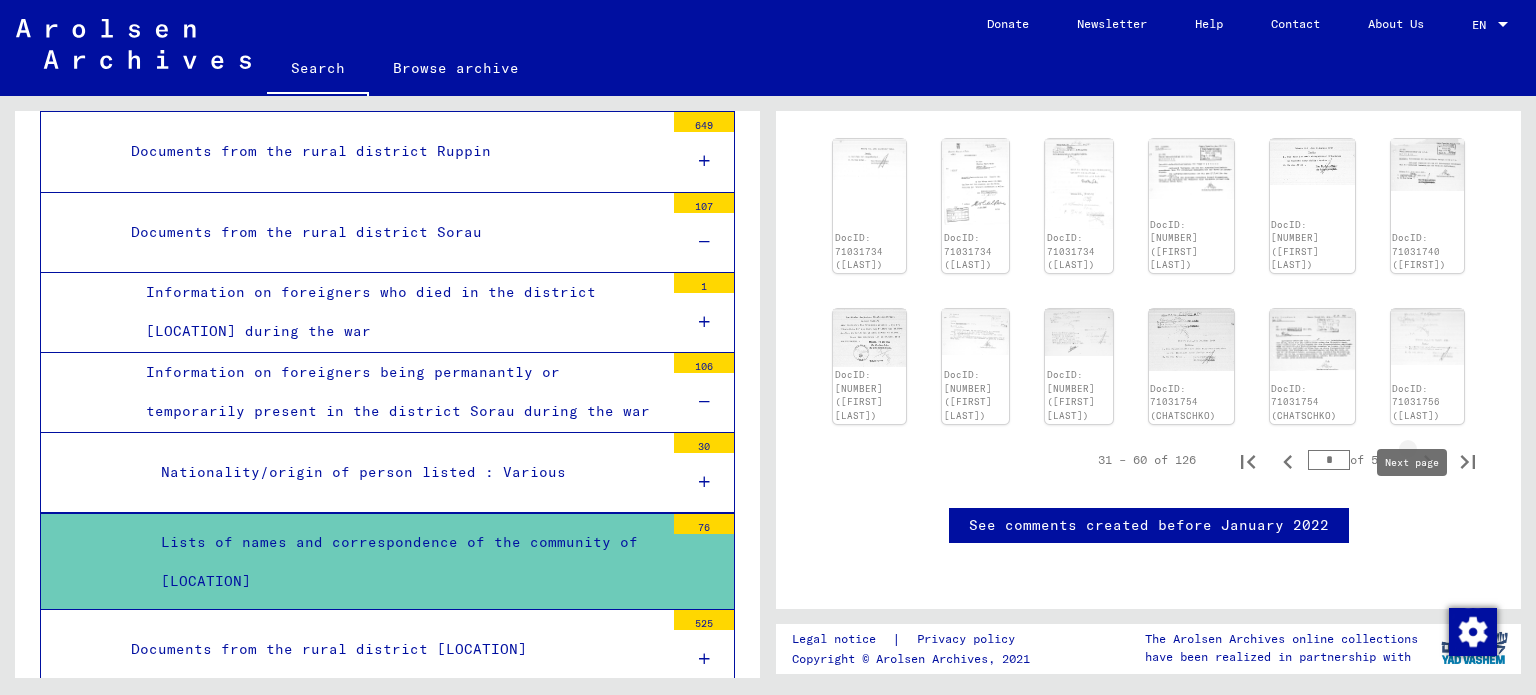 click 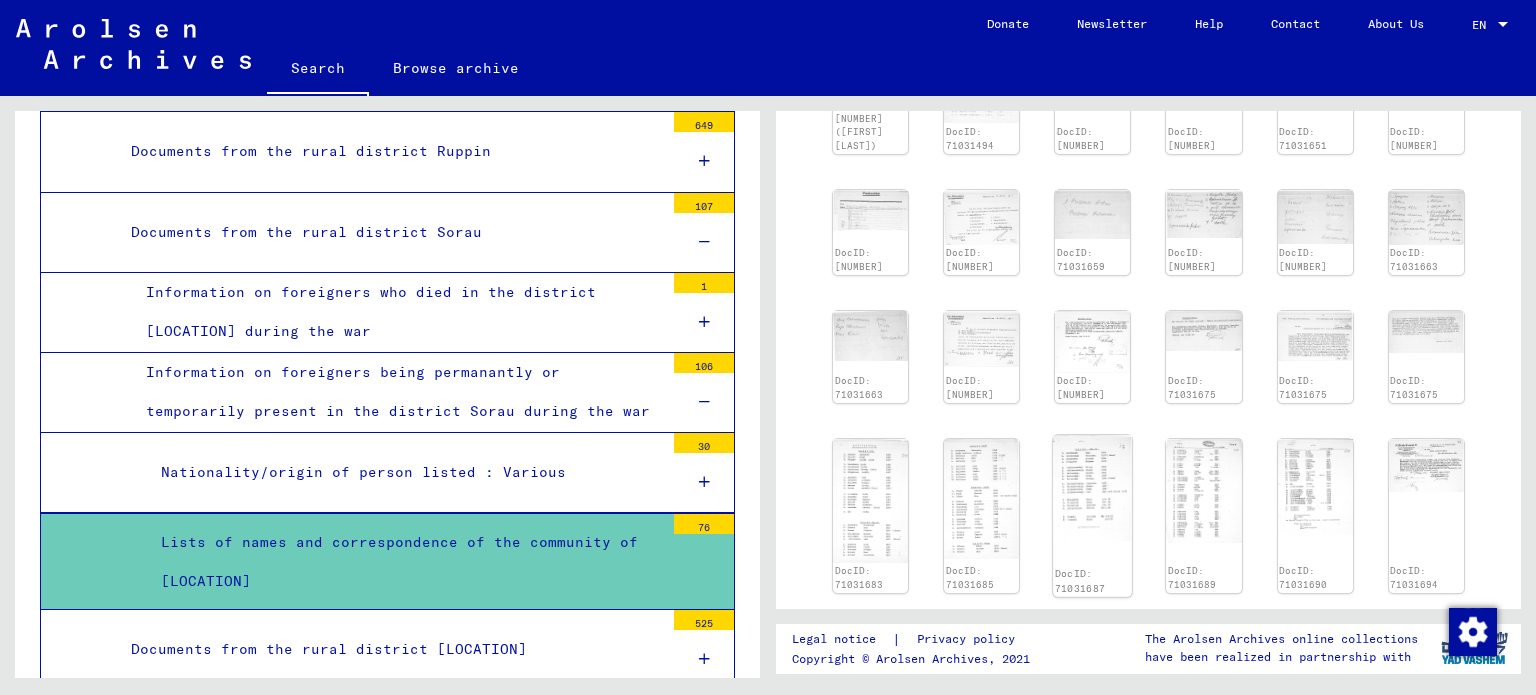 scroll, scrollTop: 959, scrollLeft: 0, axis: vertical 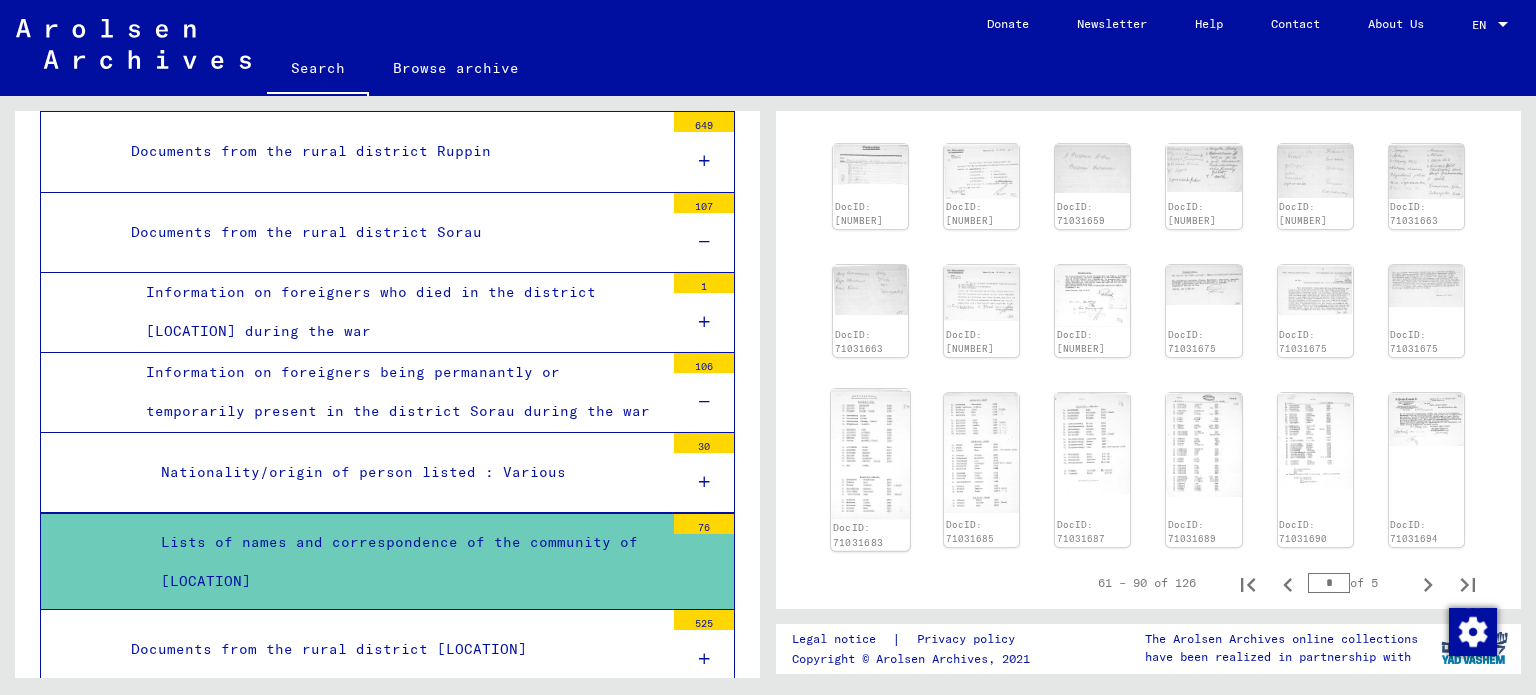 click 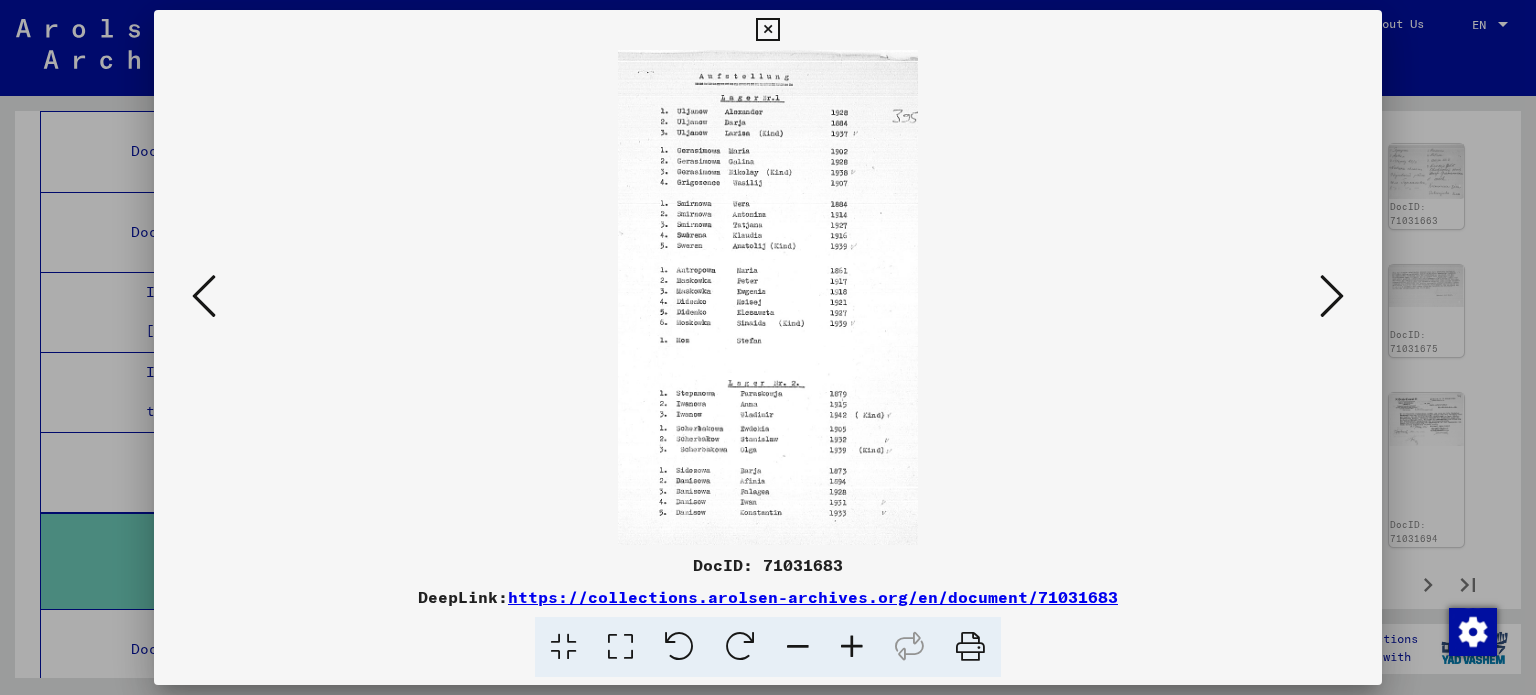 click at bounding box center [1332, 296] 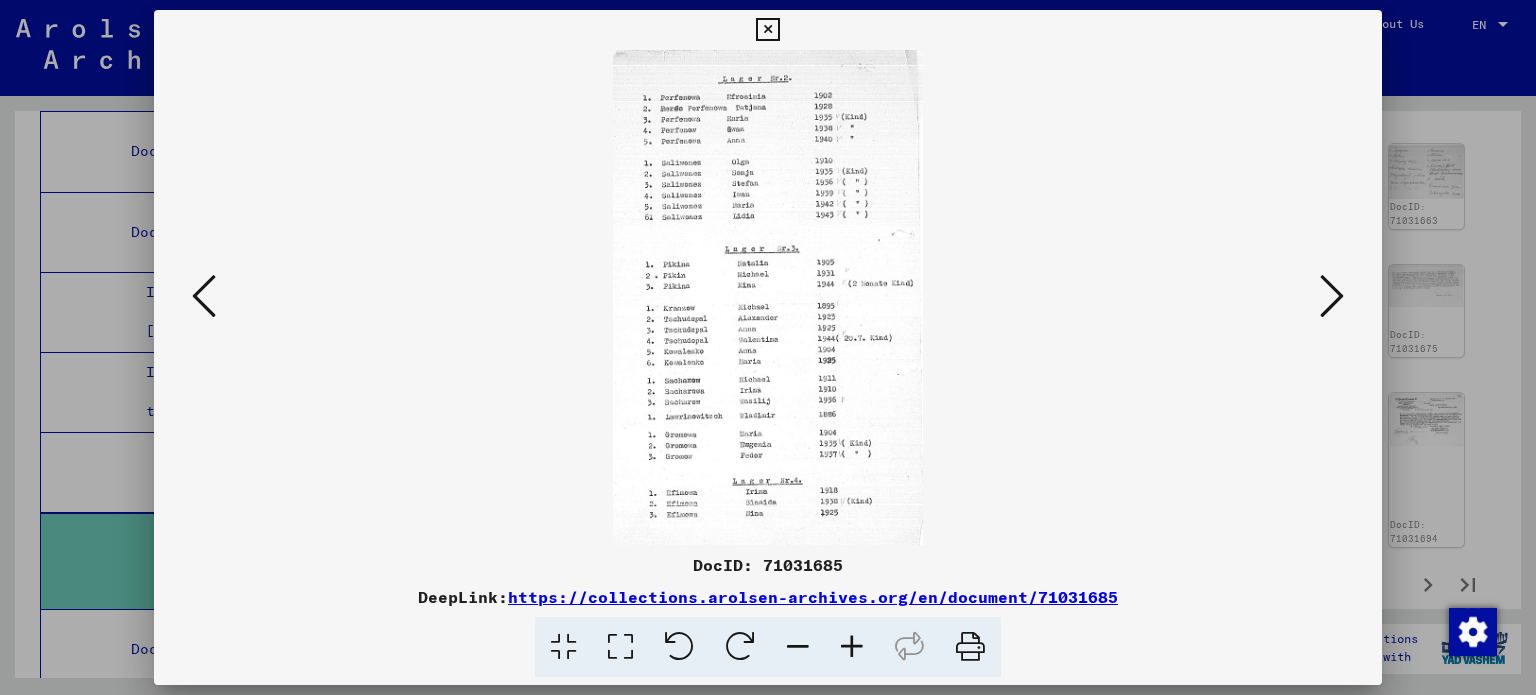 click at bounding box center [1332, 296] 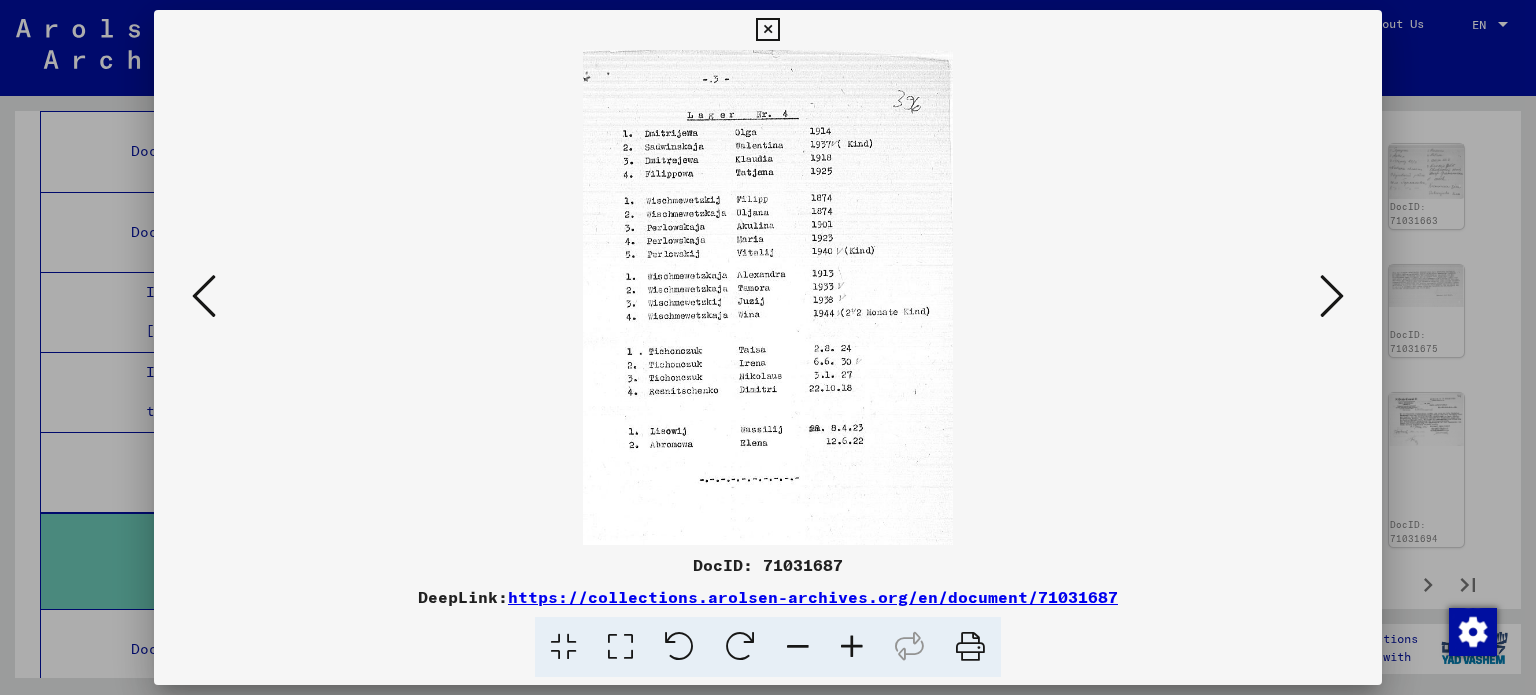 click at bounding box center [1332, 296] 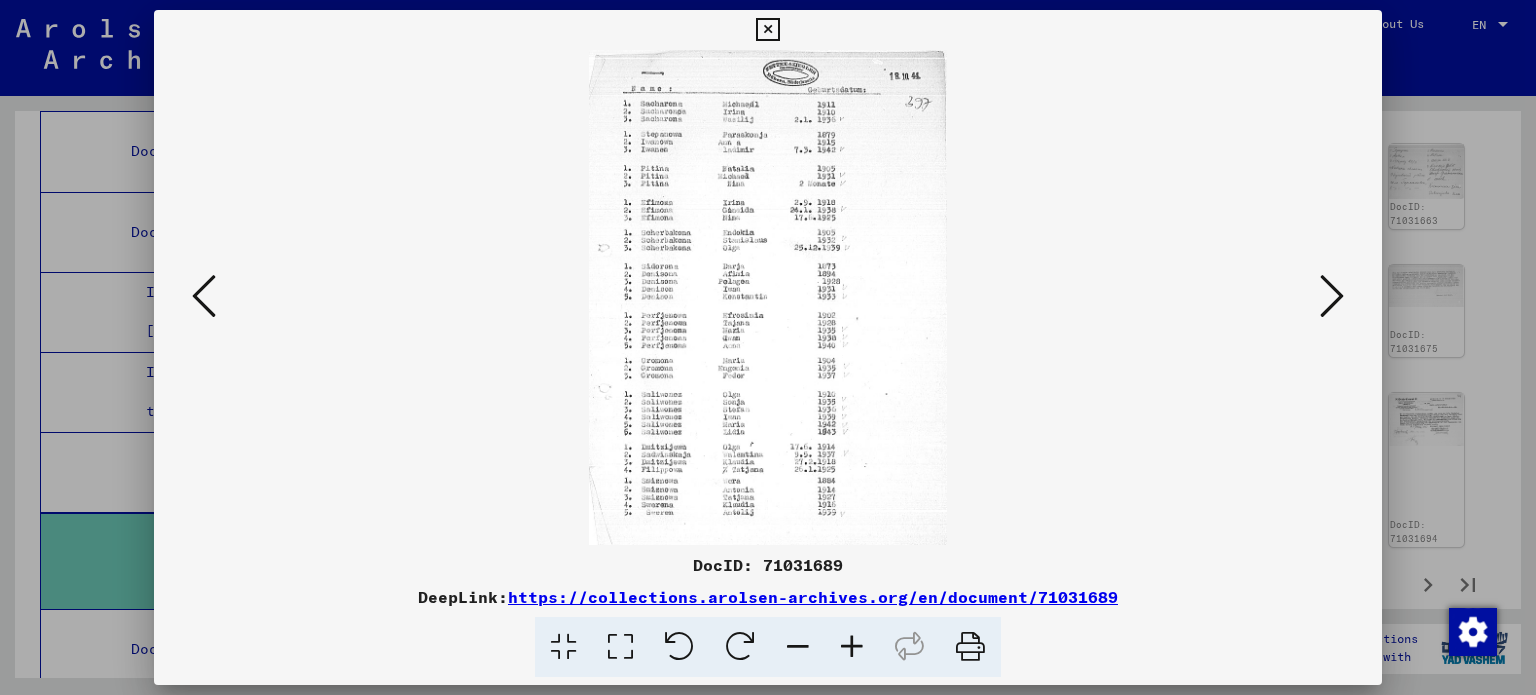 click at bounding box center [1332, 296] 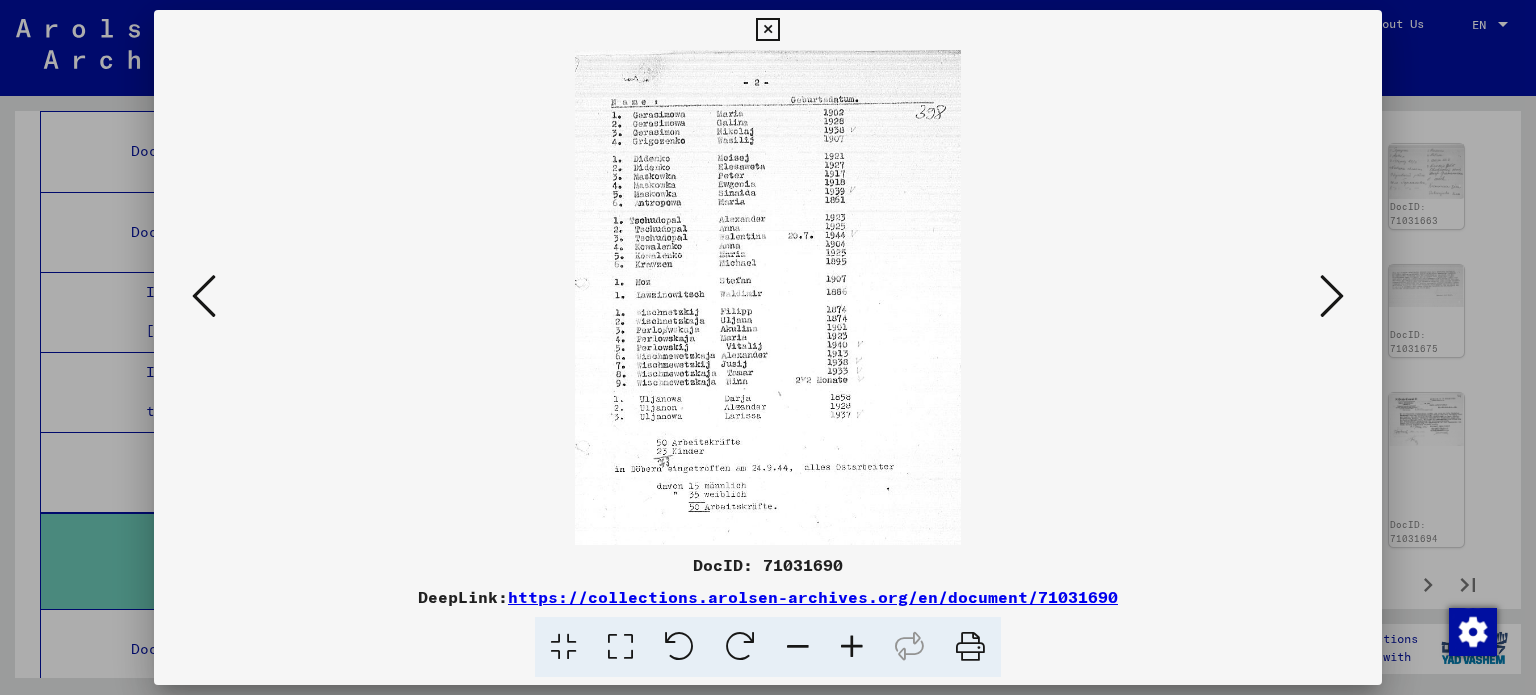 click at bounding box center (1332, 296) 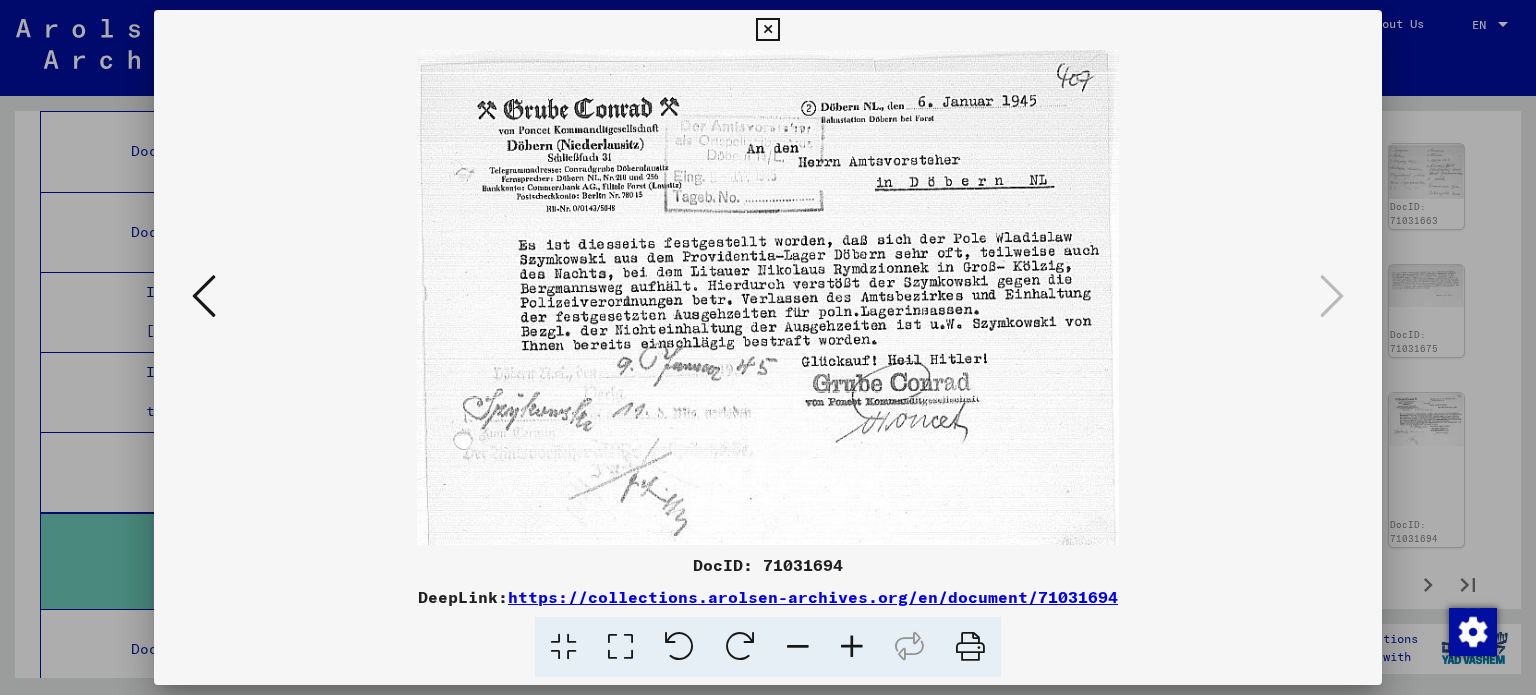 click at bounding box center (768, 297) 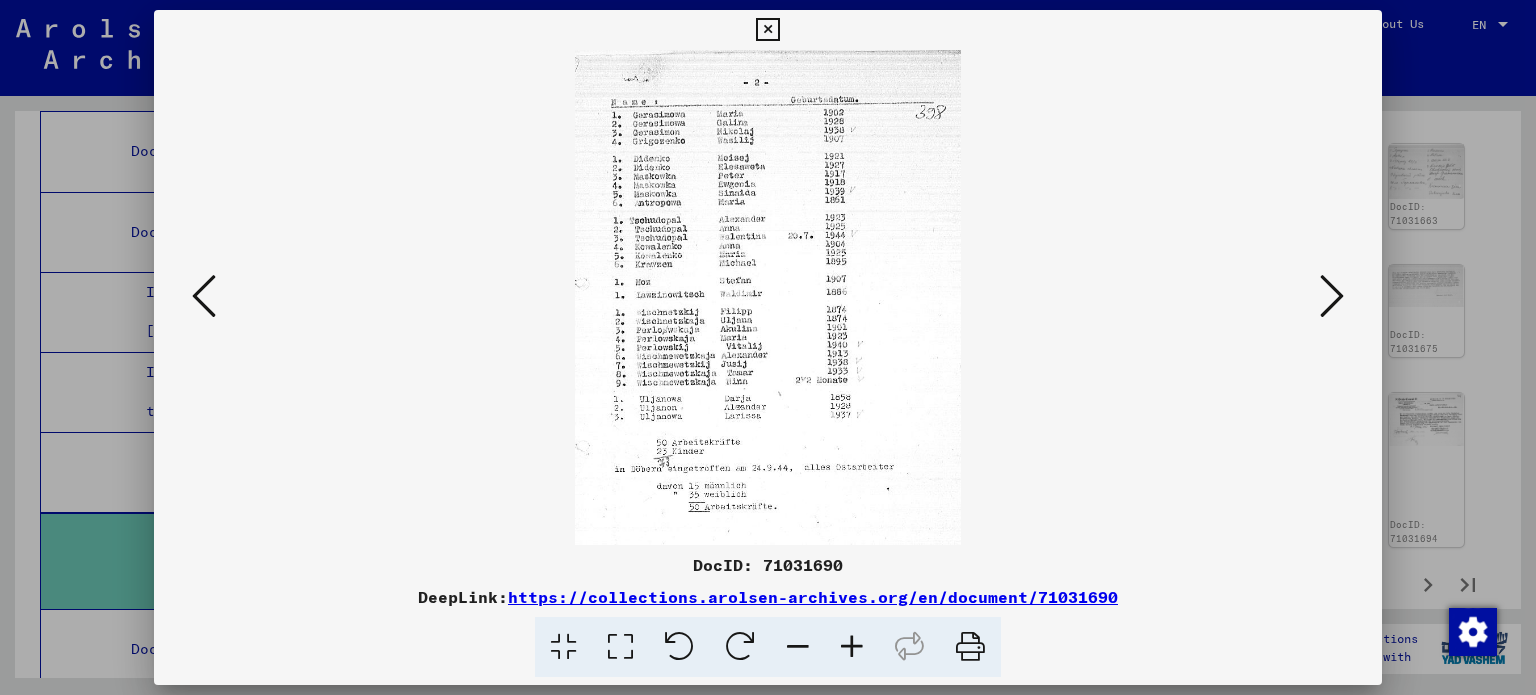 click at bounding box center (204, 296) 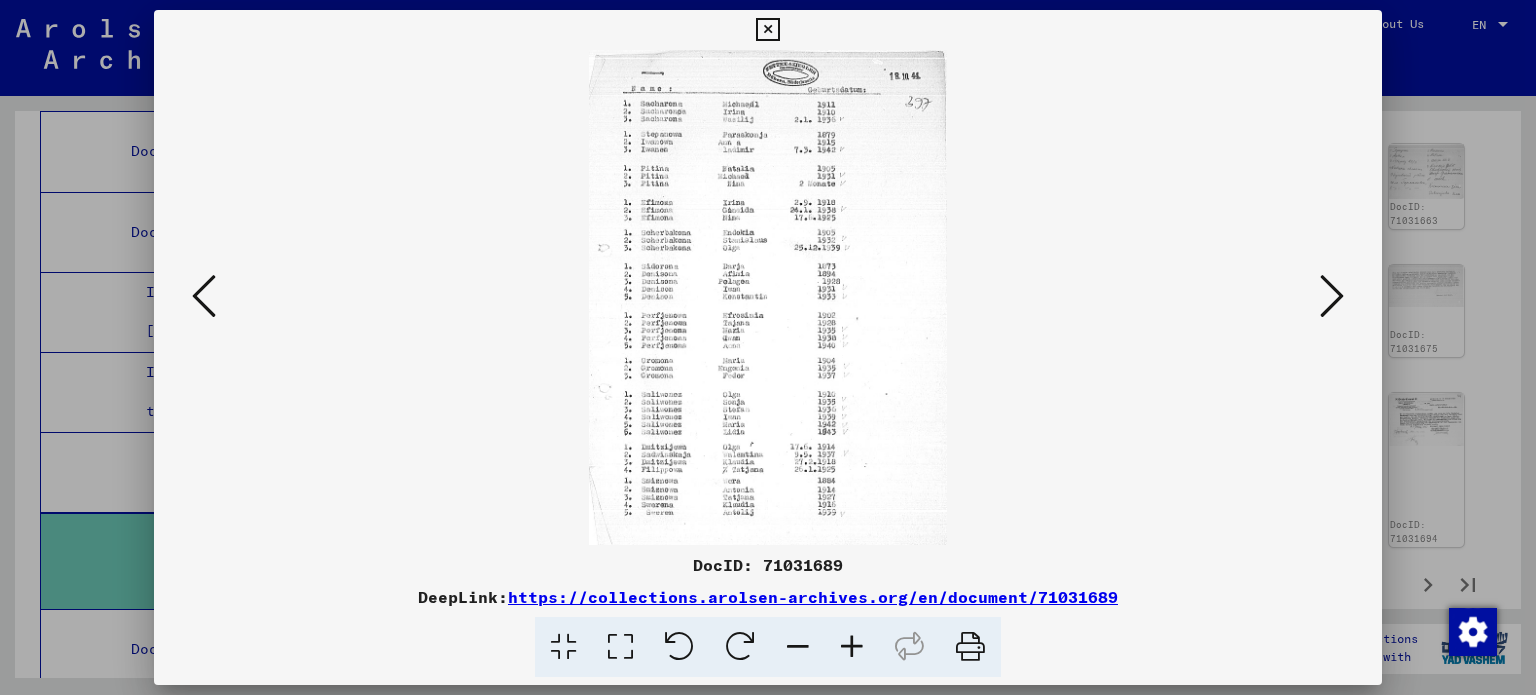 click at bounding box center [204, 296] 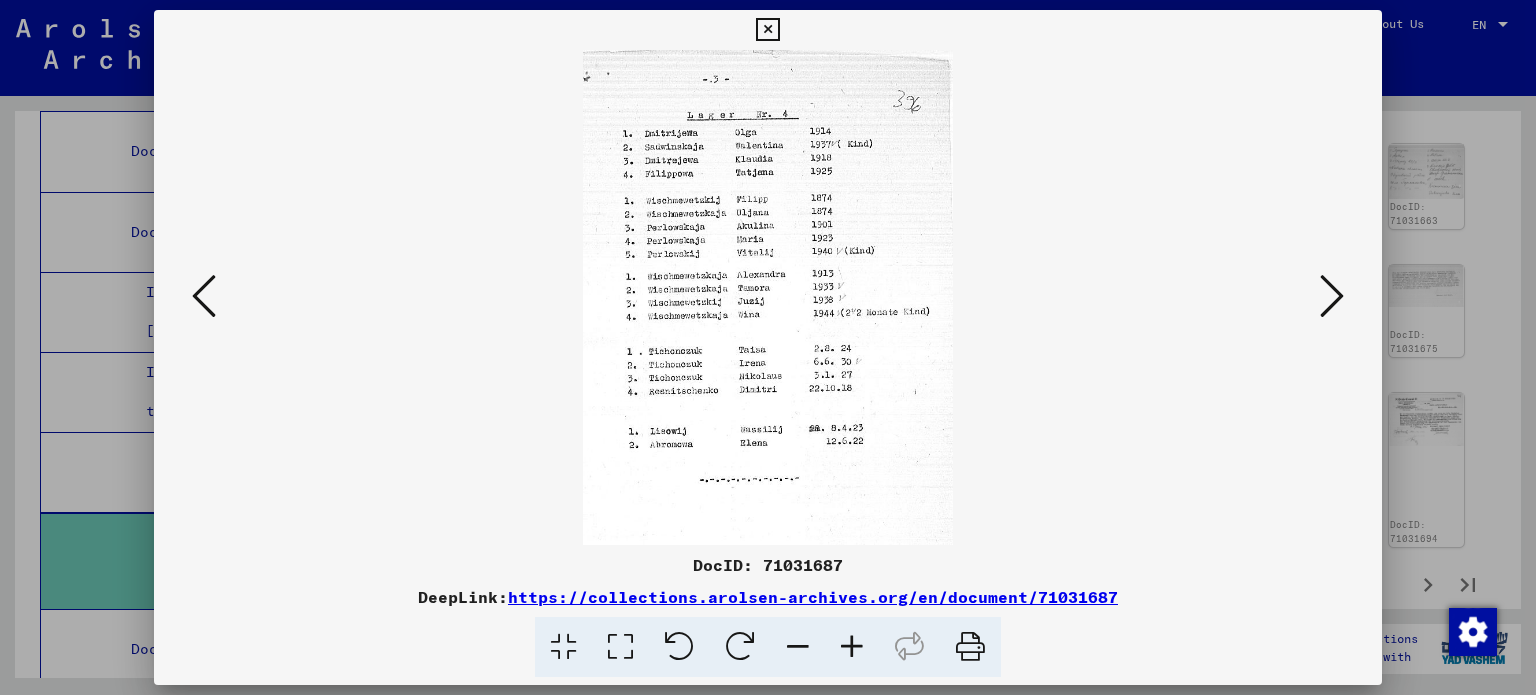 click at bounding box center (204, 296) 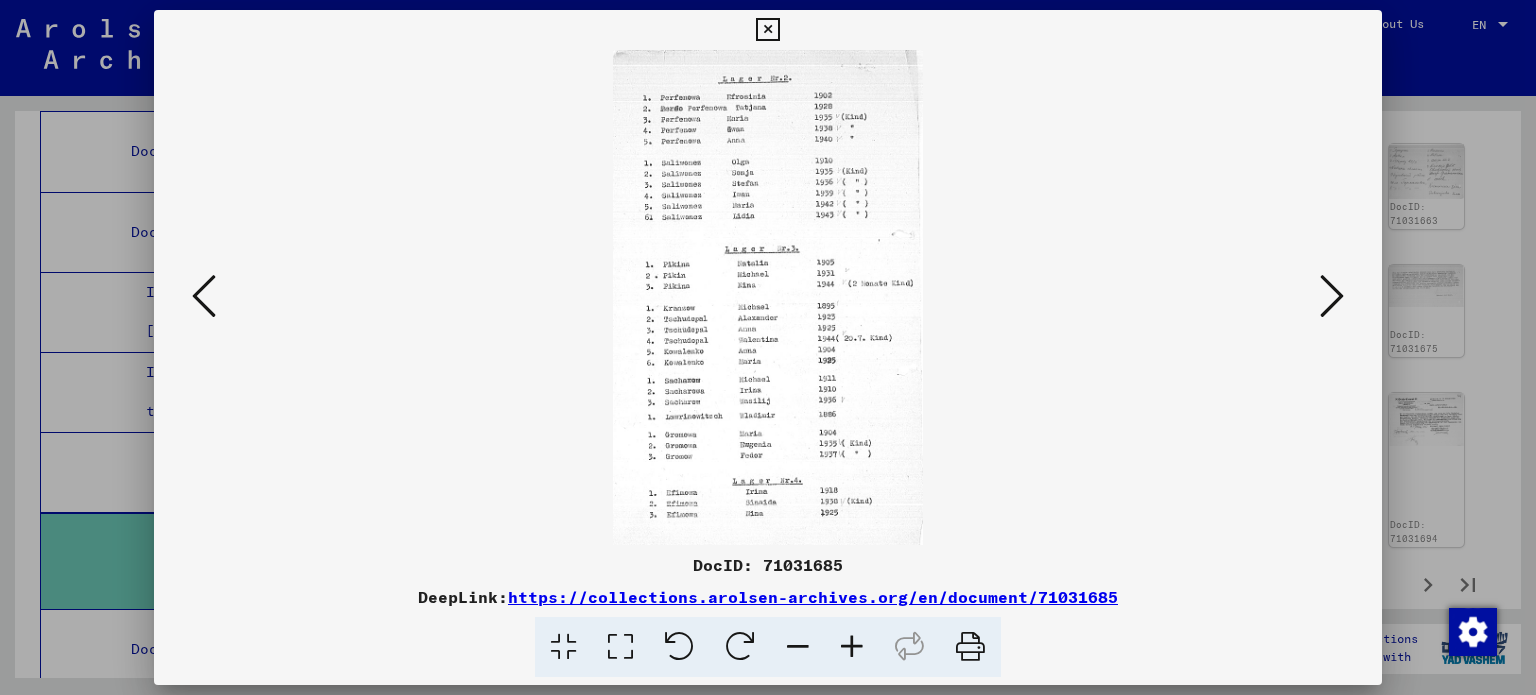 click at bounding box center (204, 296) 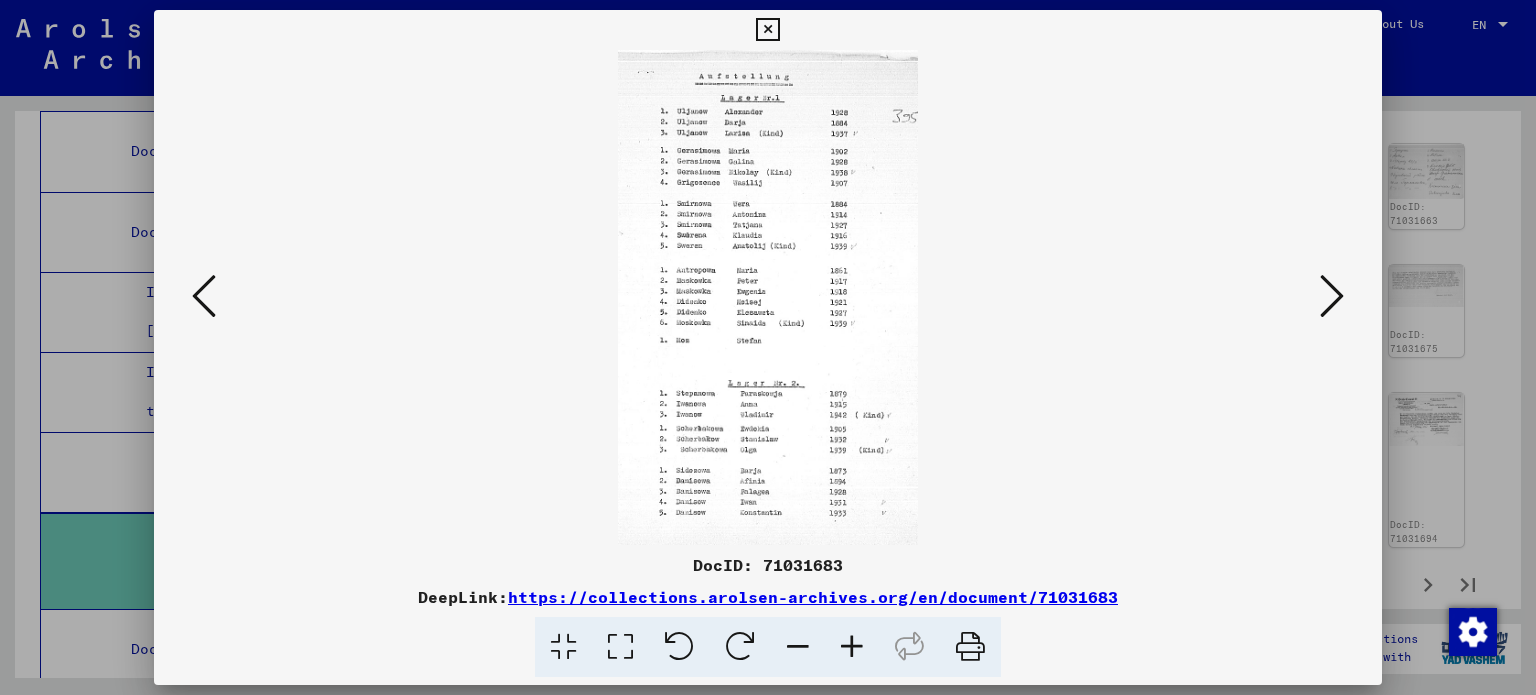 click at bounding box center (204, 297) 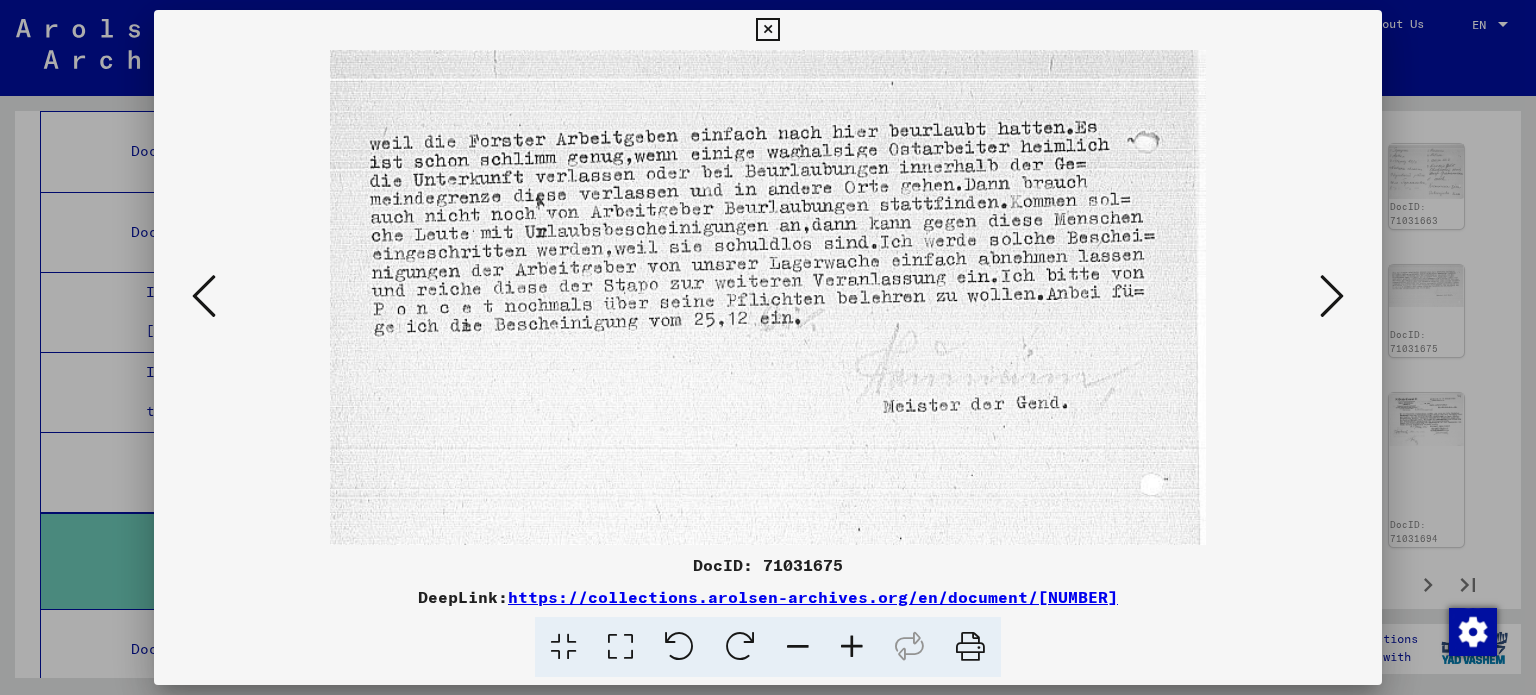 click at bounding box center [768, 297] 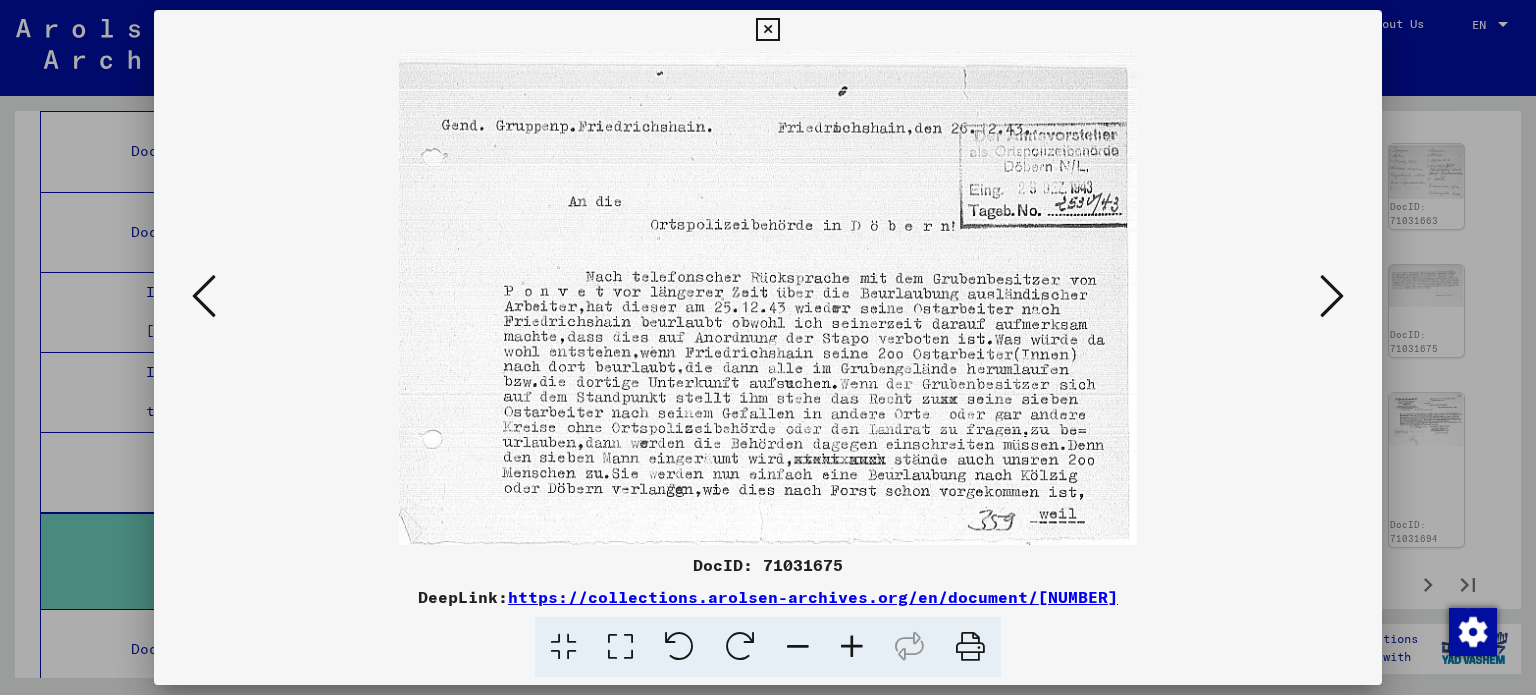 click at bounding box center [204, 296] 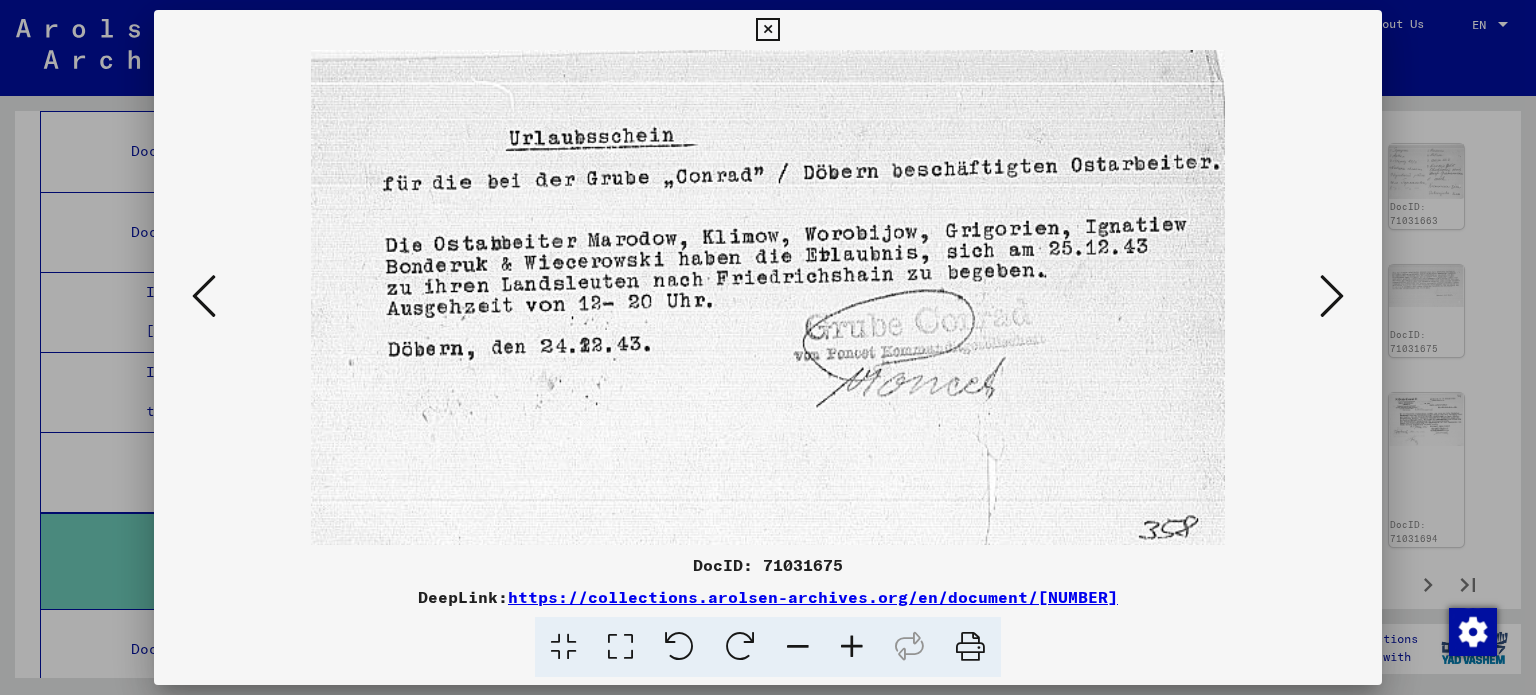 click at bounding box center [768, 297] 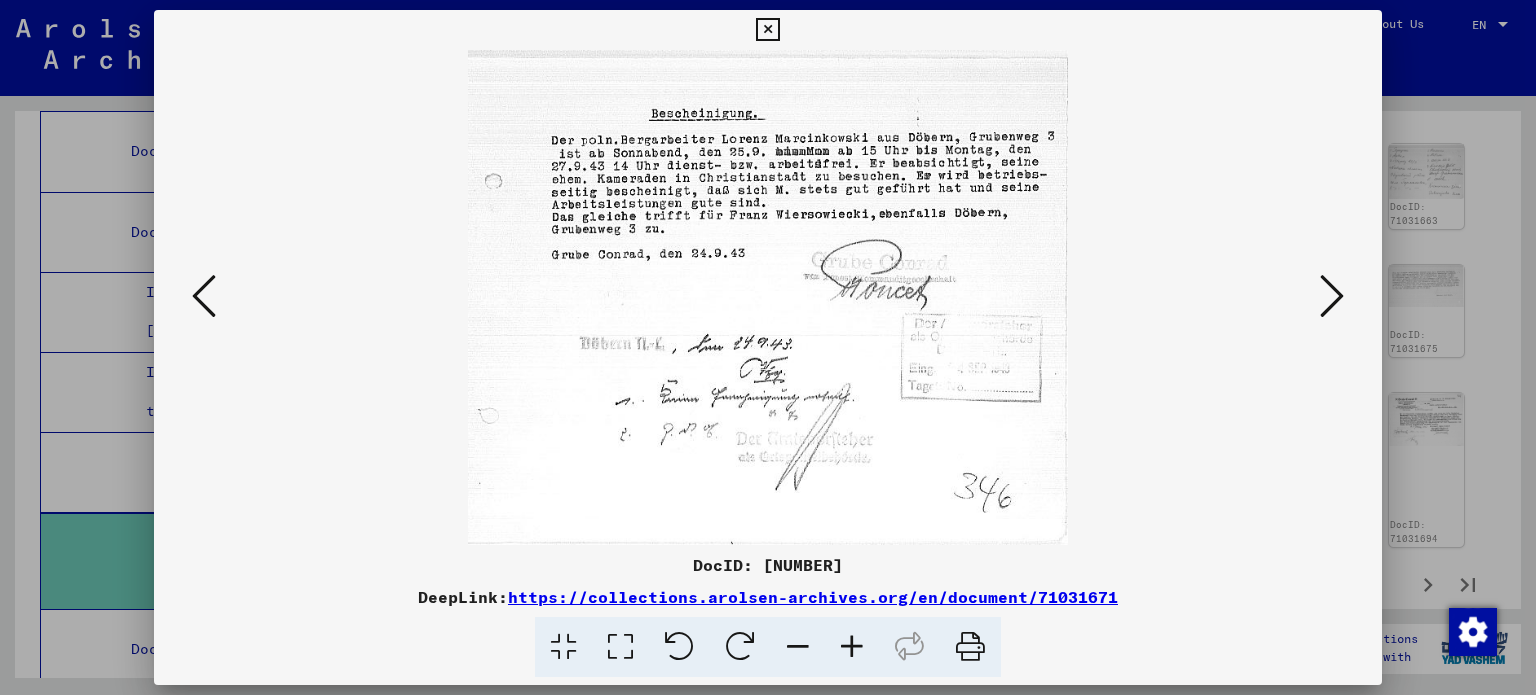 click at bounding box center [204, 296] 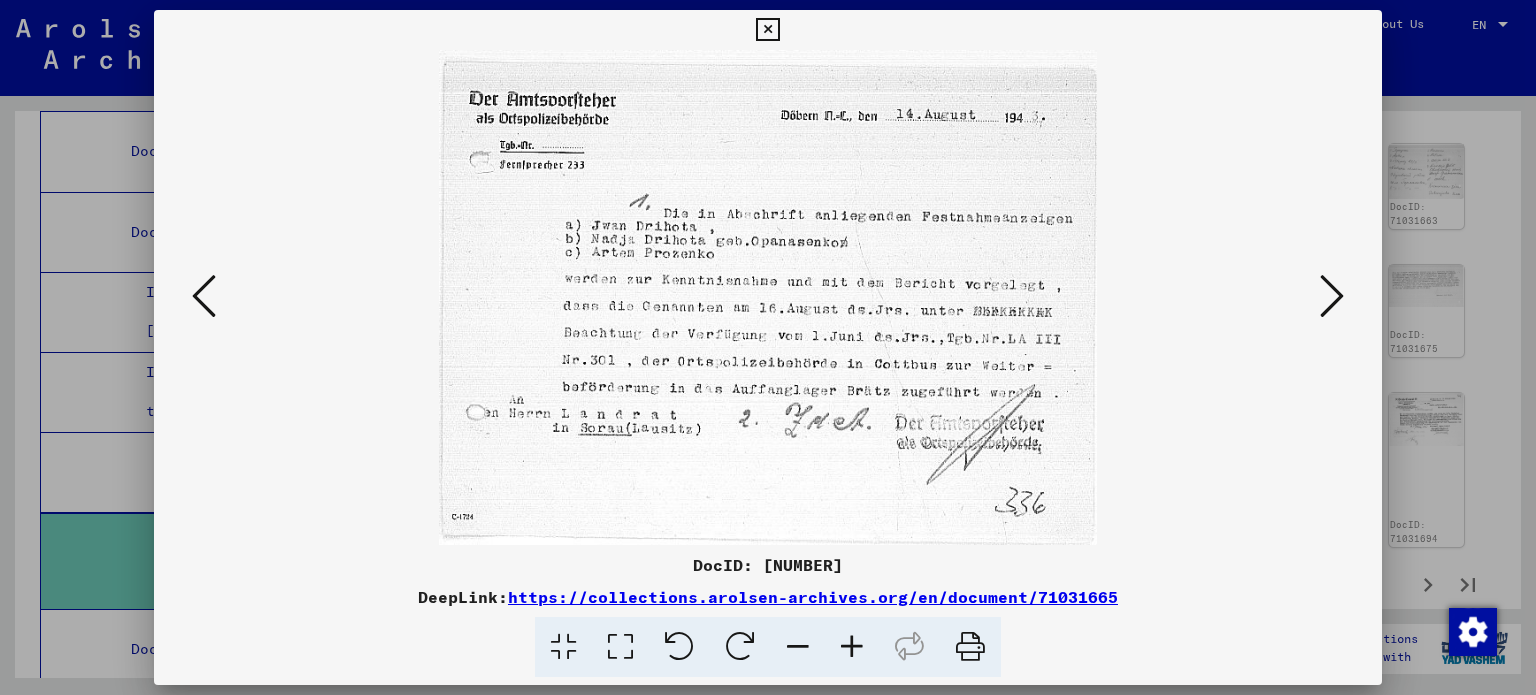 click at bounding box center (204, 296) 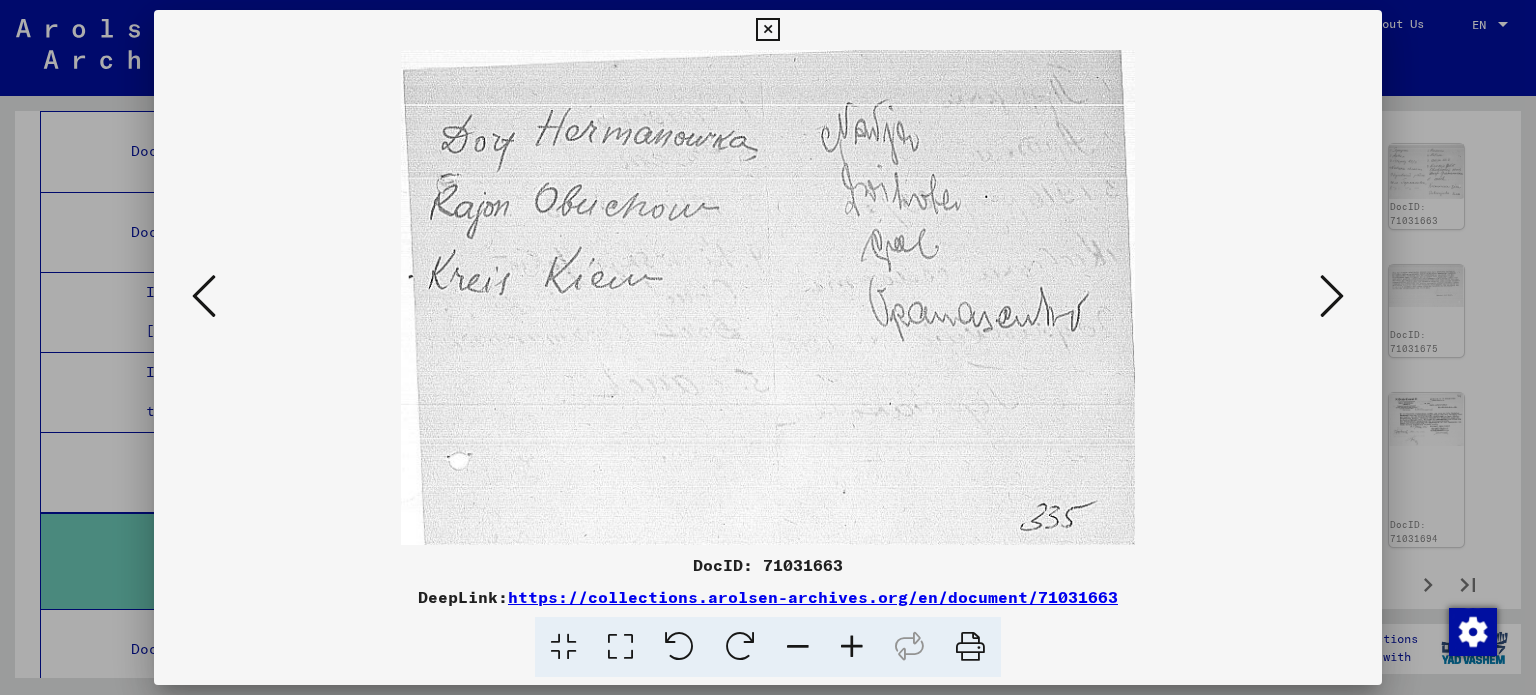 click at bounding box center (204, 296) 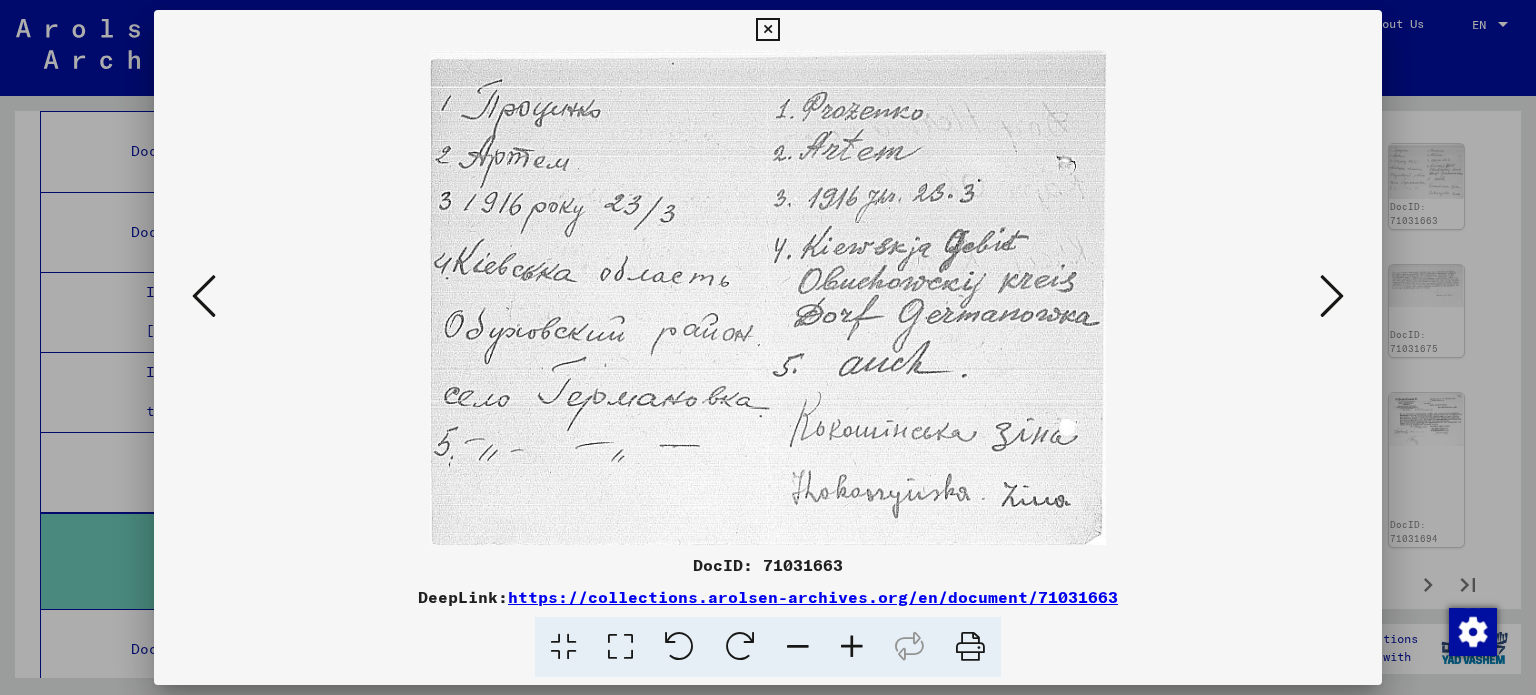 click at bounding box center (204, 296) 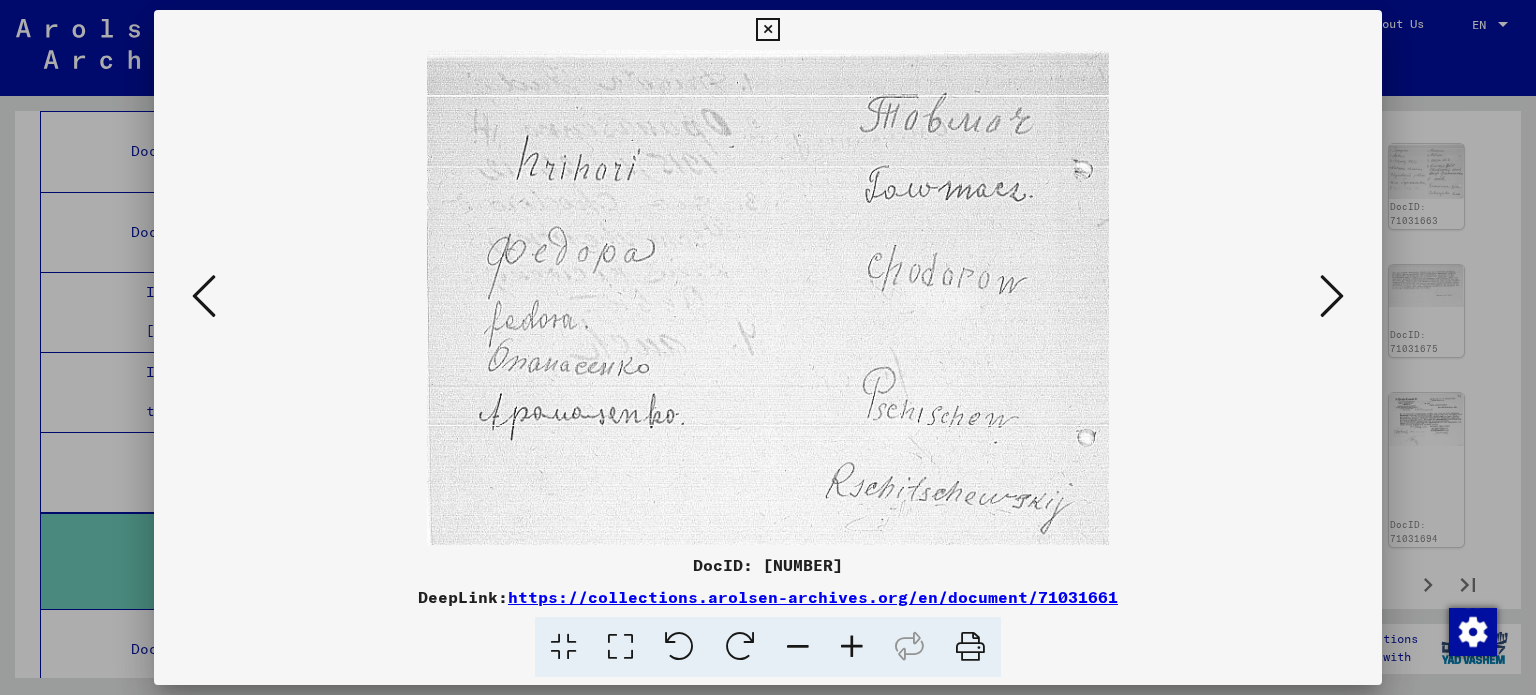 click at bounding box center [204, 296] 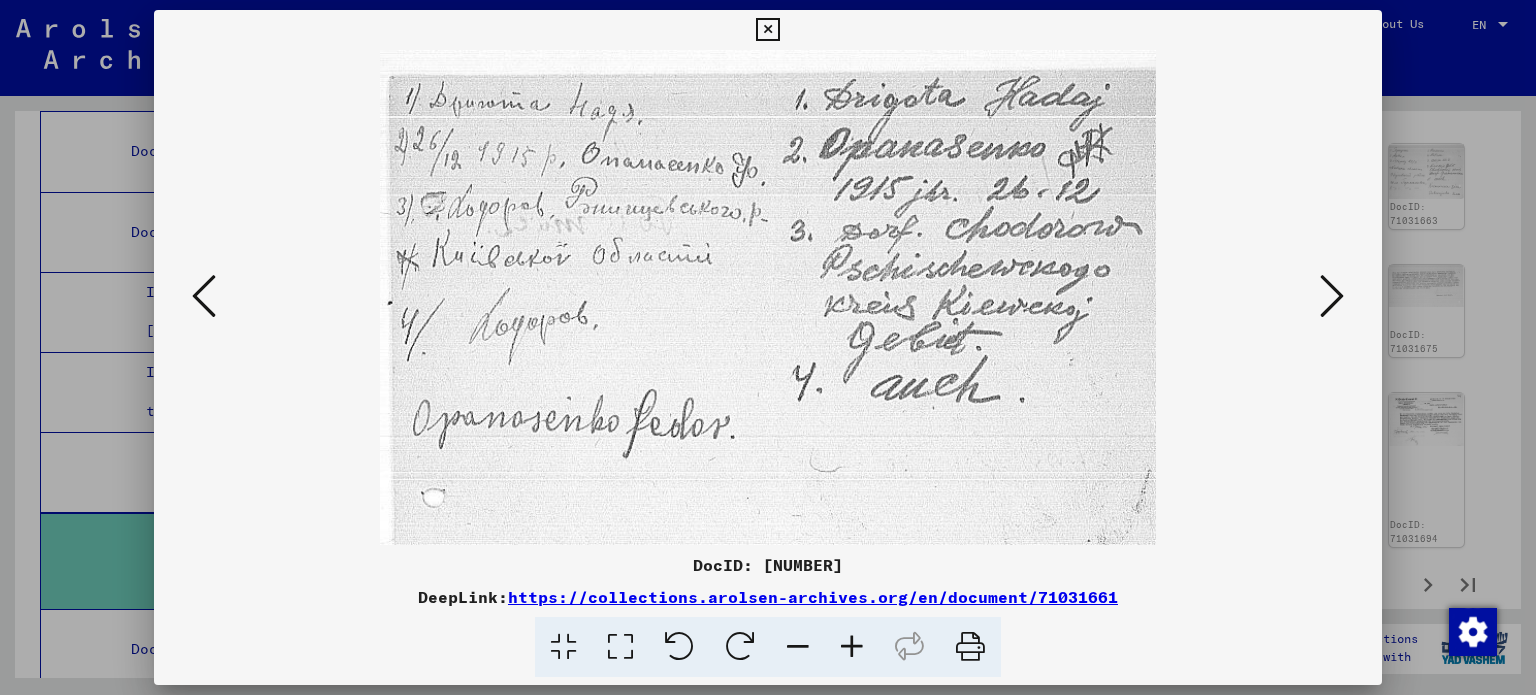 click at bounding box center (204, 296) 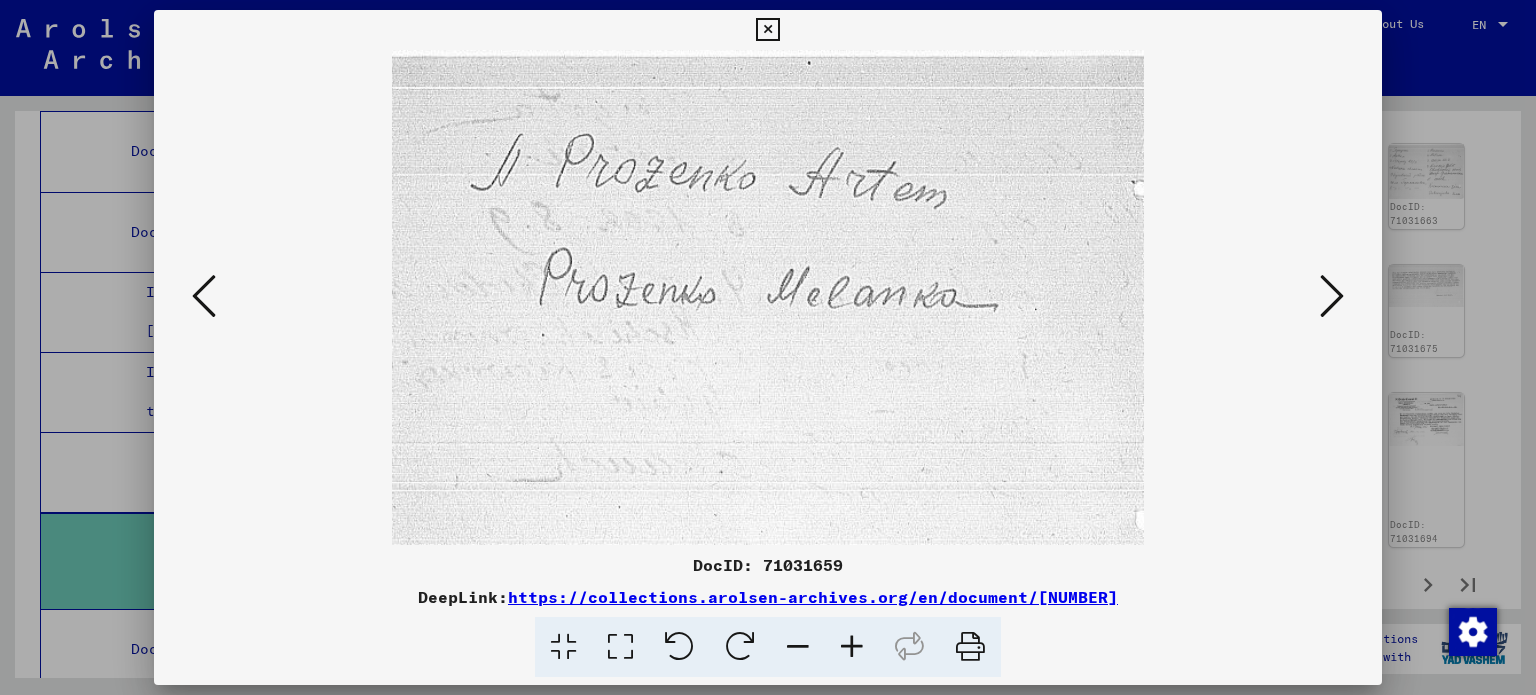 click at bounding box center (204, 296) 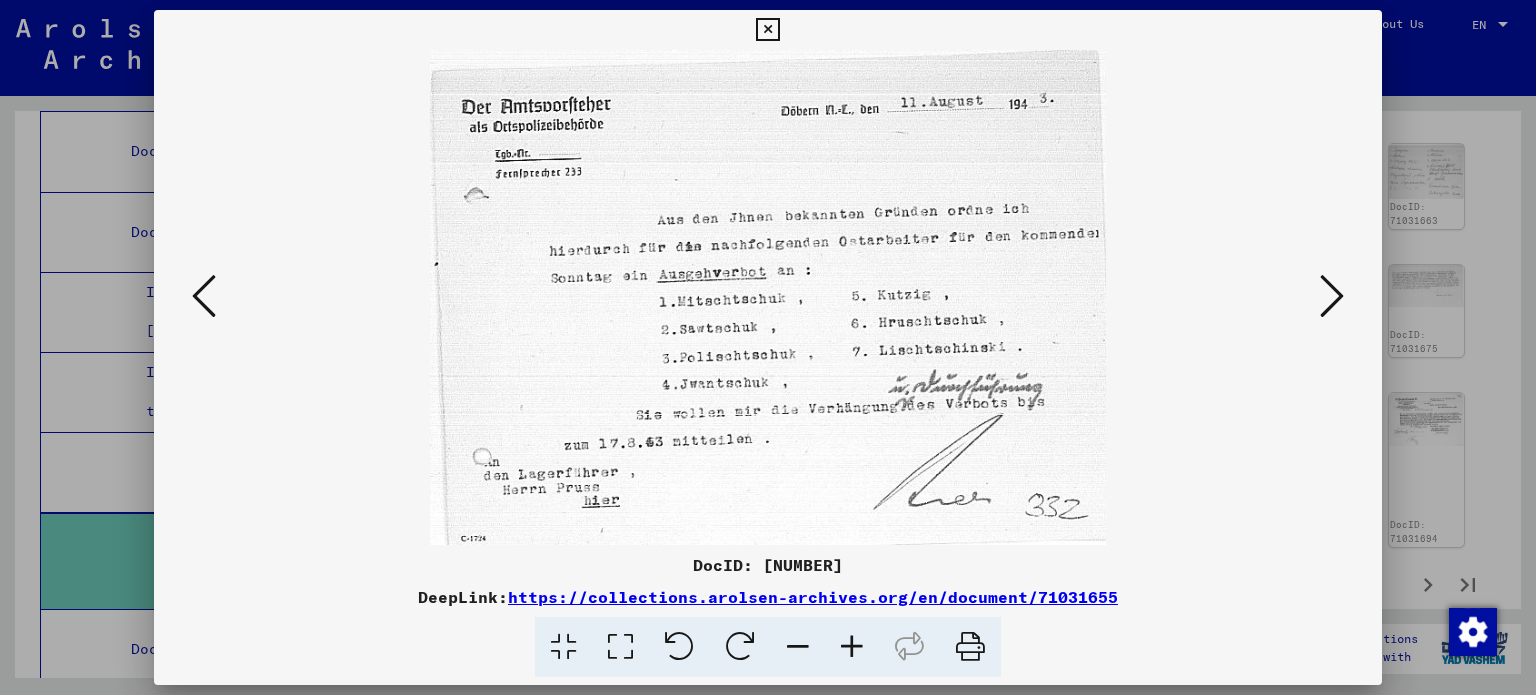 click at bounding box center [204, 296] 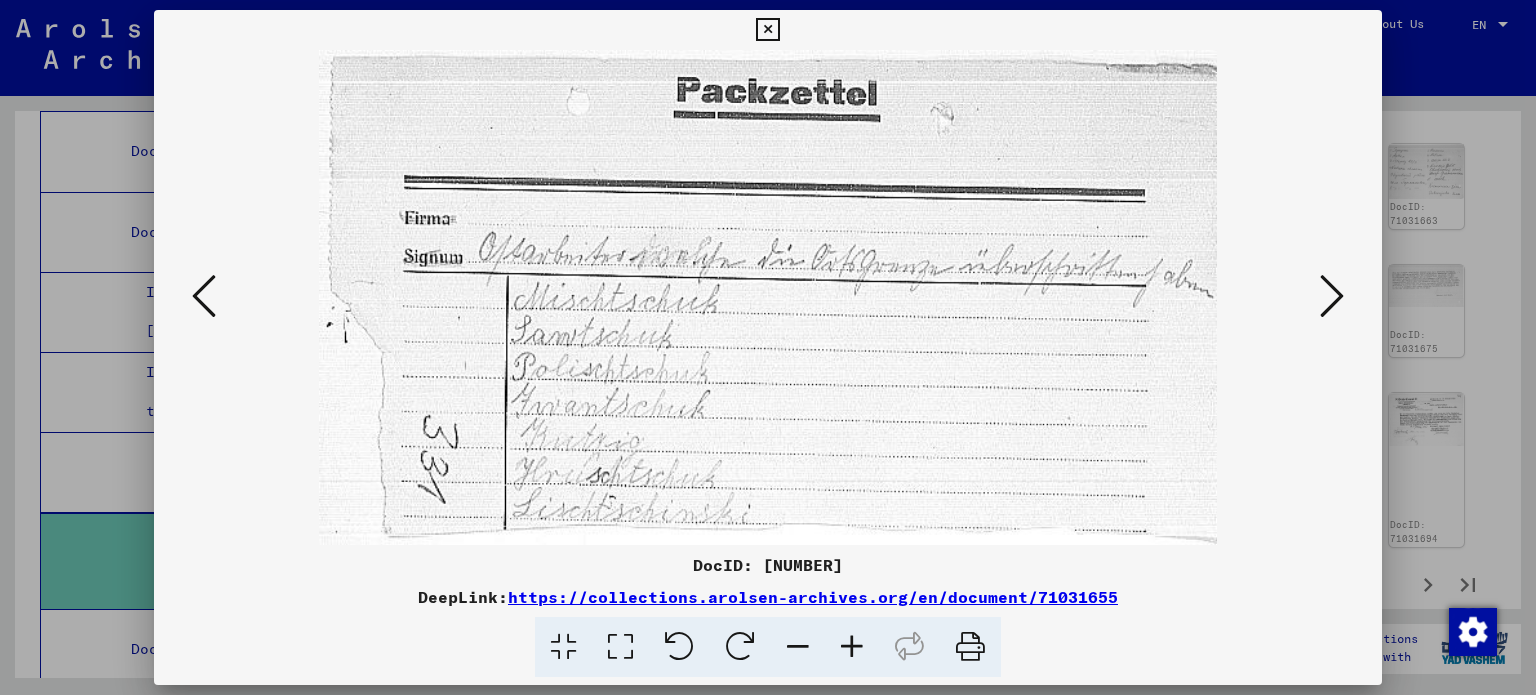 click at bounding box center (204, 296) 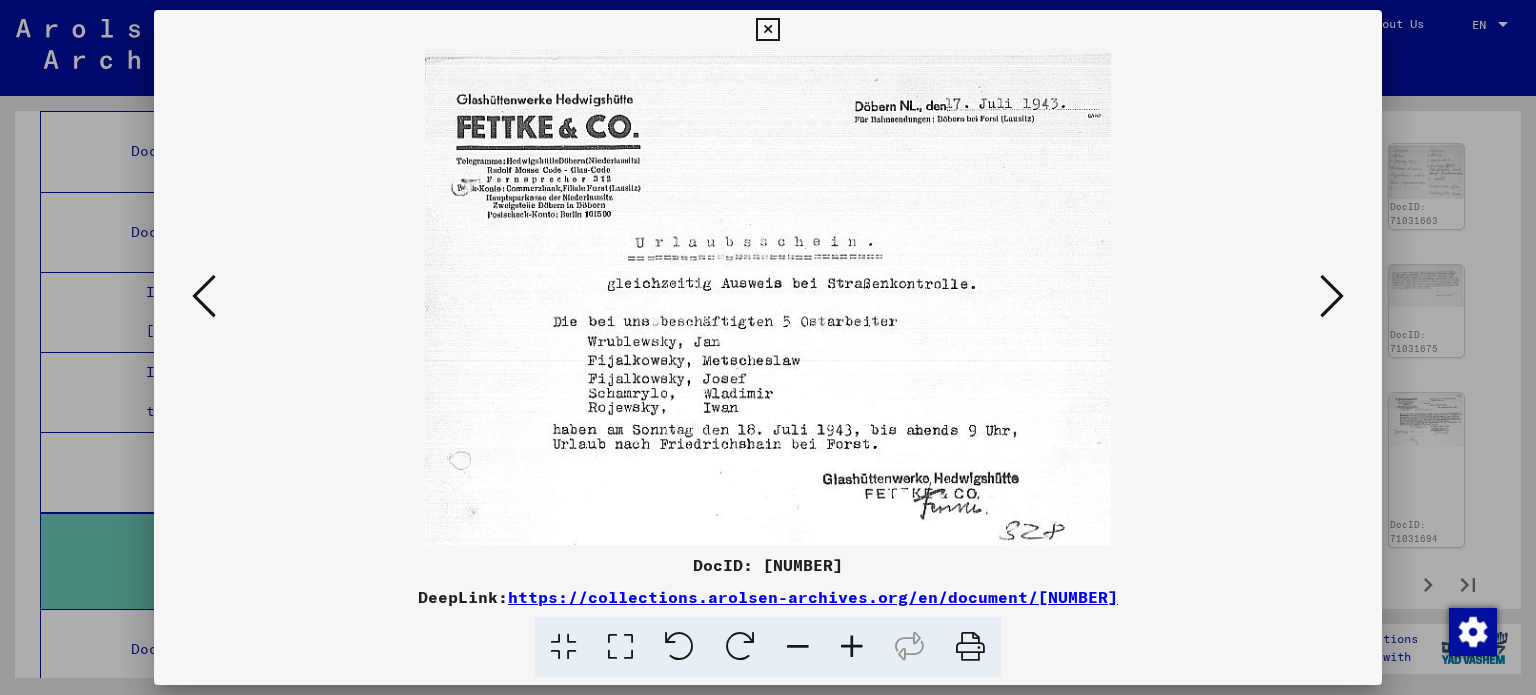 click at bounding box center [204, 296] 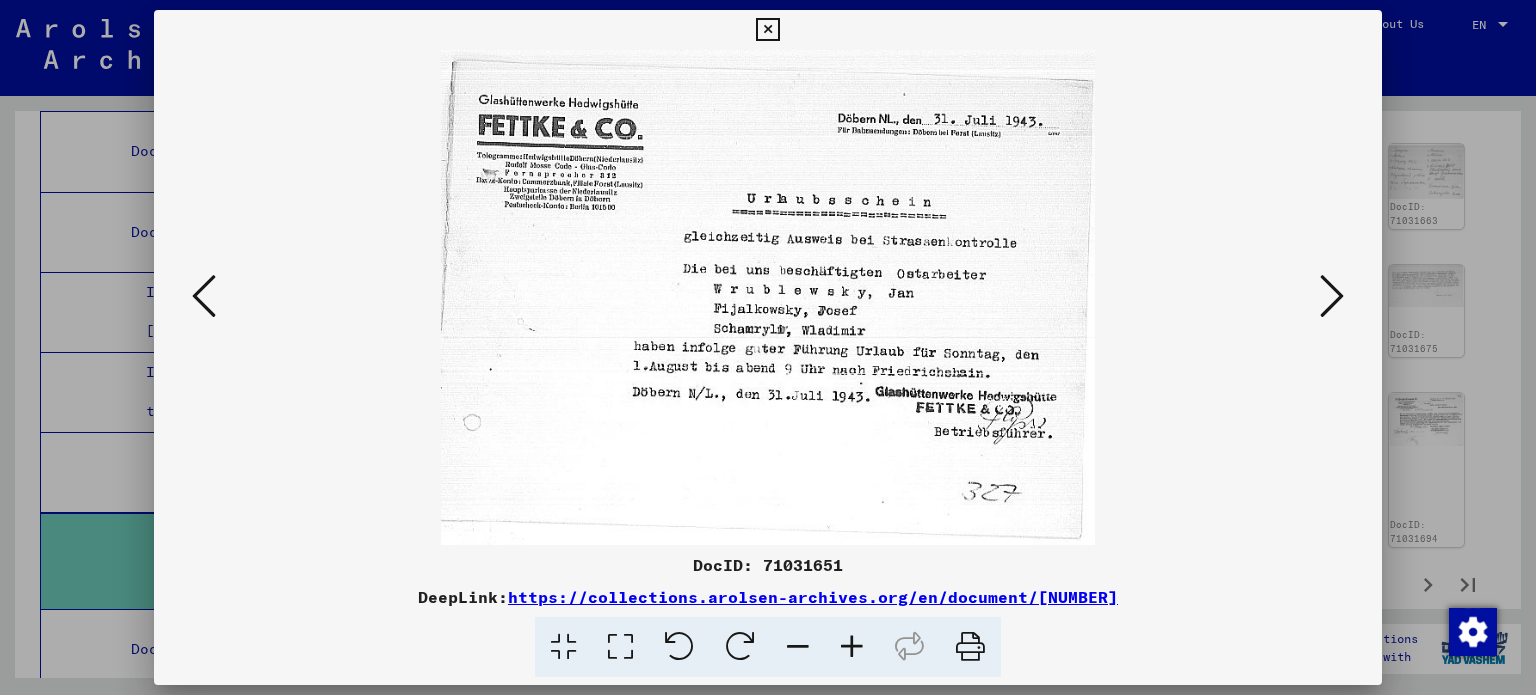 click at bounding box center (204, 296) 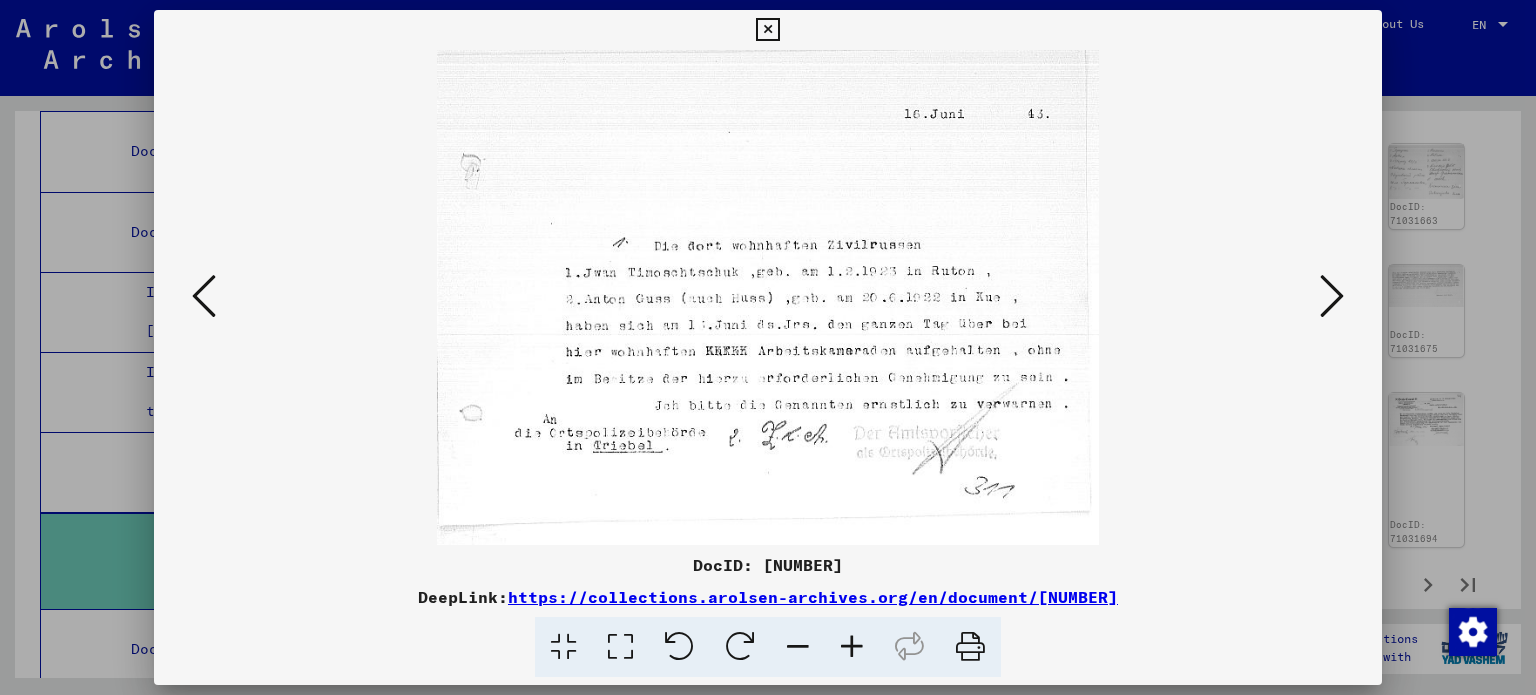 click at bounding box center (204, 296) 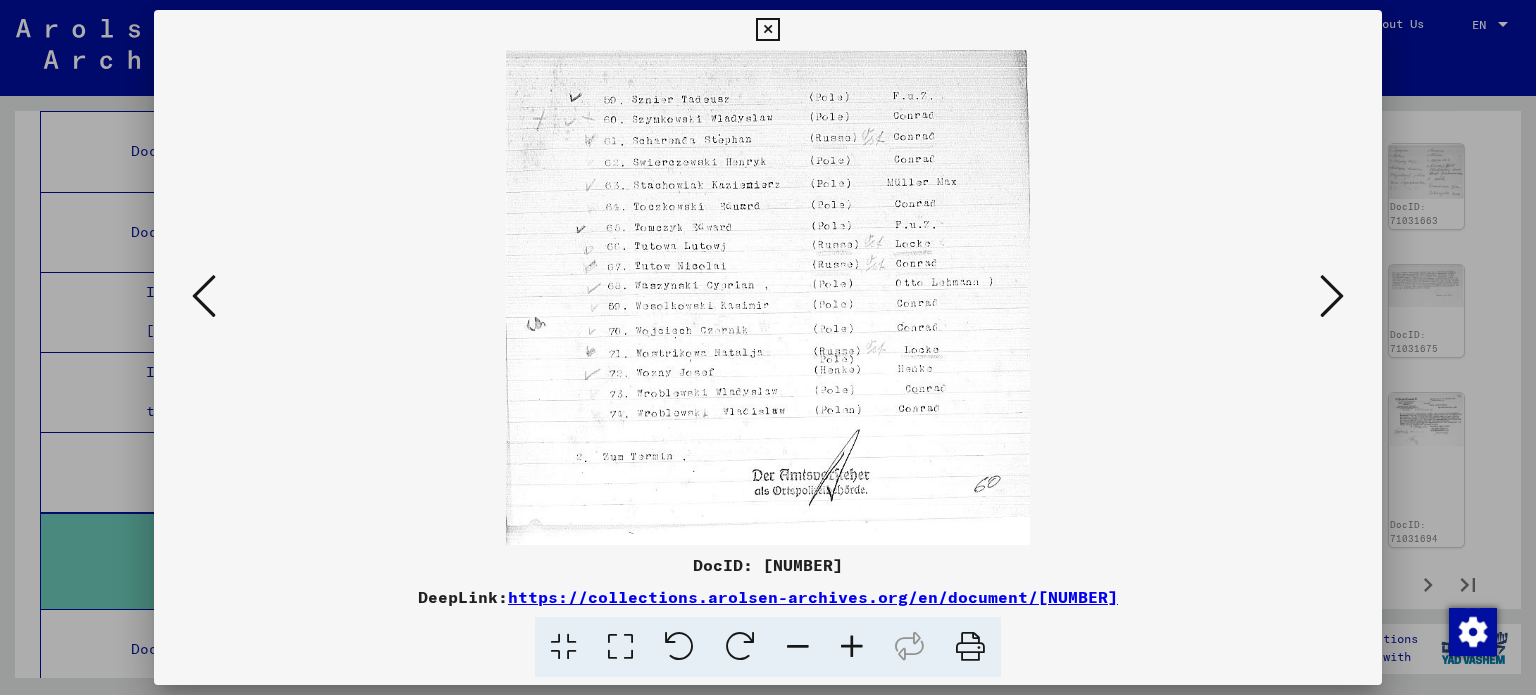 click at bounding box center [204, 296] 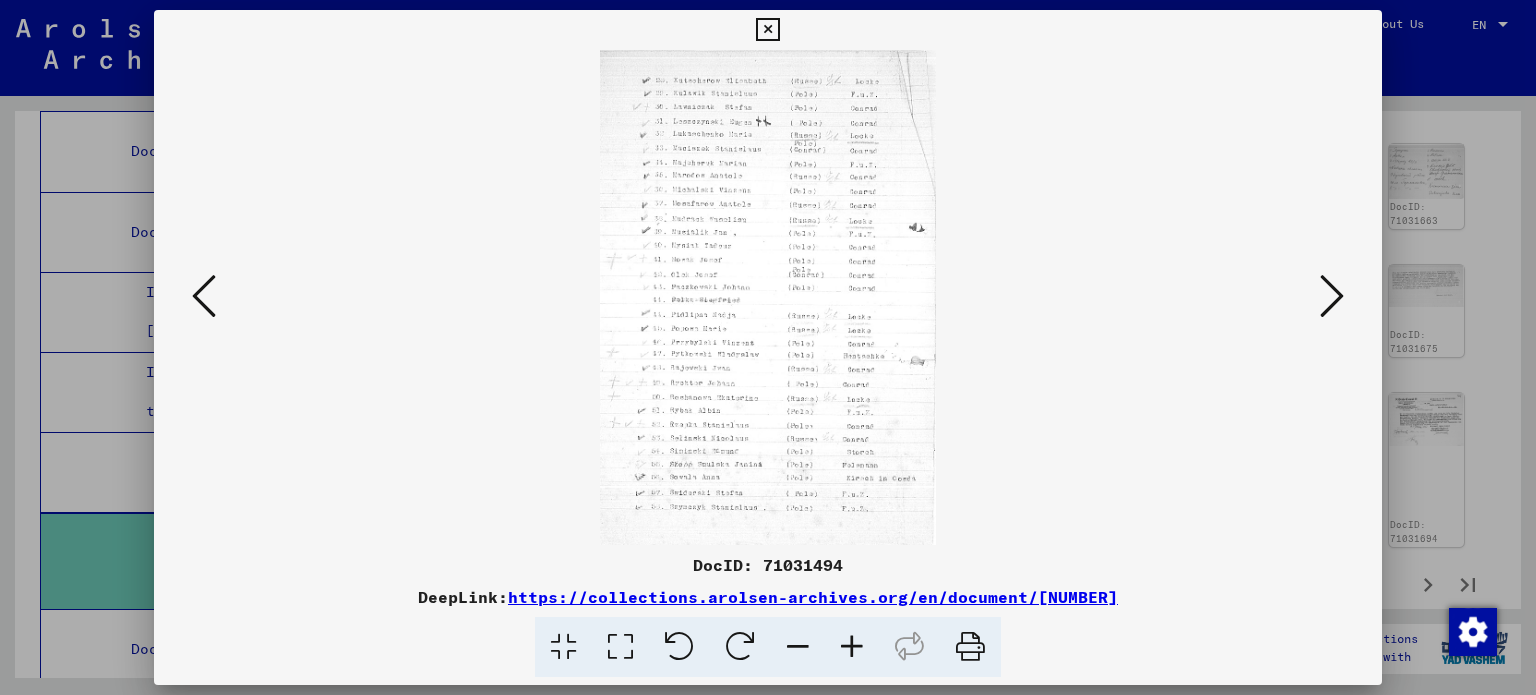 click at bounding box center (204, 296) 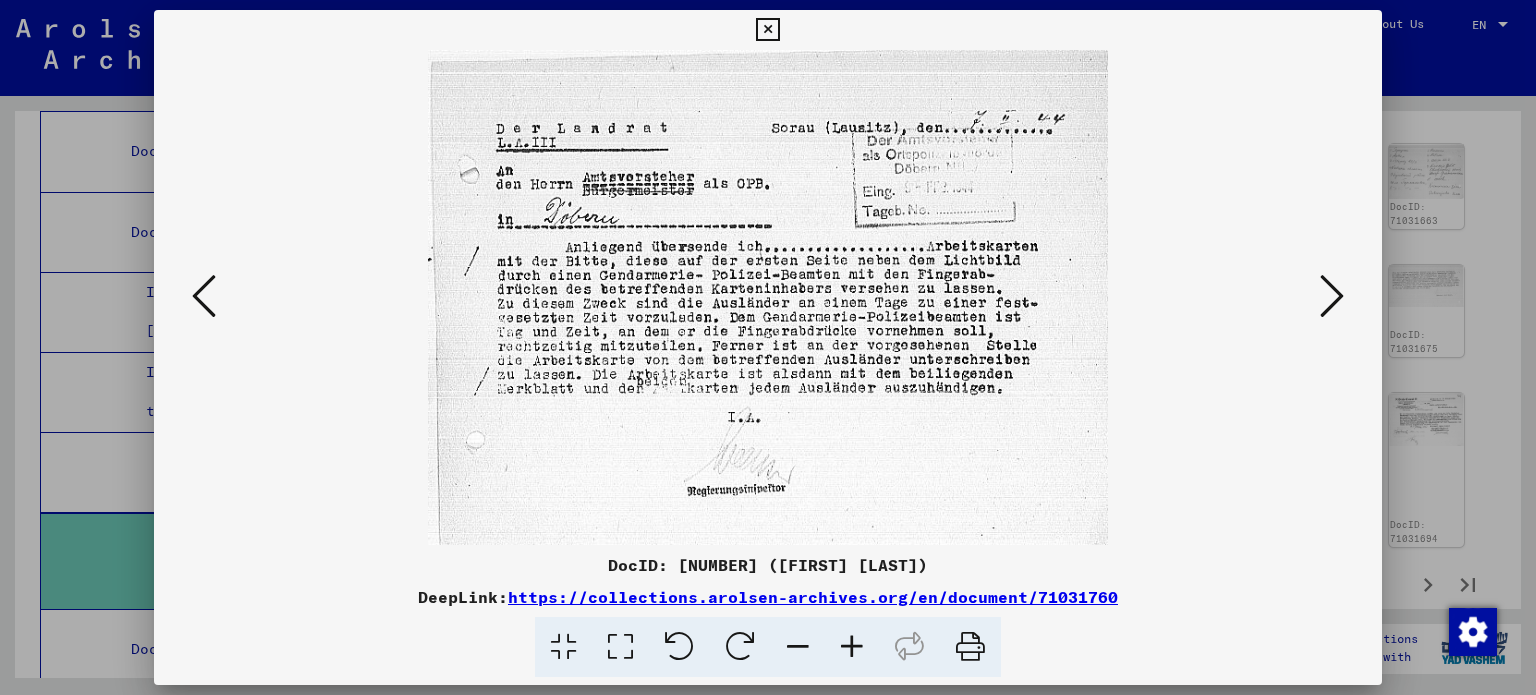 click at bounding box center [204, 296] 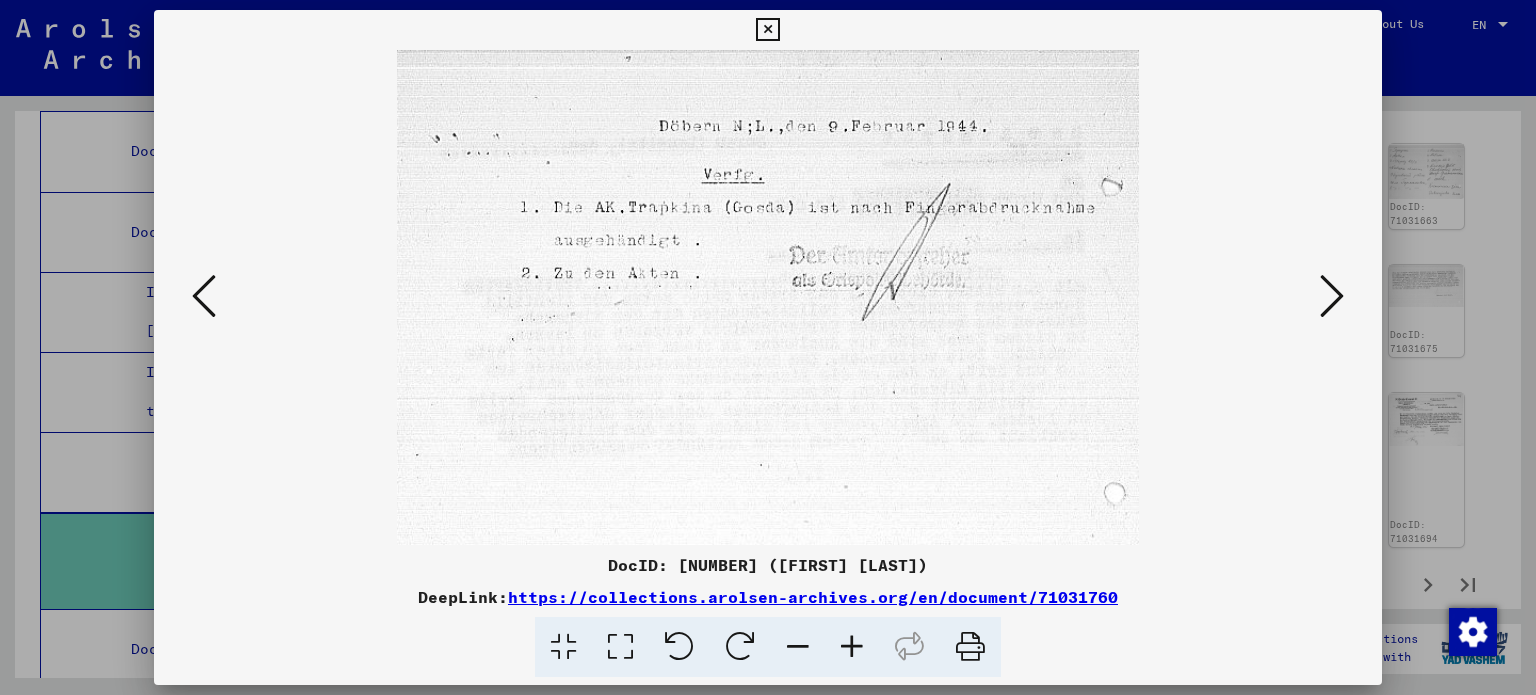 click at bounding box center (204, 296) 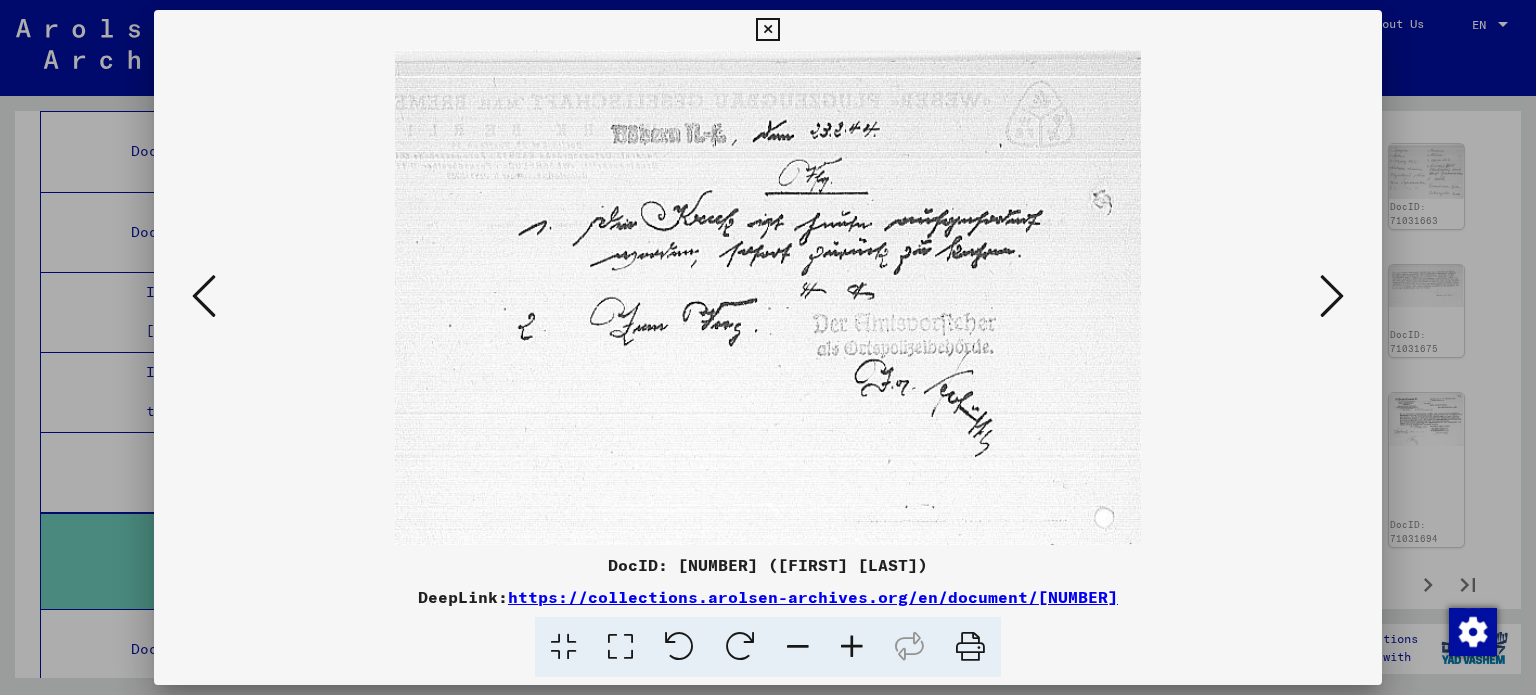 click at bounding box center (204, 296) 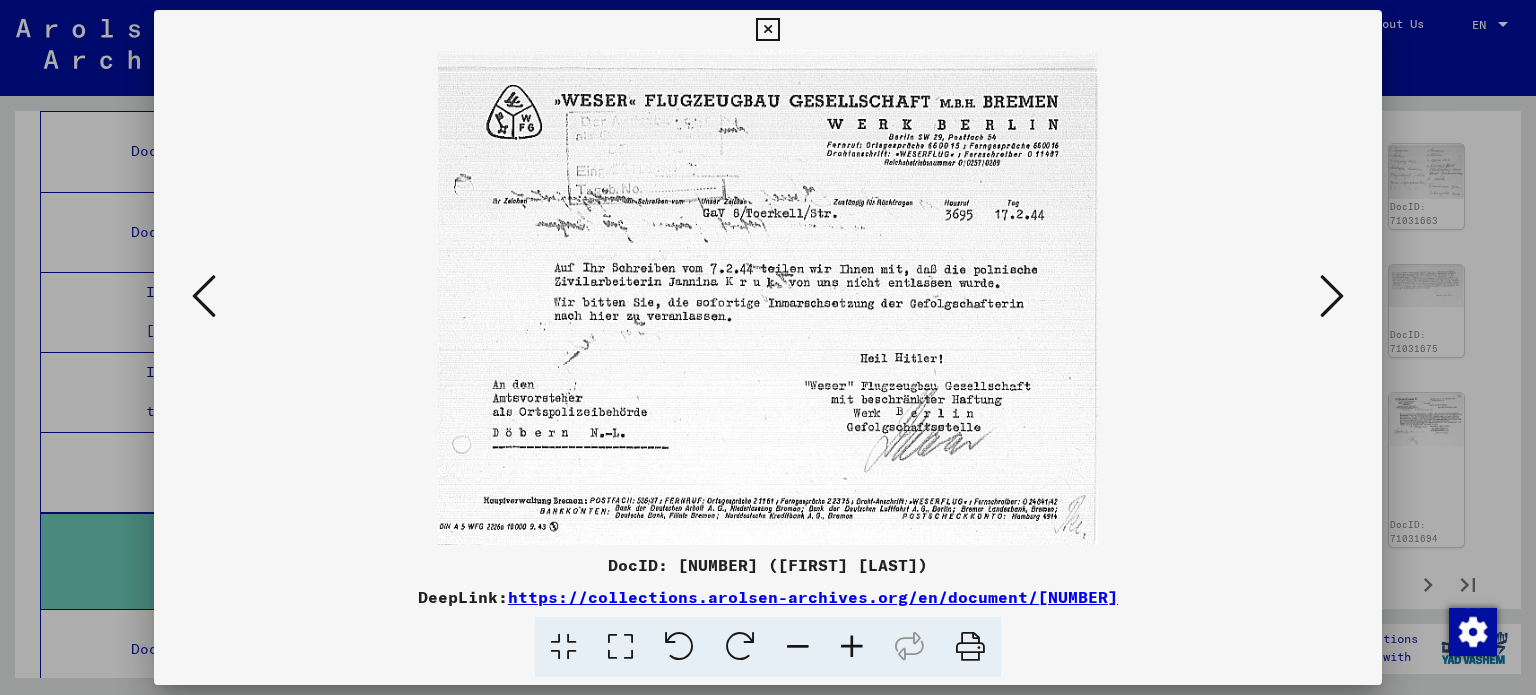 click at bounding box center [204, 296] 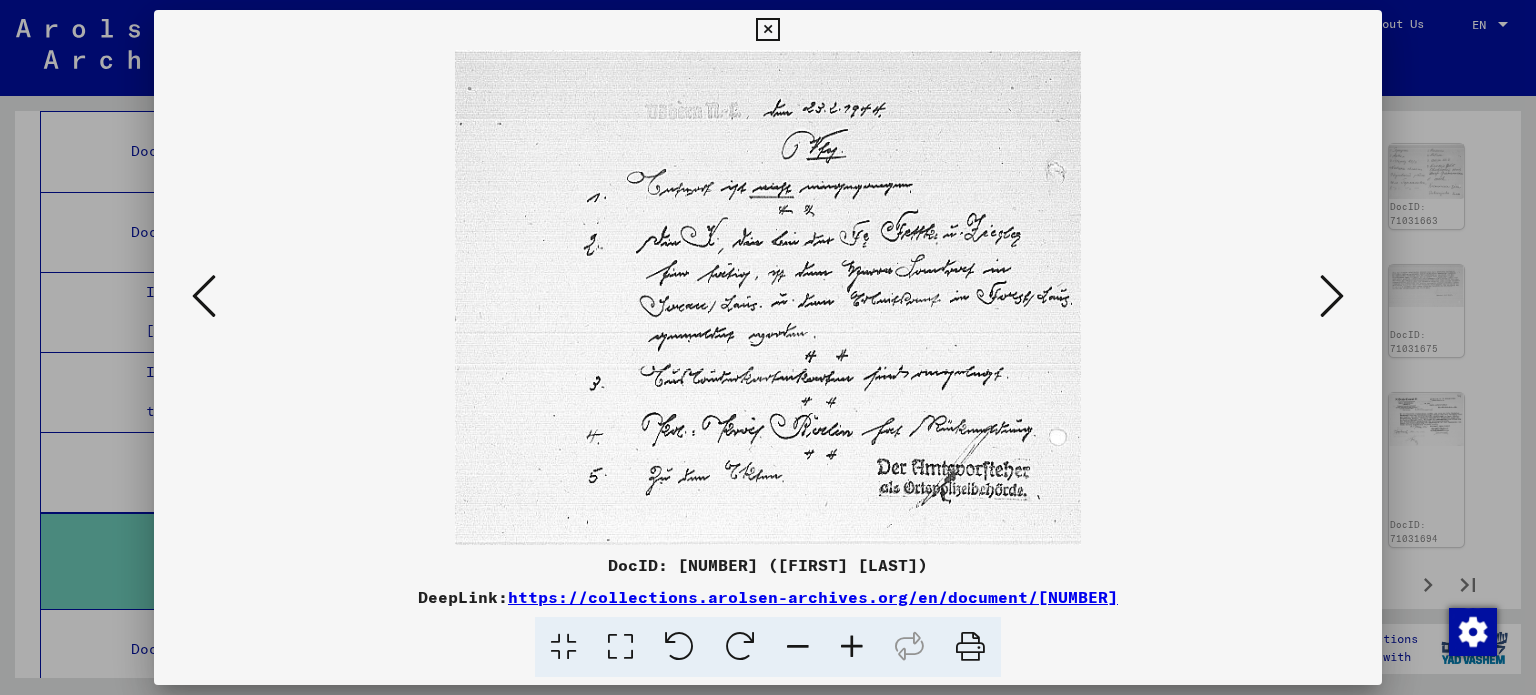 click at bounding box center (204, 296) 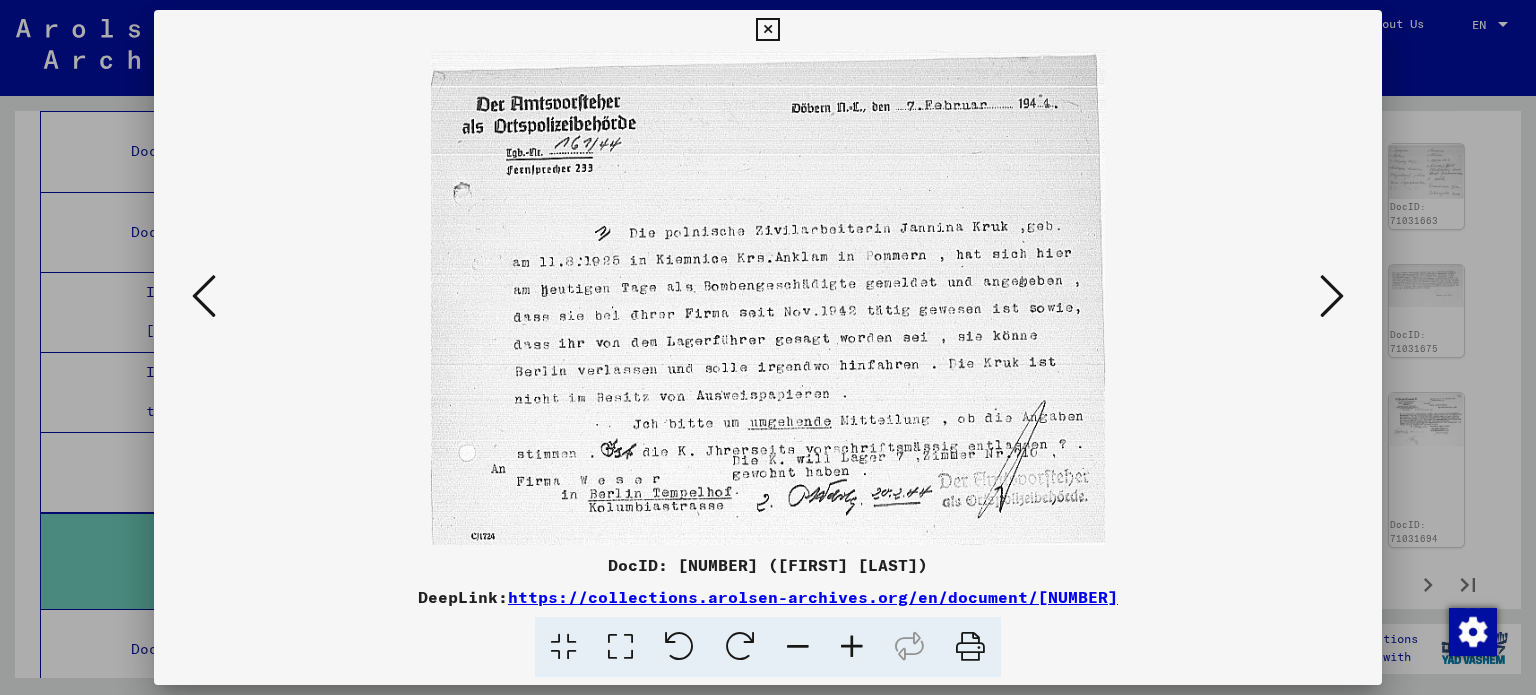 click at bounding box center [204, 296] 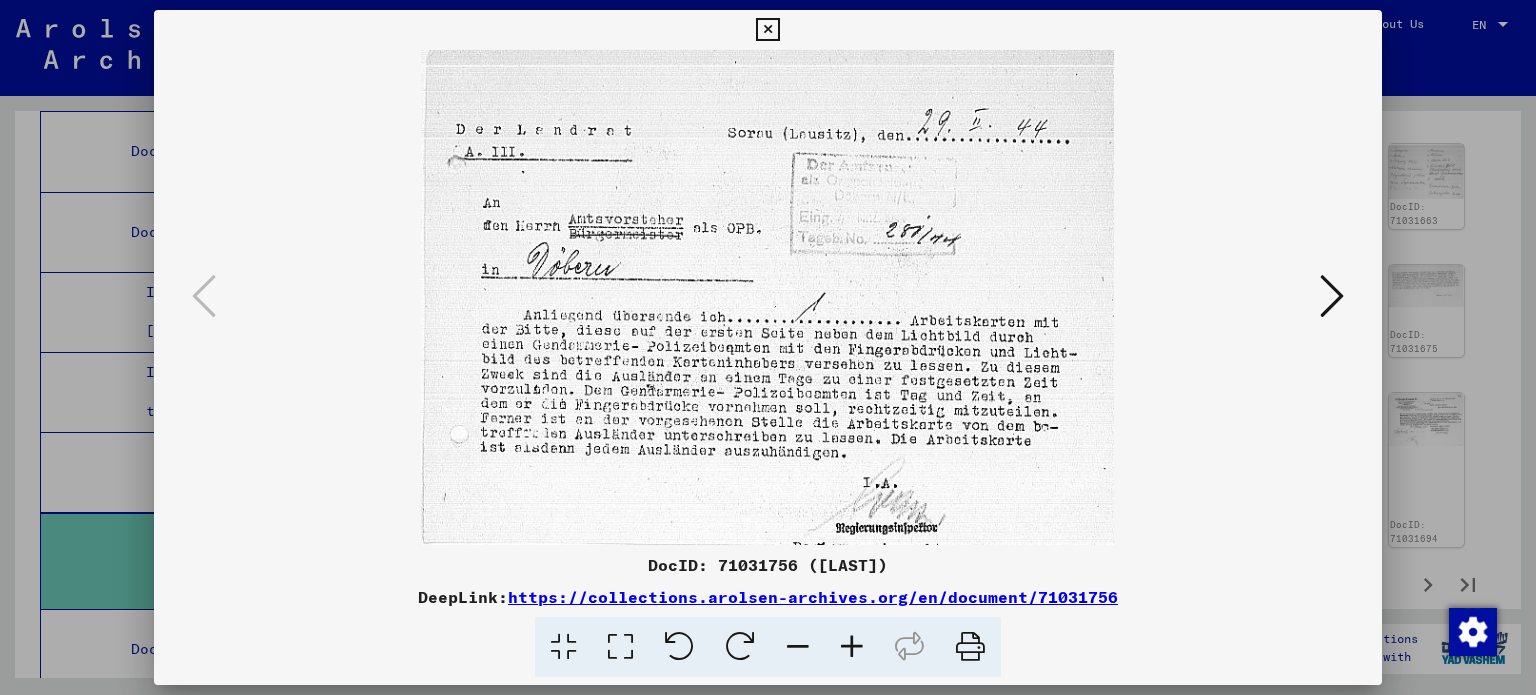 click at bounding box center (767, 30) 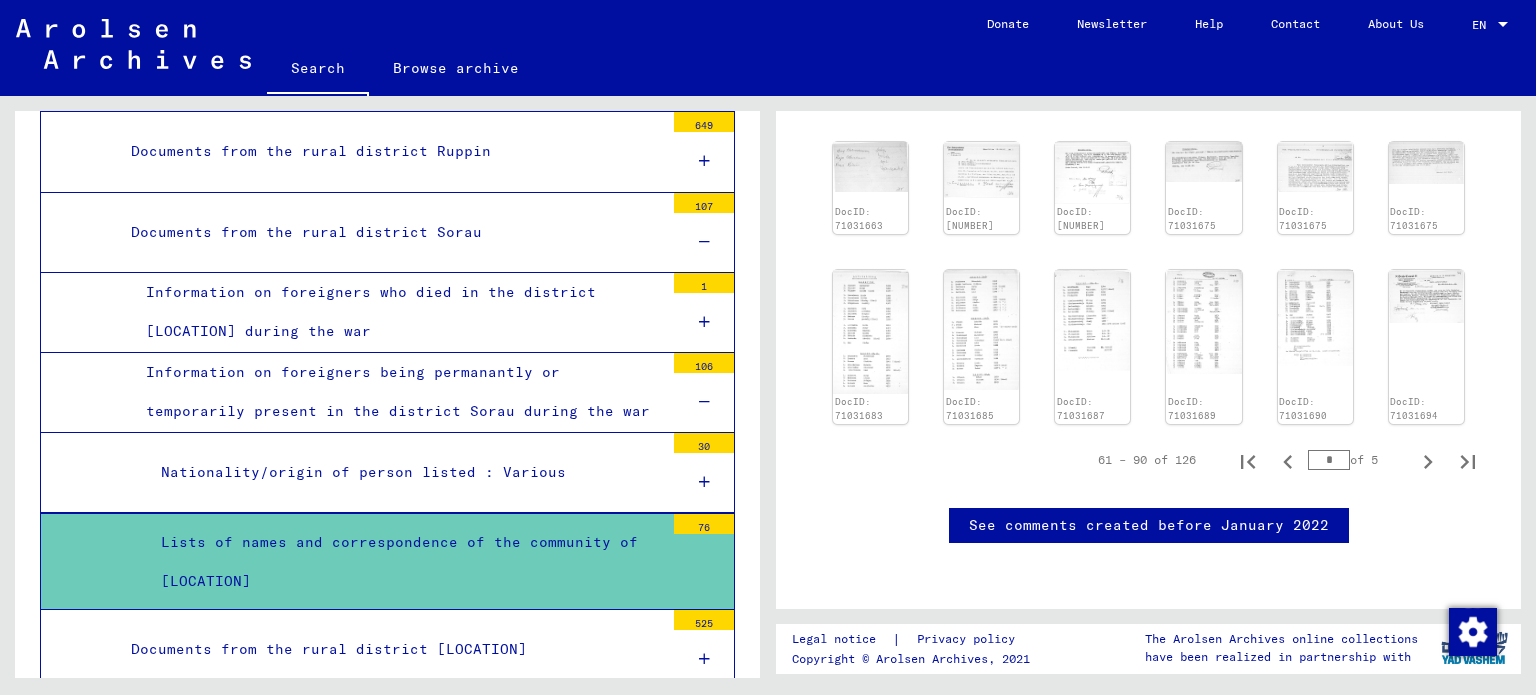 scroll, scrollTop: 1259, scrollLeft: 0, axis: vertical 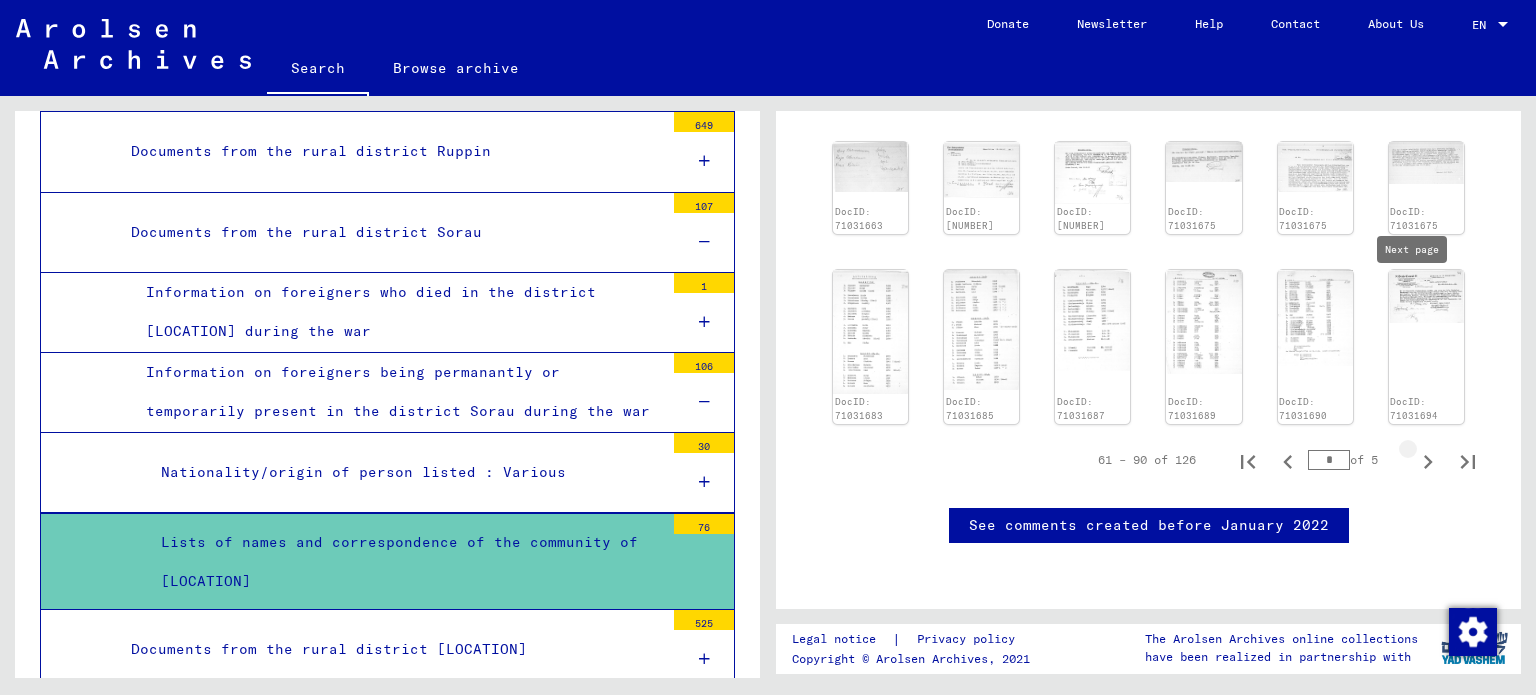 click 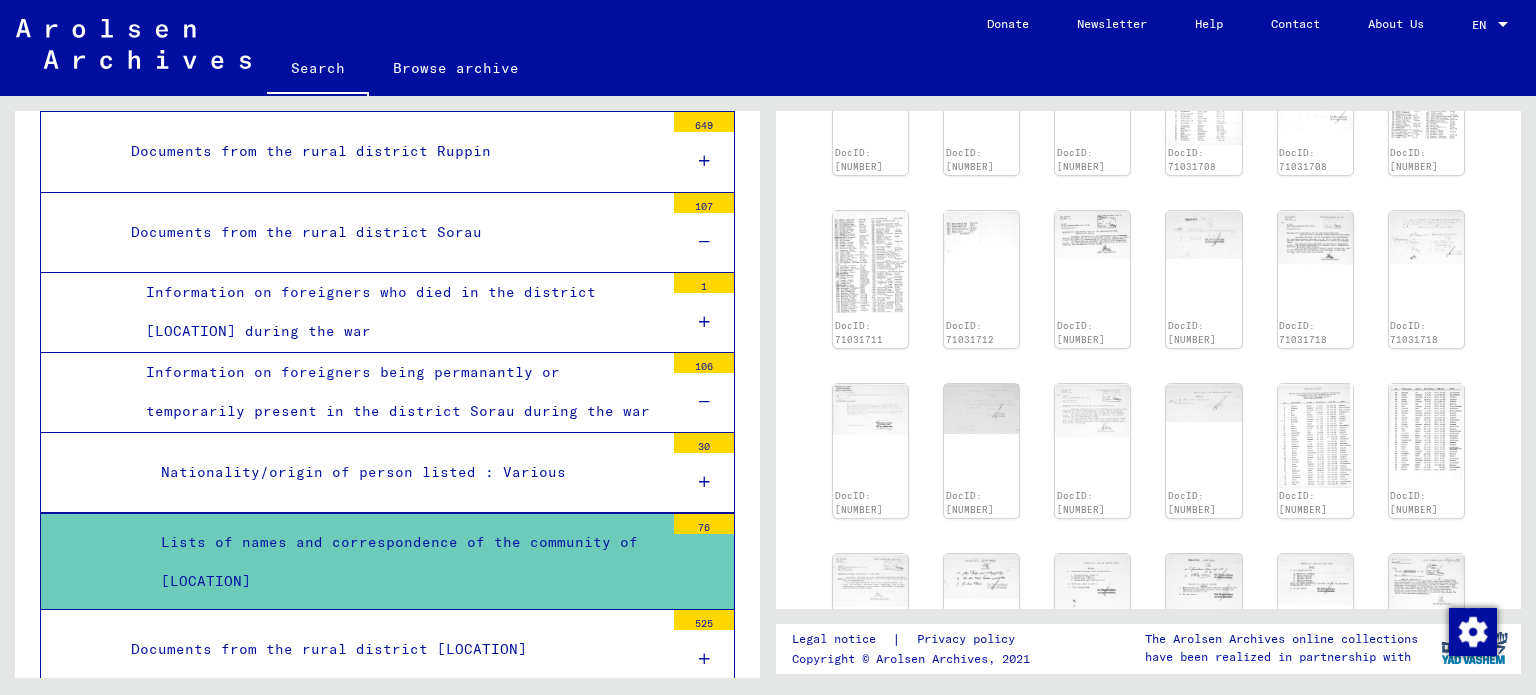 scroll, scrollTop: 859, scrollLeft: 0, axis: vertical 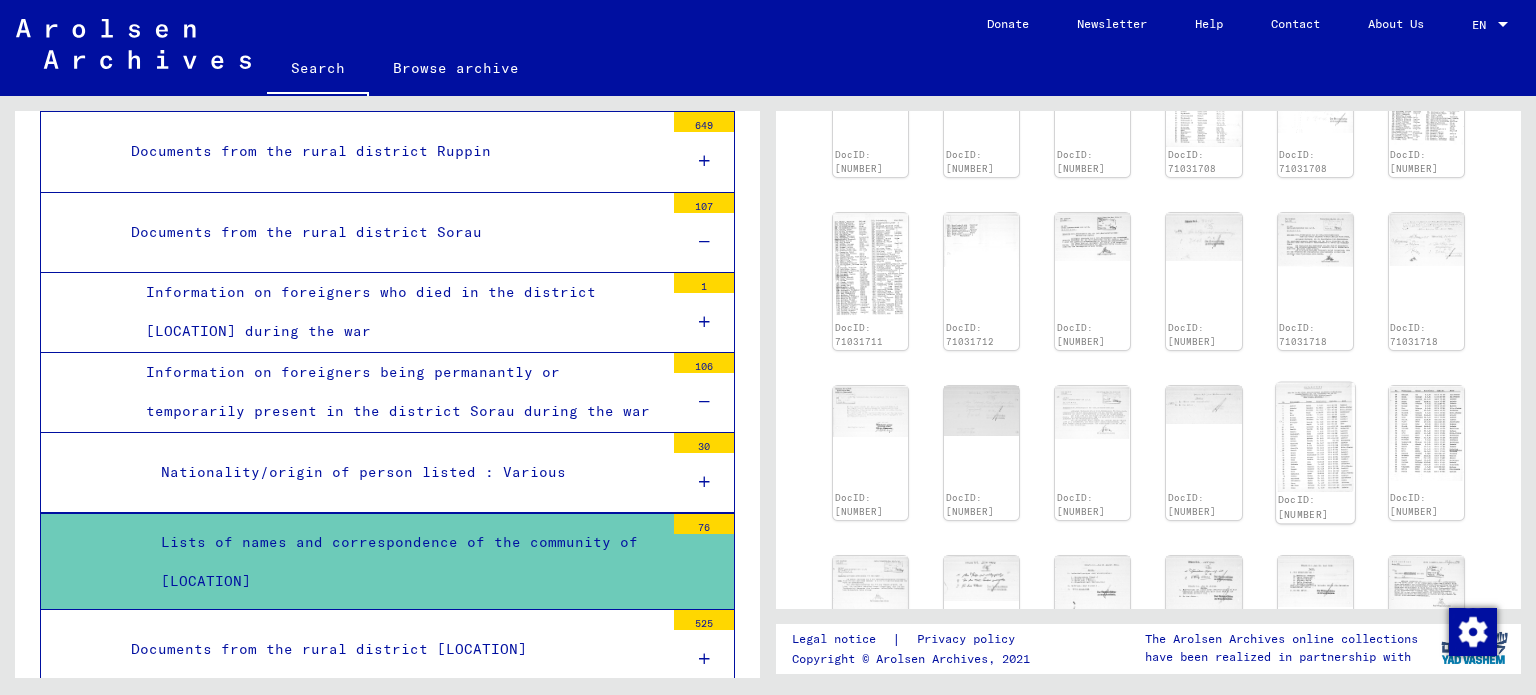 click 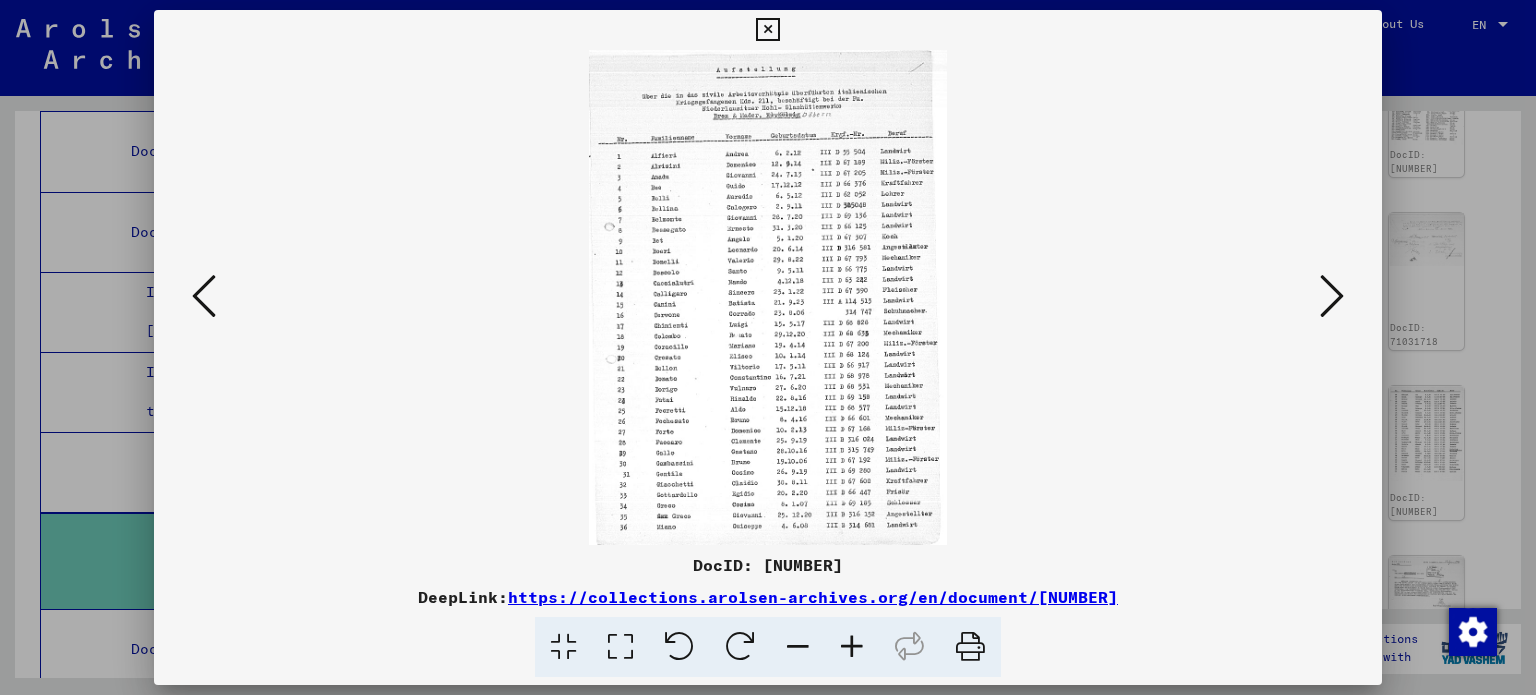 click at bounding box center (852, 647) 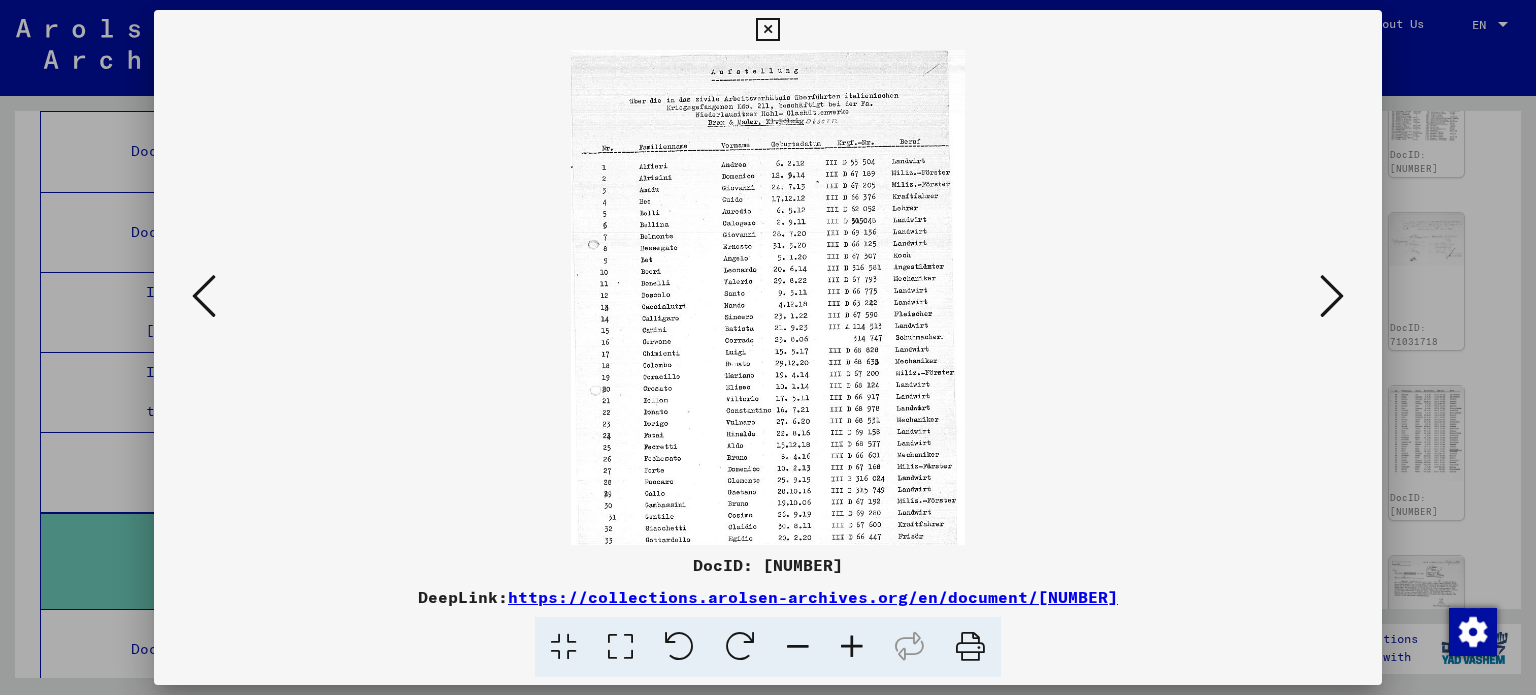 click at bounding box center [852, 647] 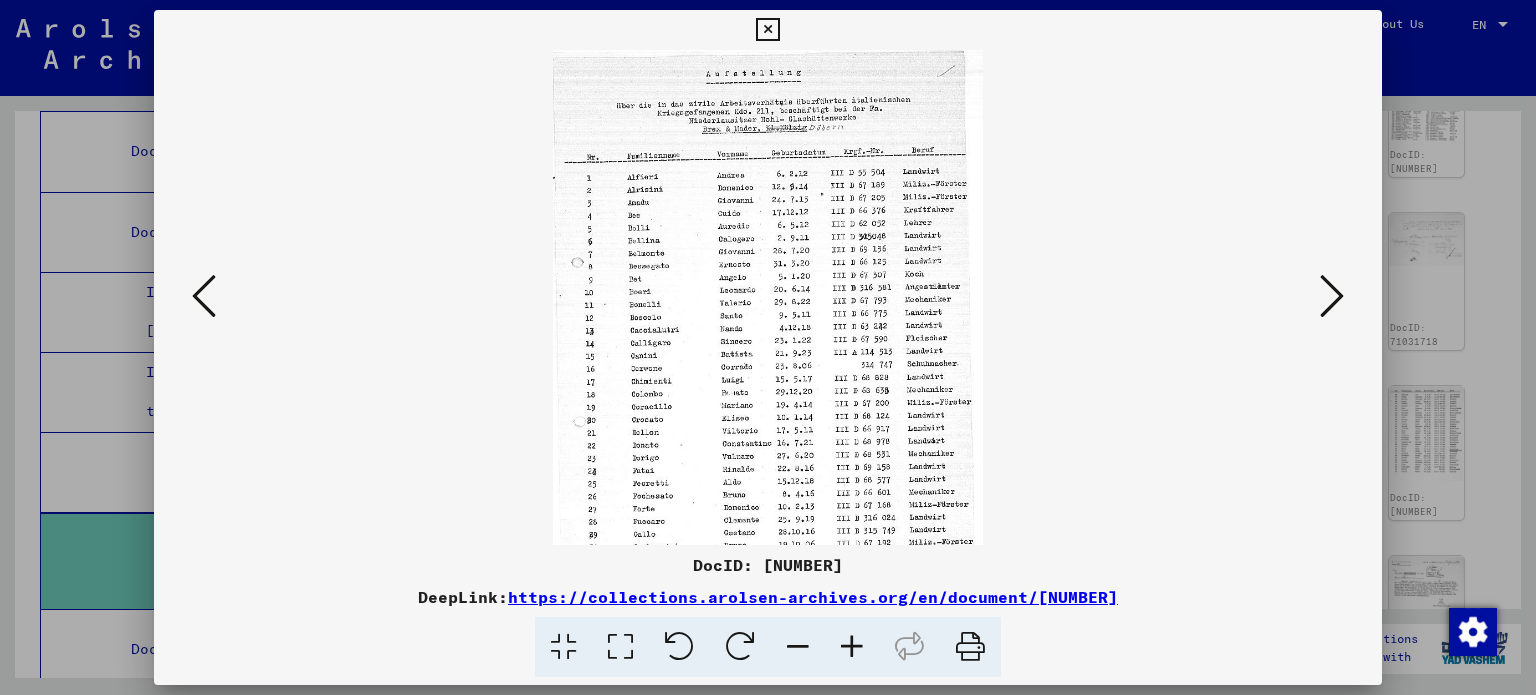 click at bounding box center [852, 647] 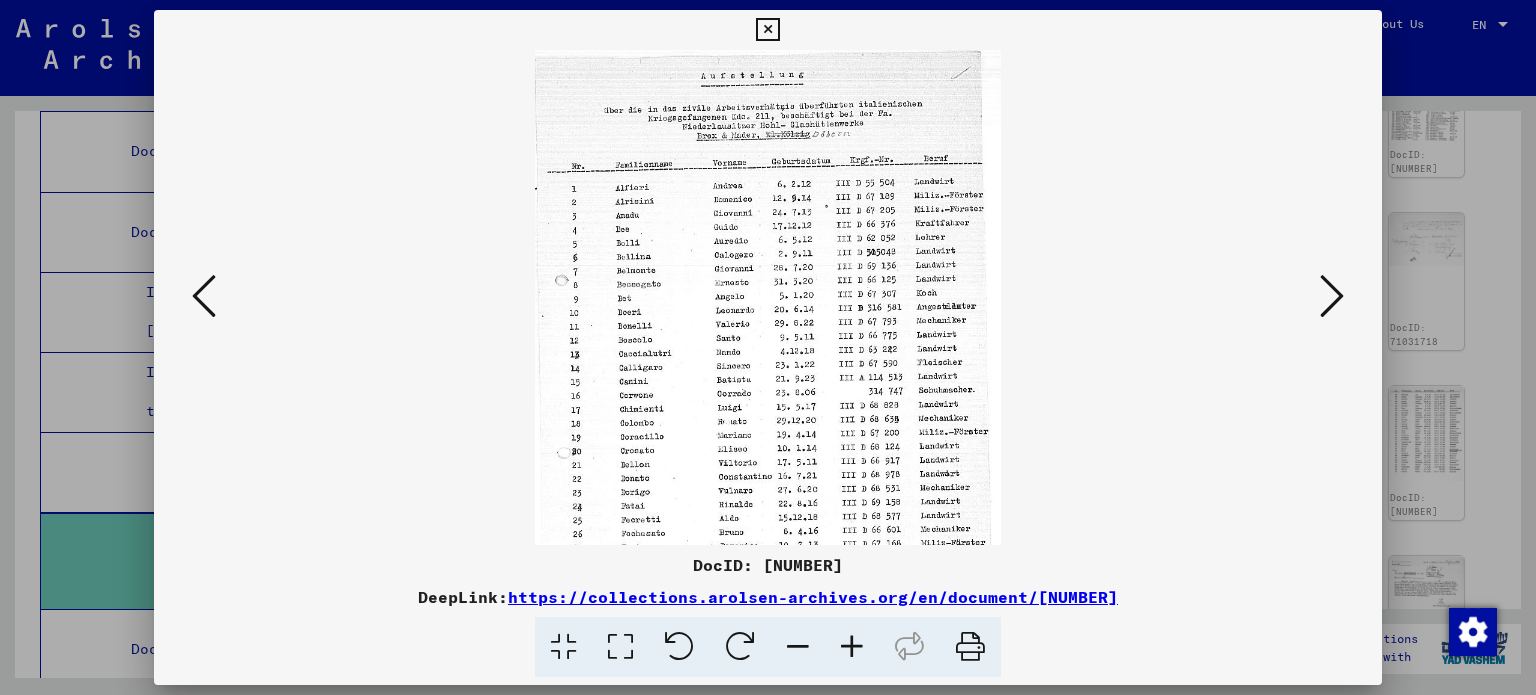 click at bounding box center (852, 647) 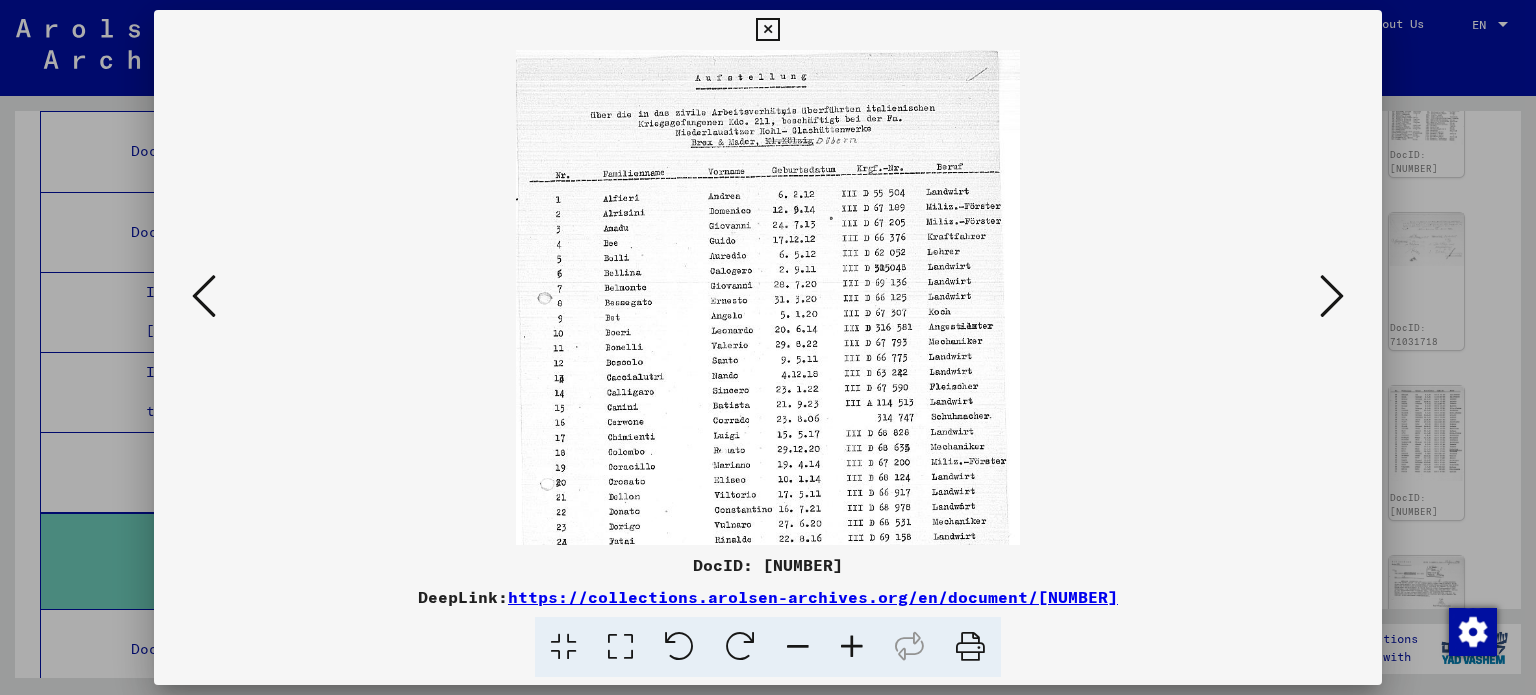 click at bounding box center (852, 647) 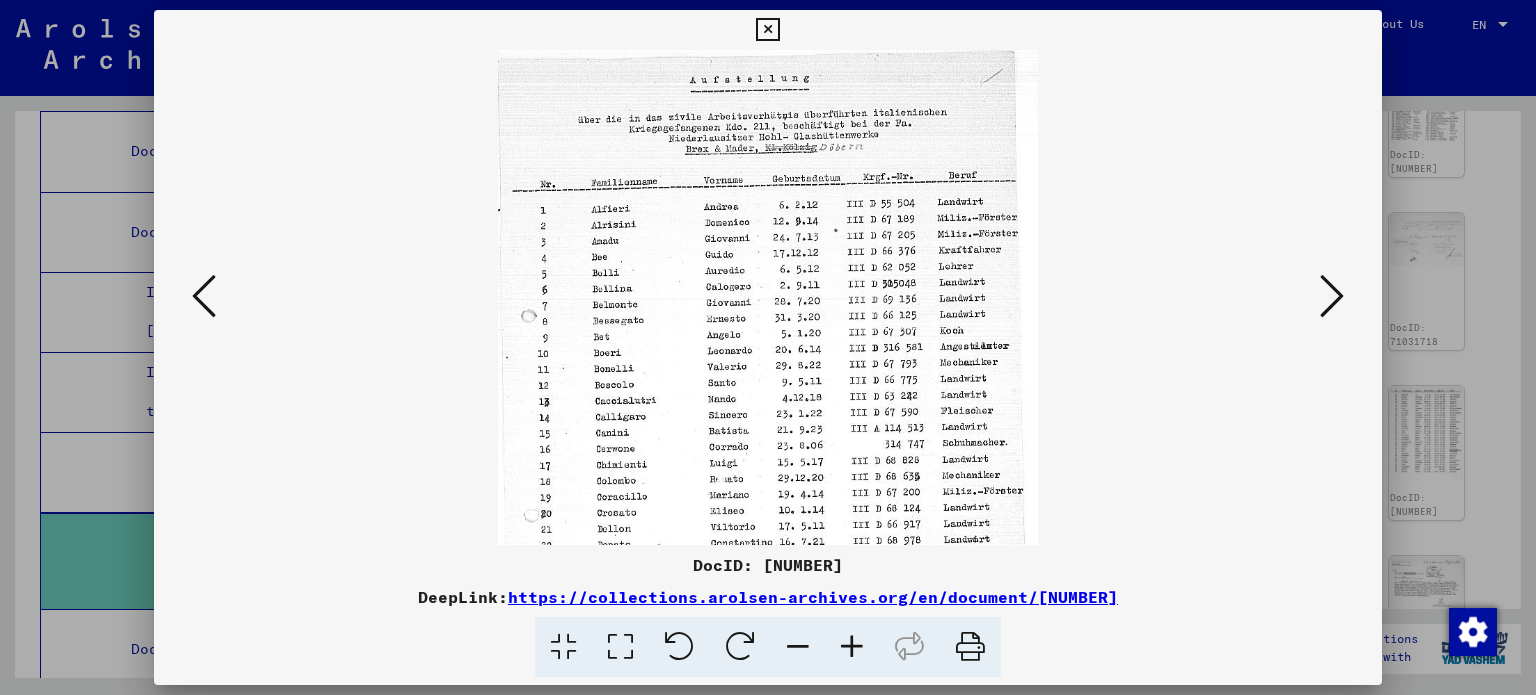 click at bounding box center [852, 647] 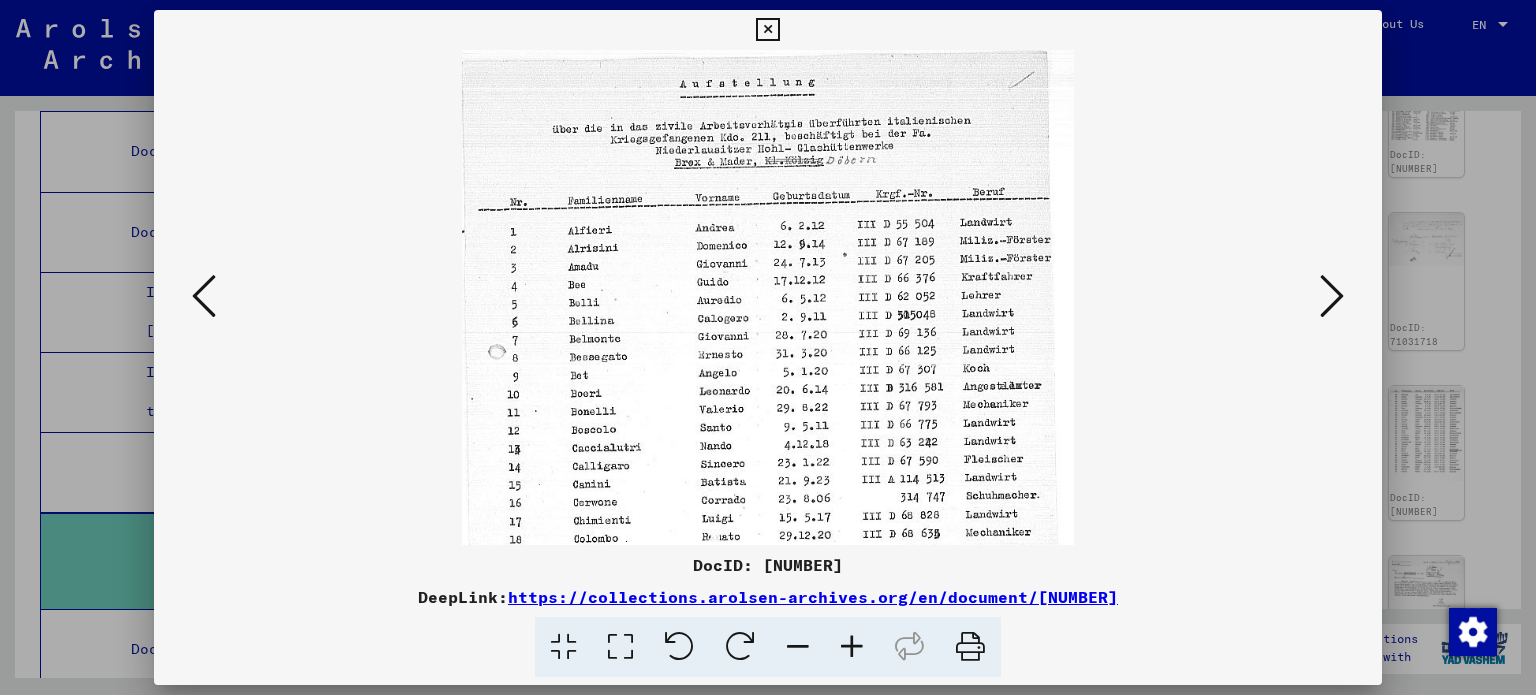 click at bounding box center (852, 647) 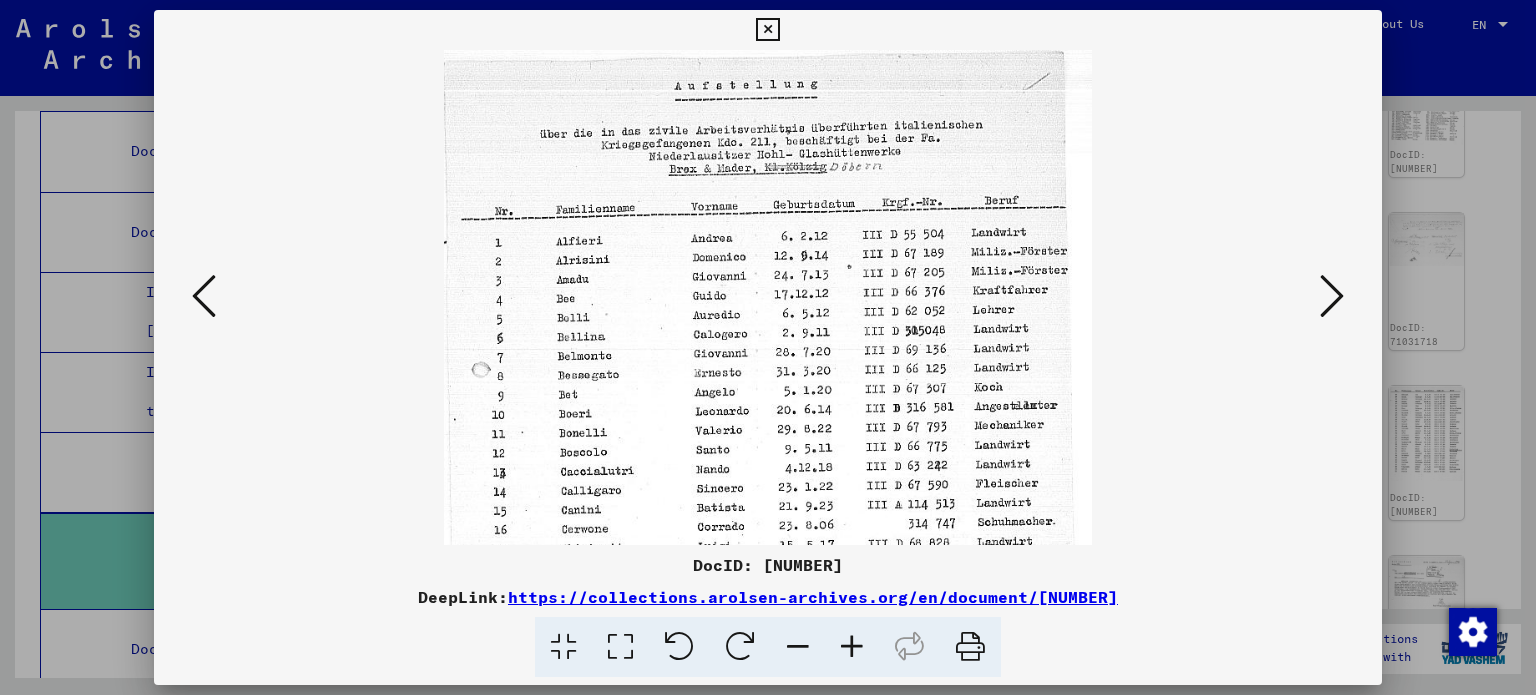 click at bounding box center [852, 647] 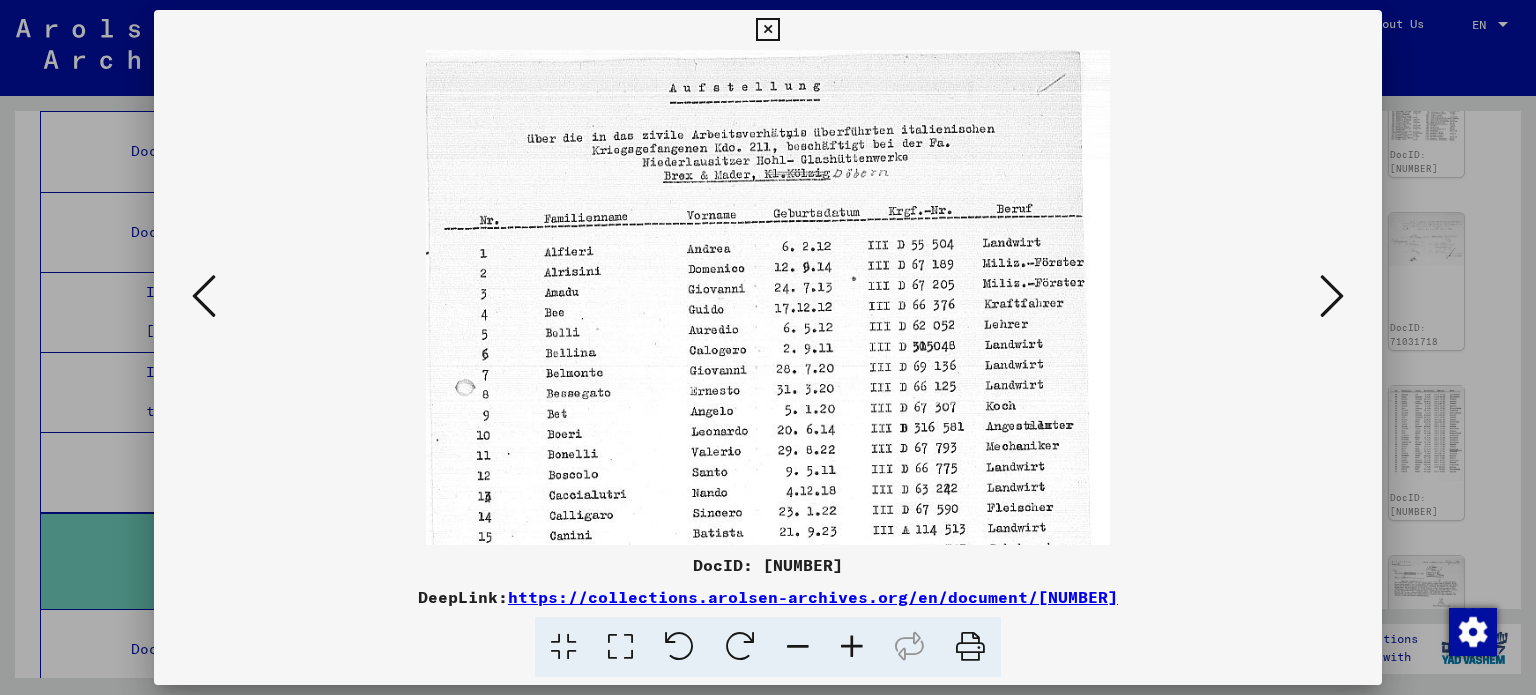 click at bounding box center (852, 647) 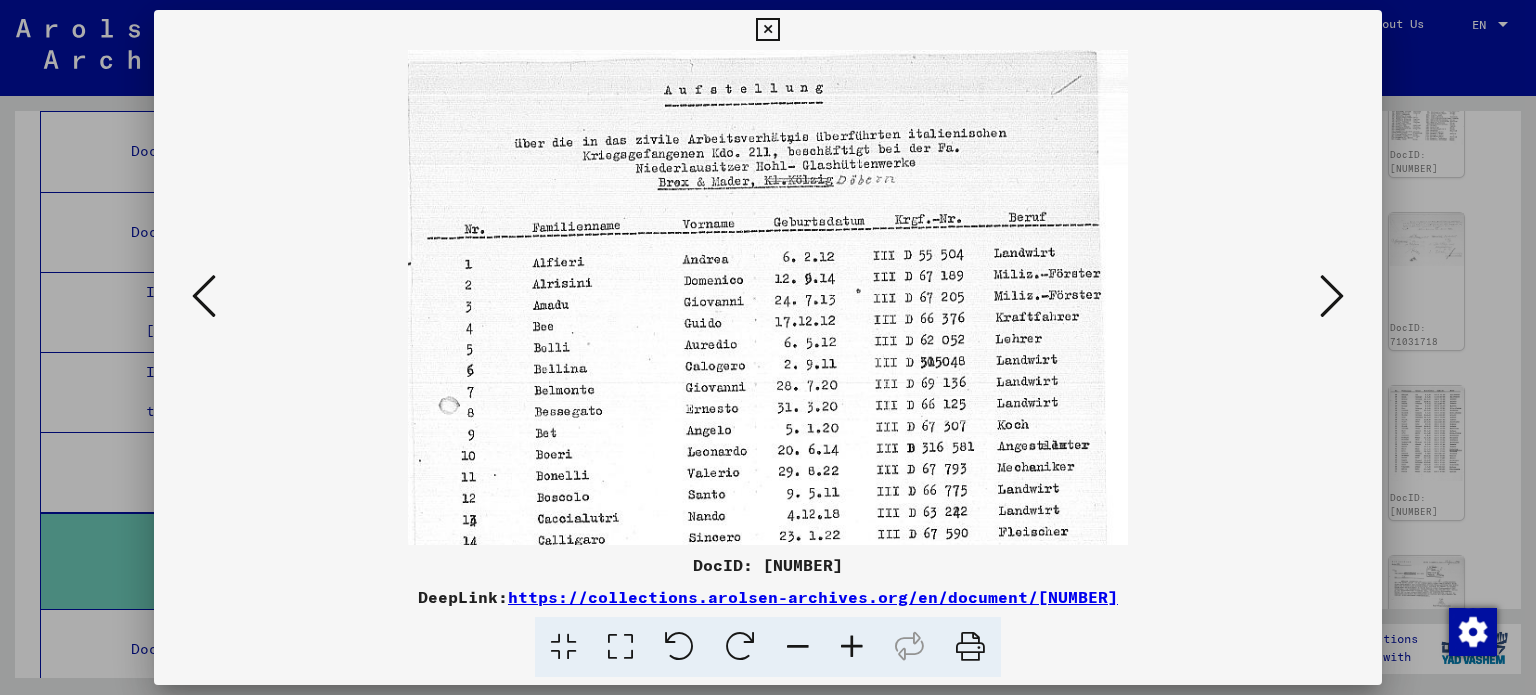 click at bounding box center [852, 647] 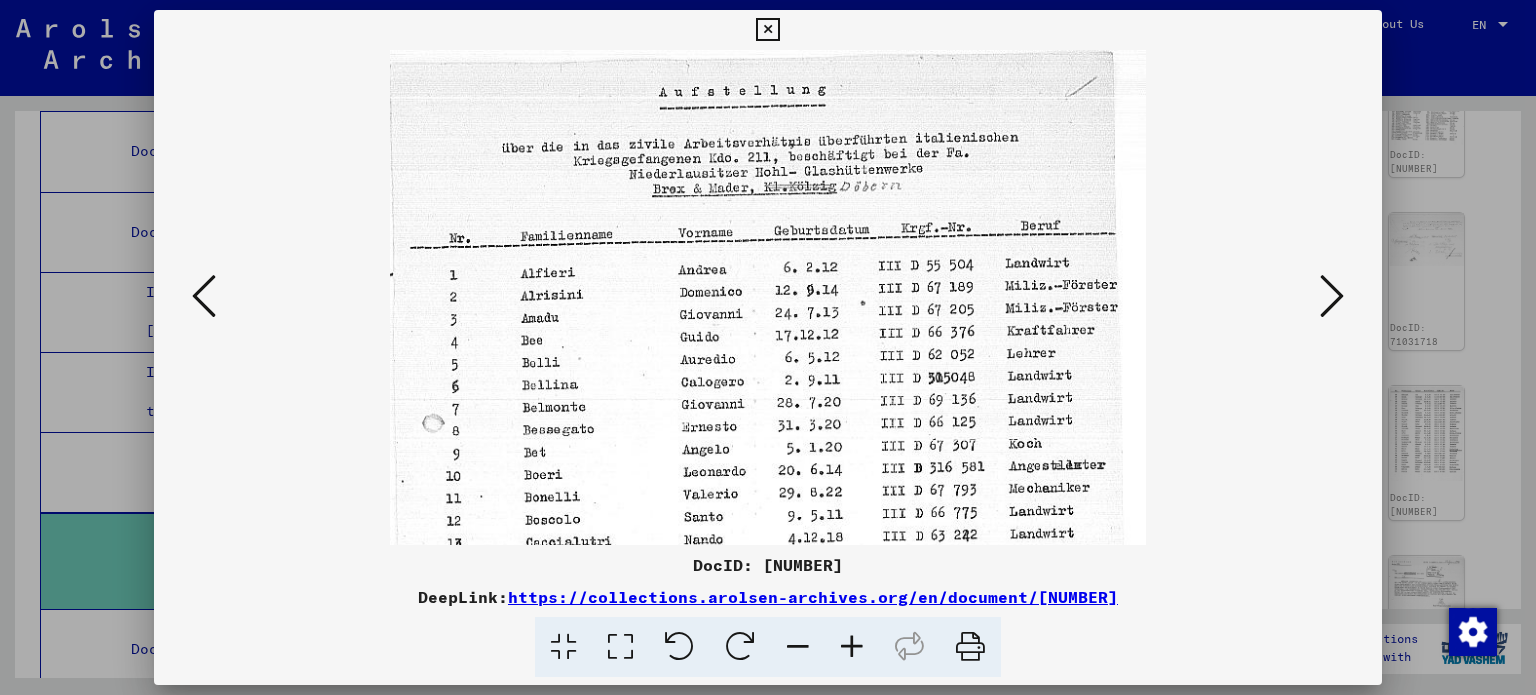 click at bounding box center [852, 647] 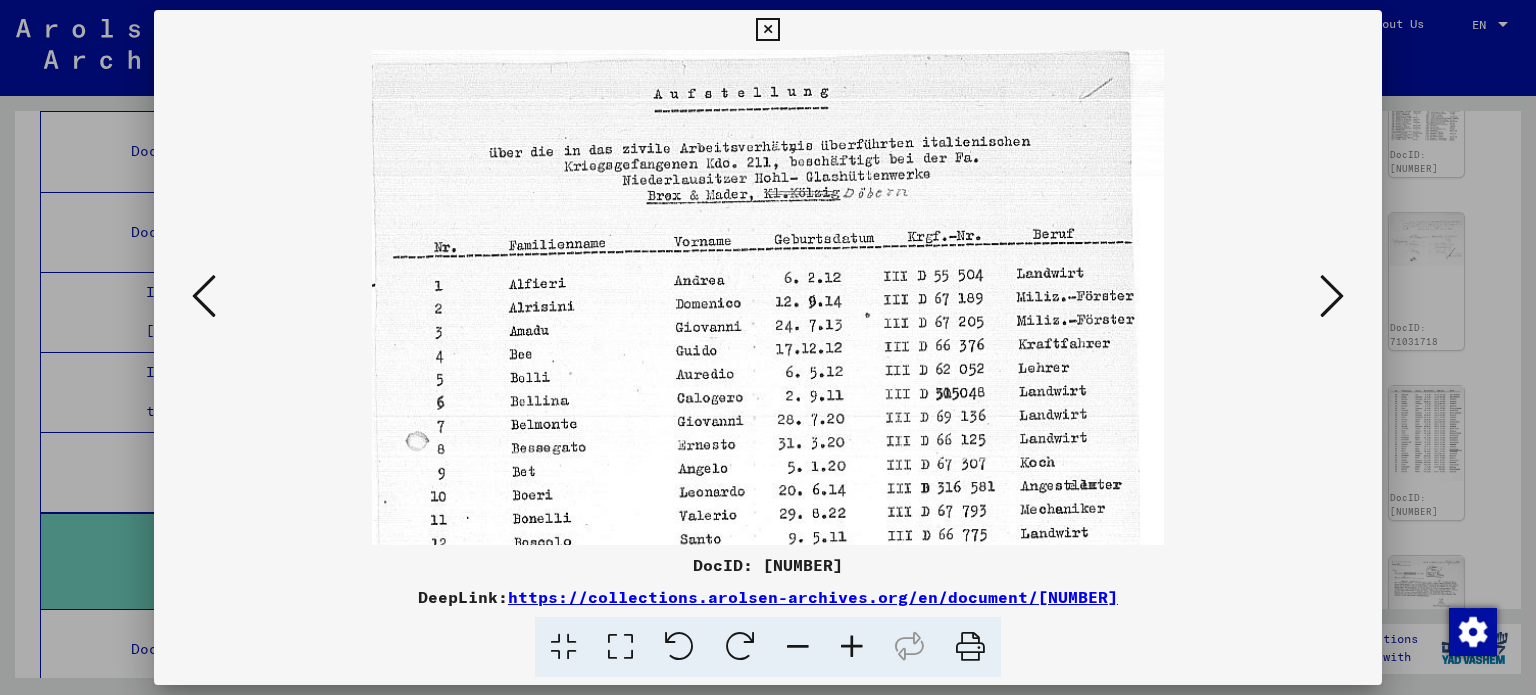 click at bounding box center (852, 647) 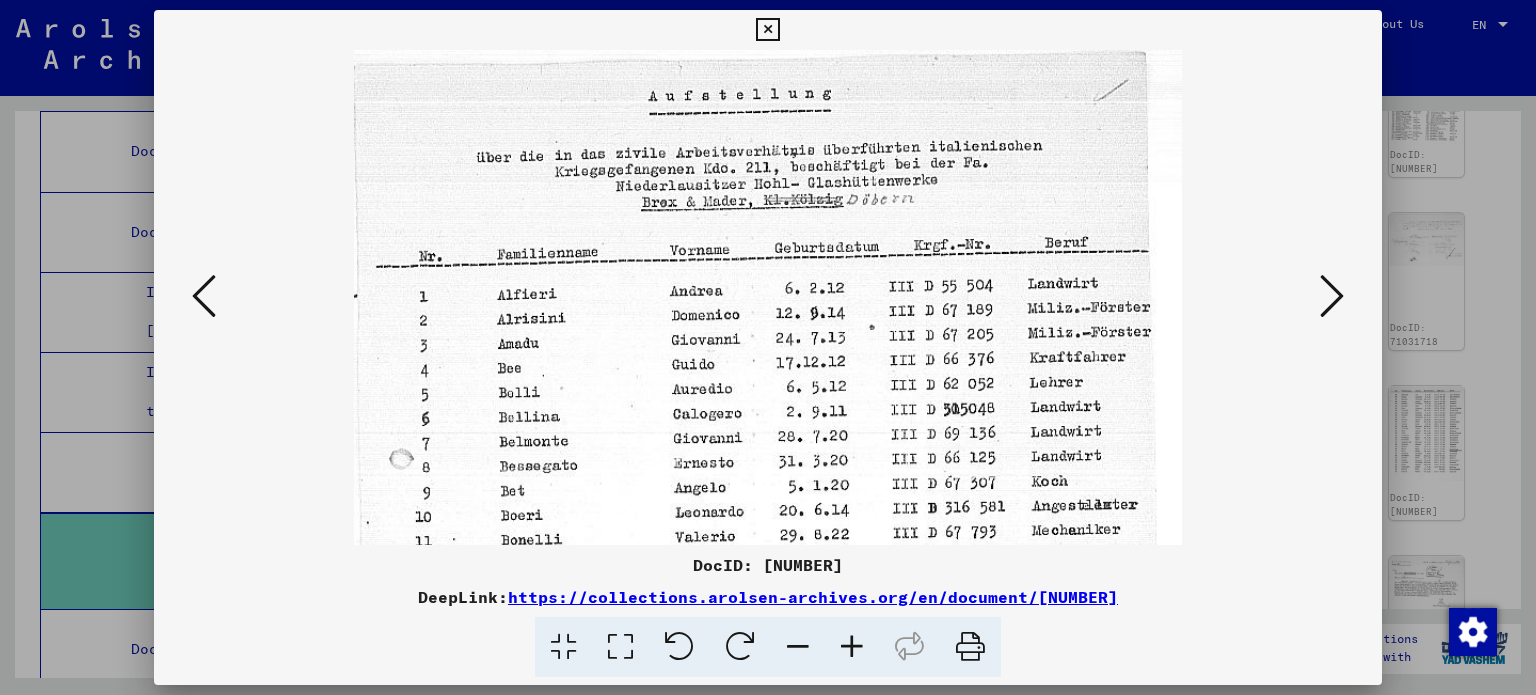 click at bounding box center [852, 647] 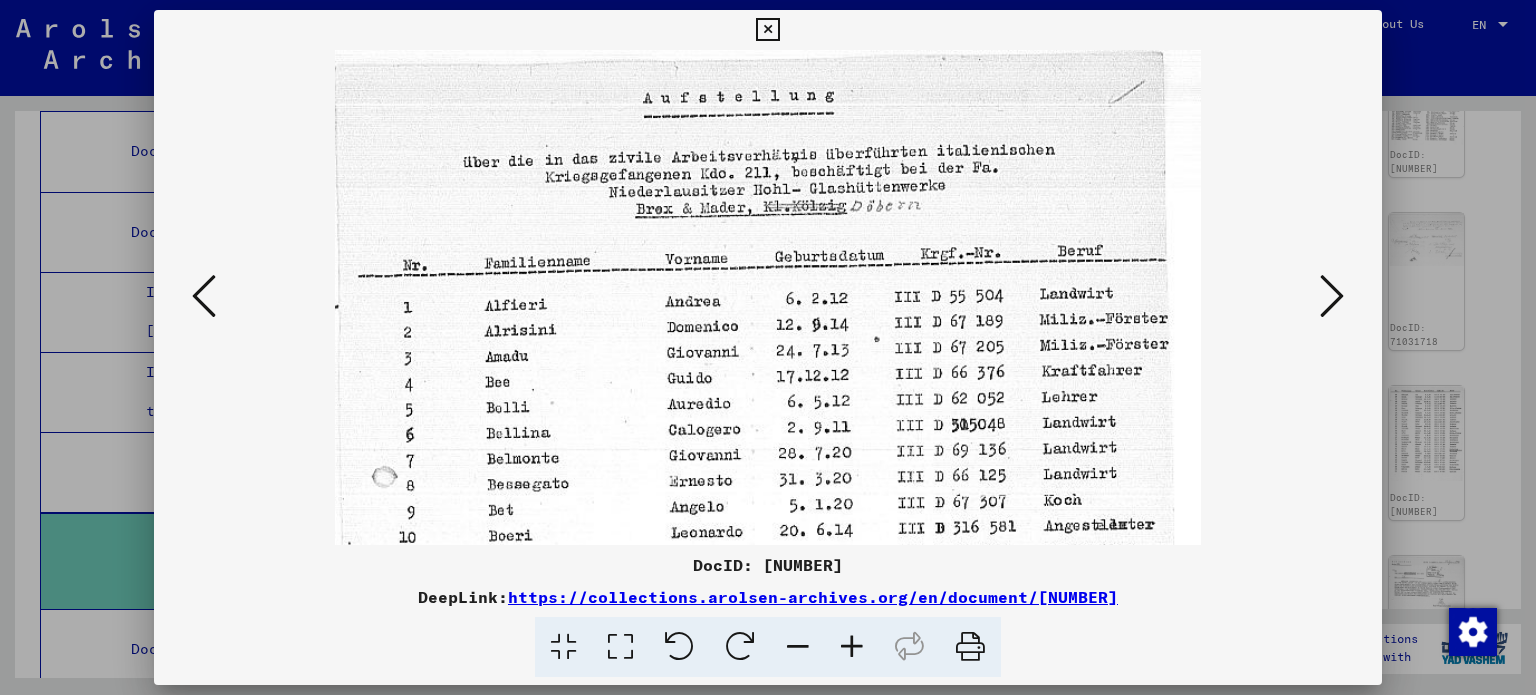 click at bounding box center [852, 647] 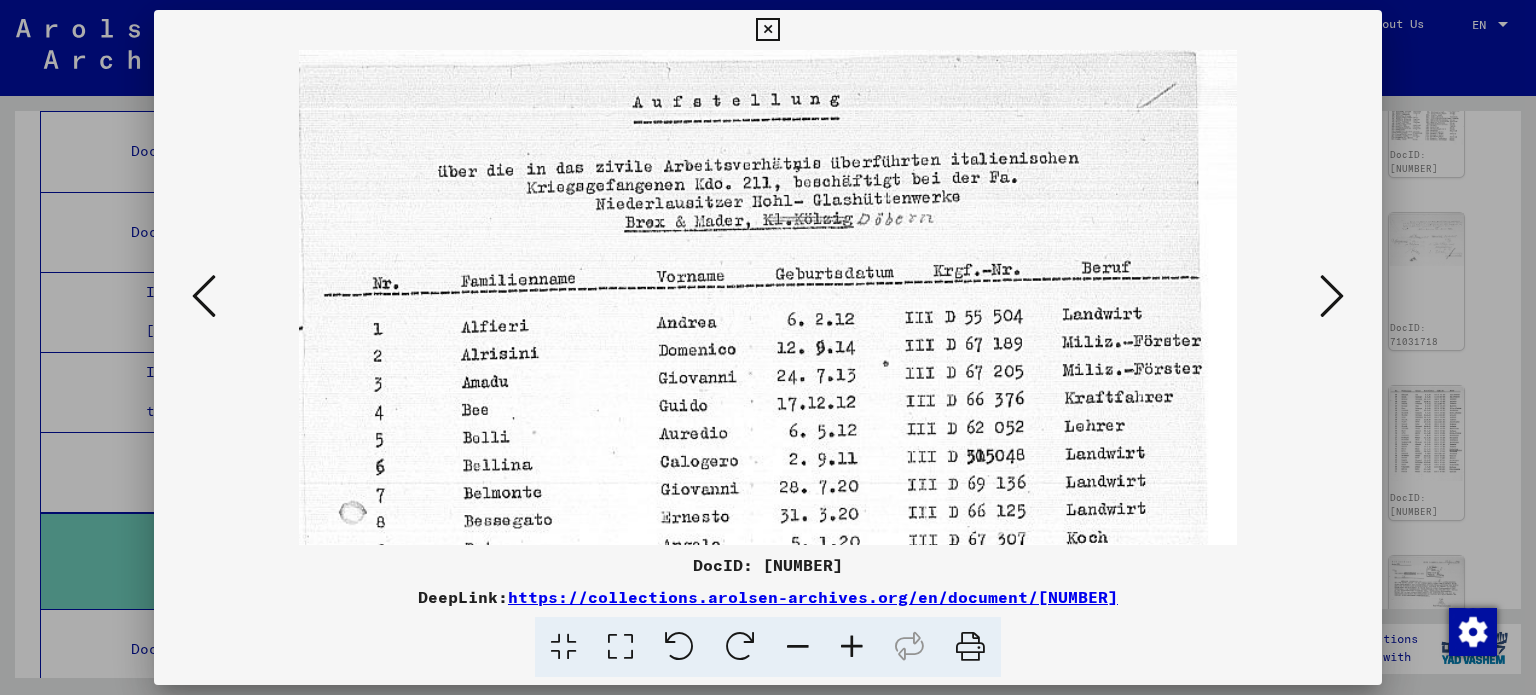 scroll, scrollTop: 5, scrollLeft: 0, axis: vertical 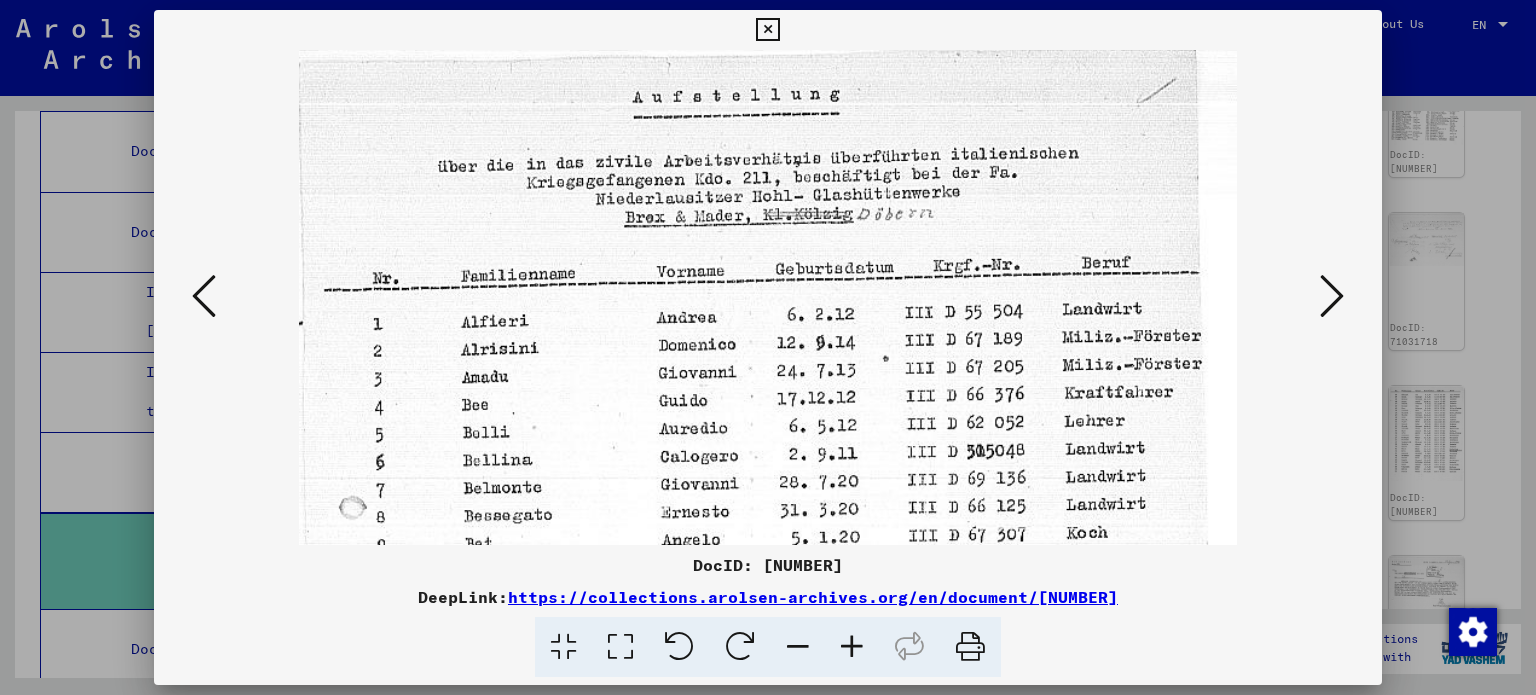 drag, startPoint x: 436, startPoint y: 172, endPoint x: 467, endPoint y: 166, distance: 31.575306 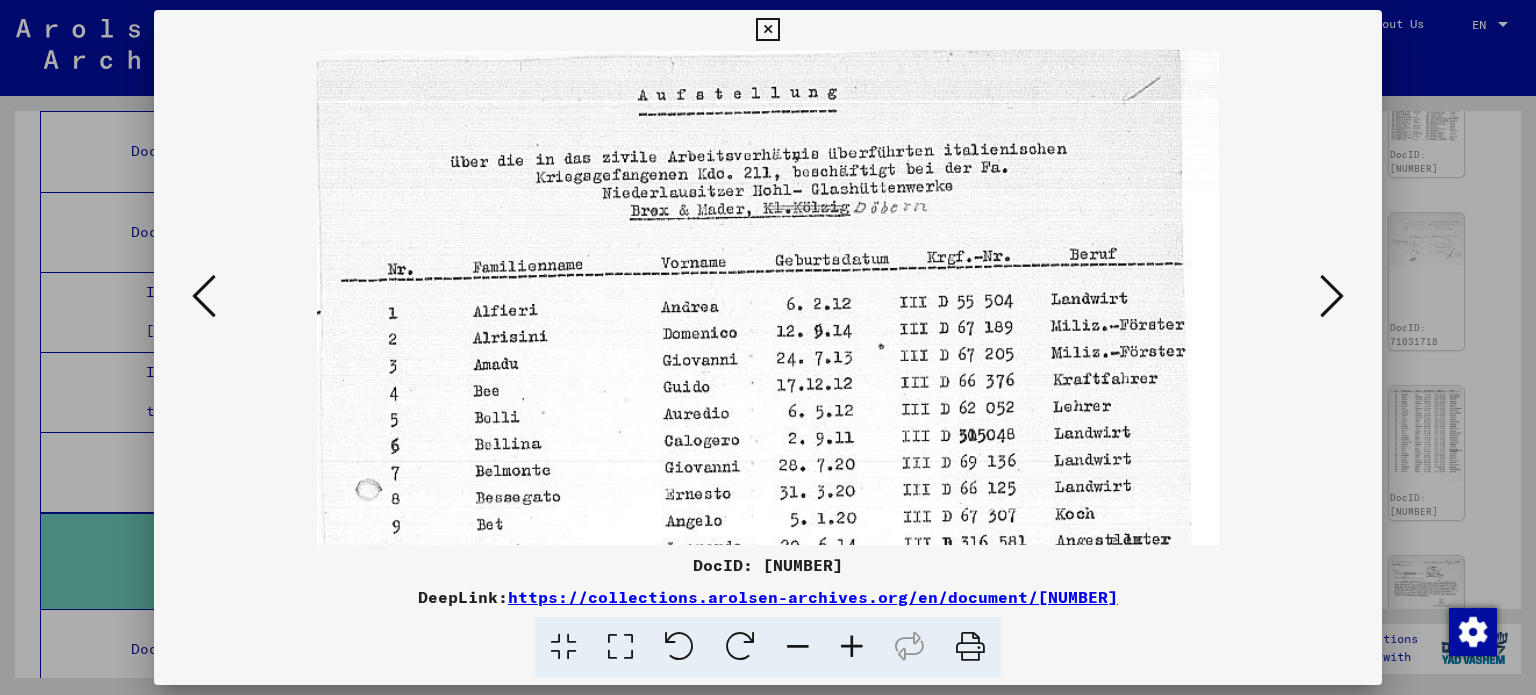 click at bounding box center [798, 647] 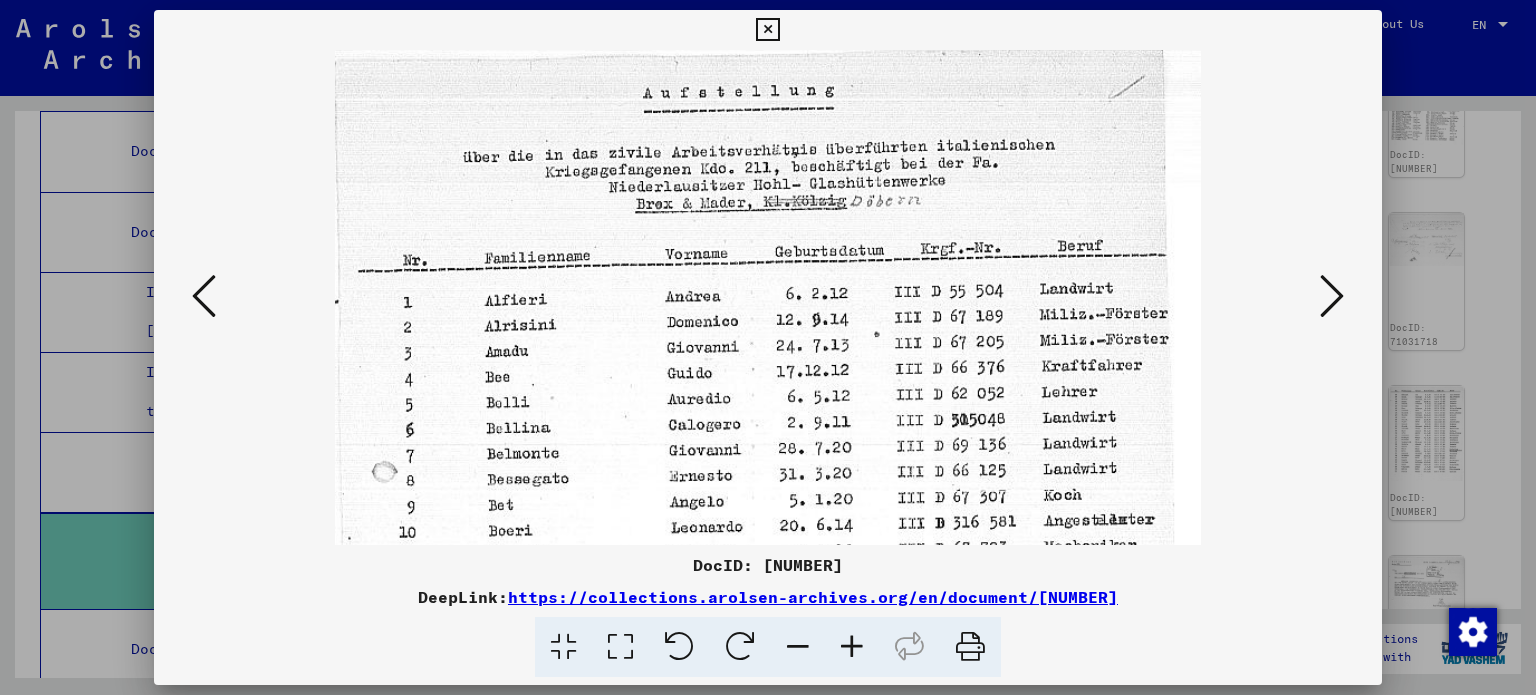 click at bounding box center [798, 647] 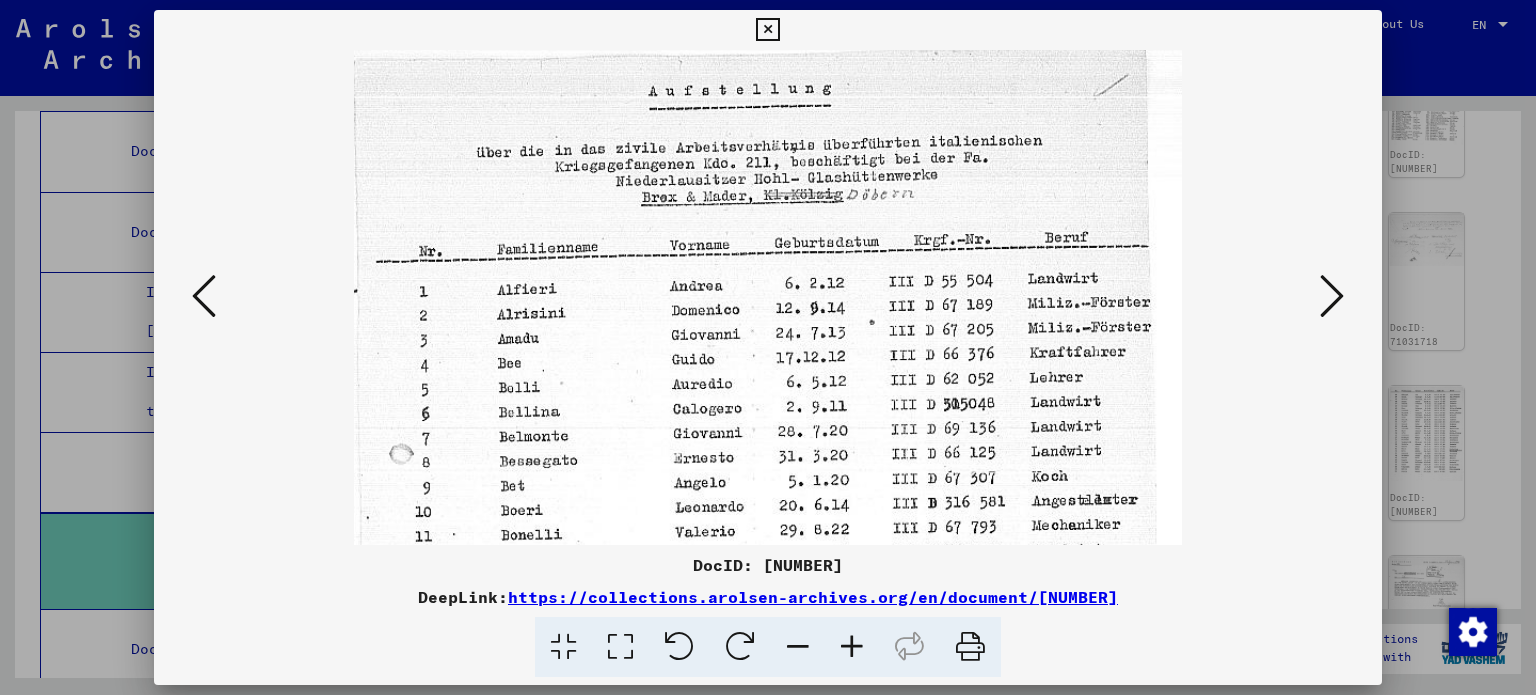 click at bounding box center (798, 647) 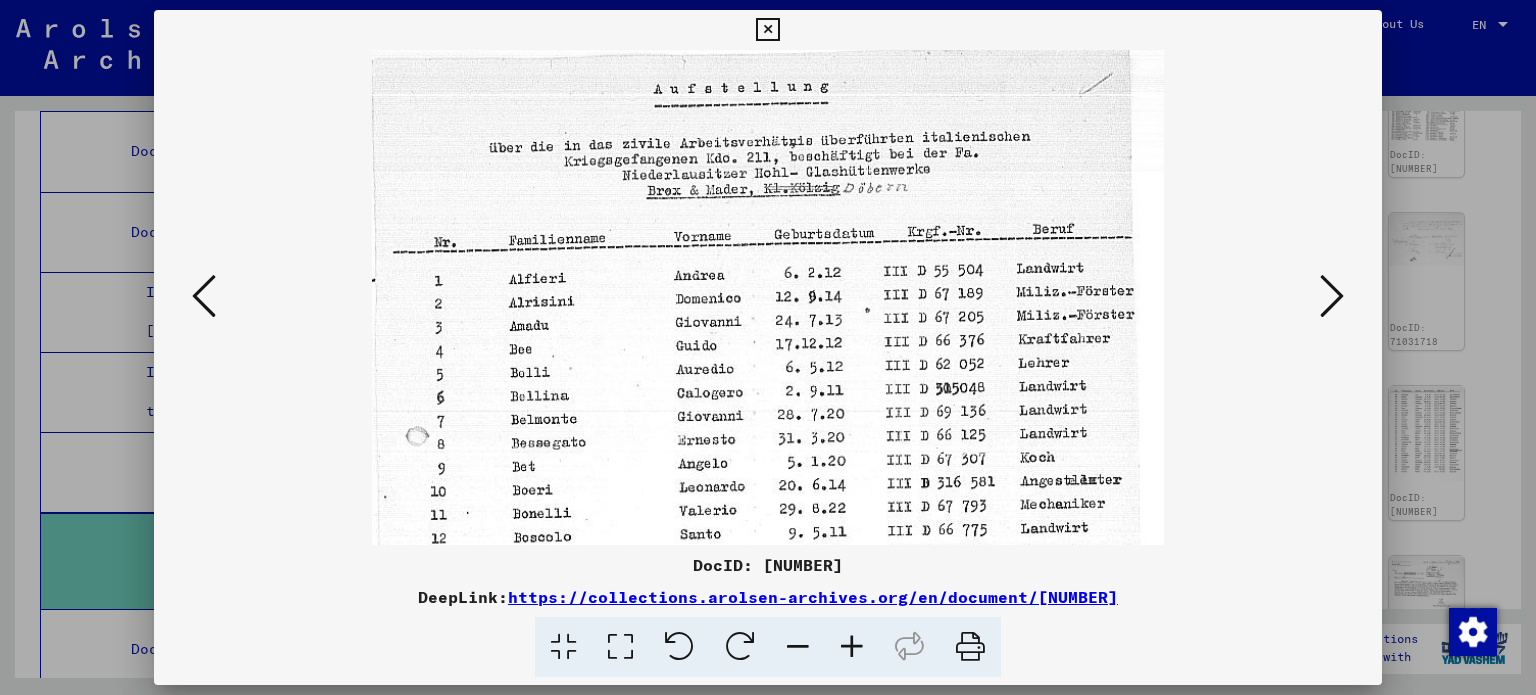 click at bounding box center (798, 647) 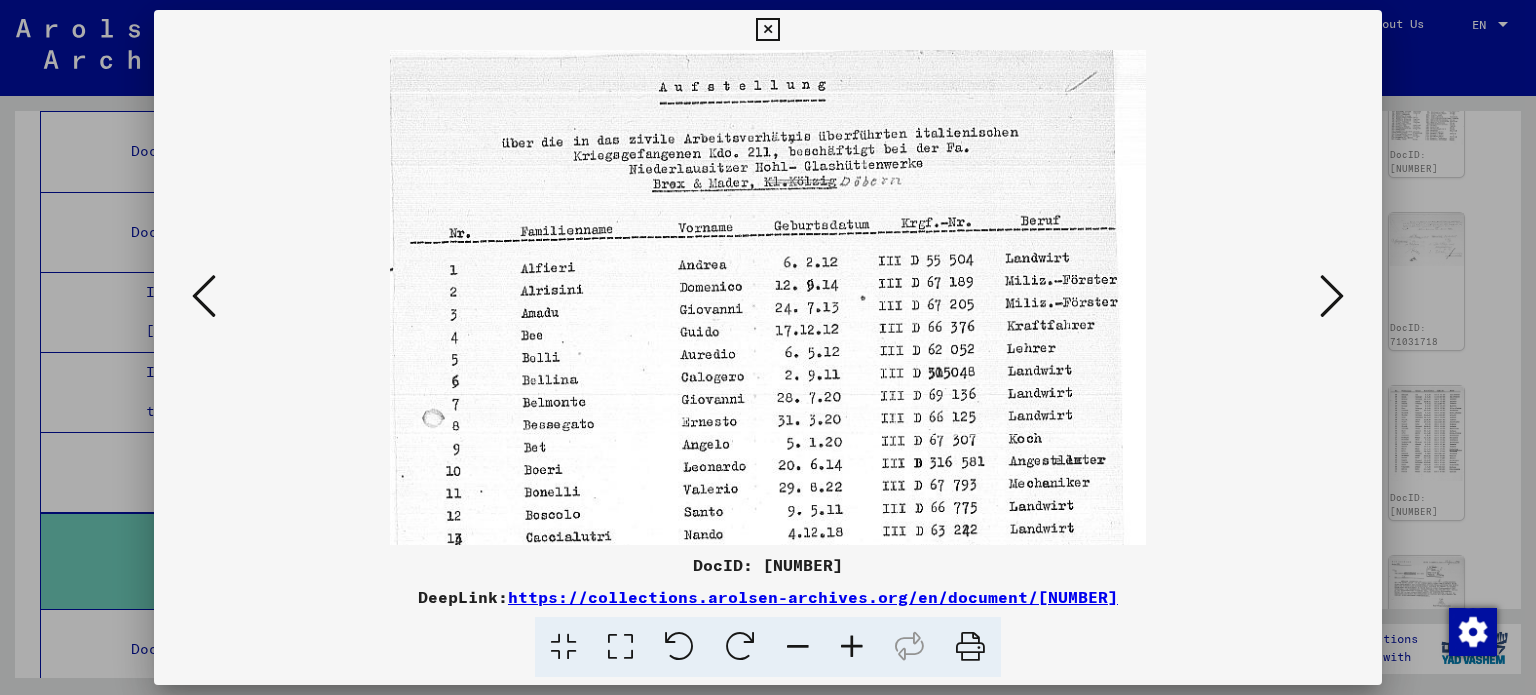 click at bounding box center (798, 647) 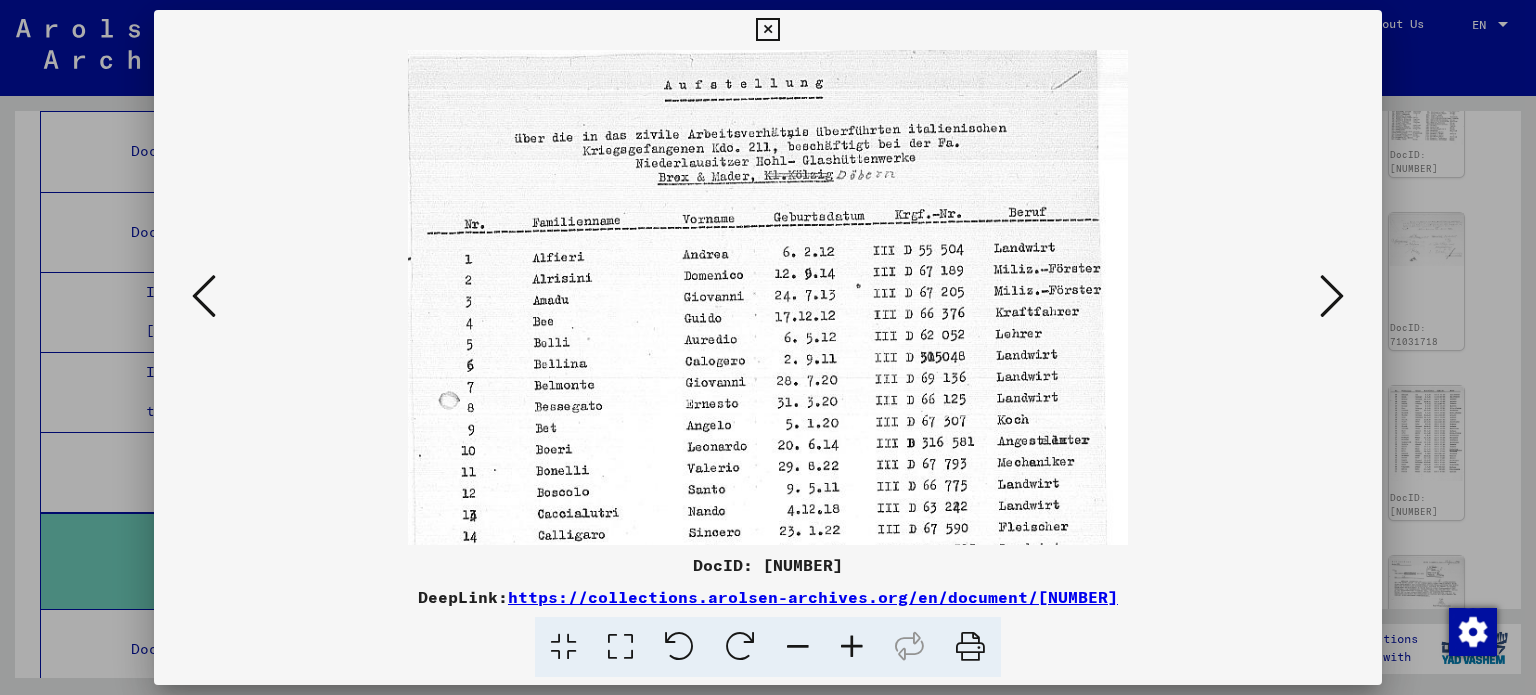 click at bounding box center [798, 647] 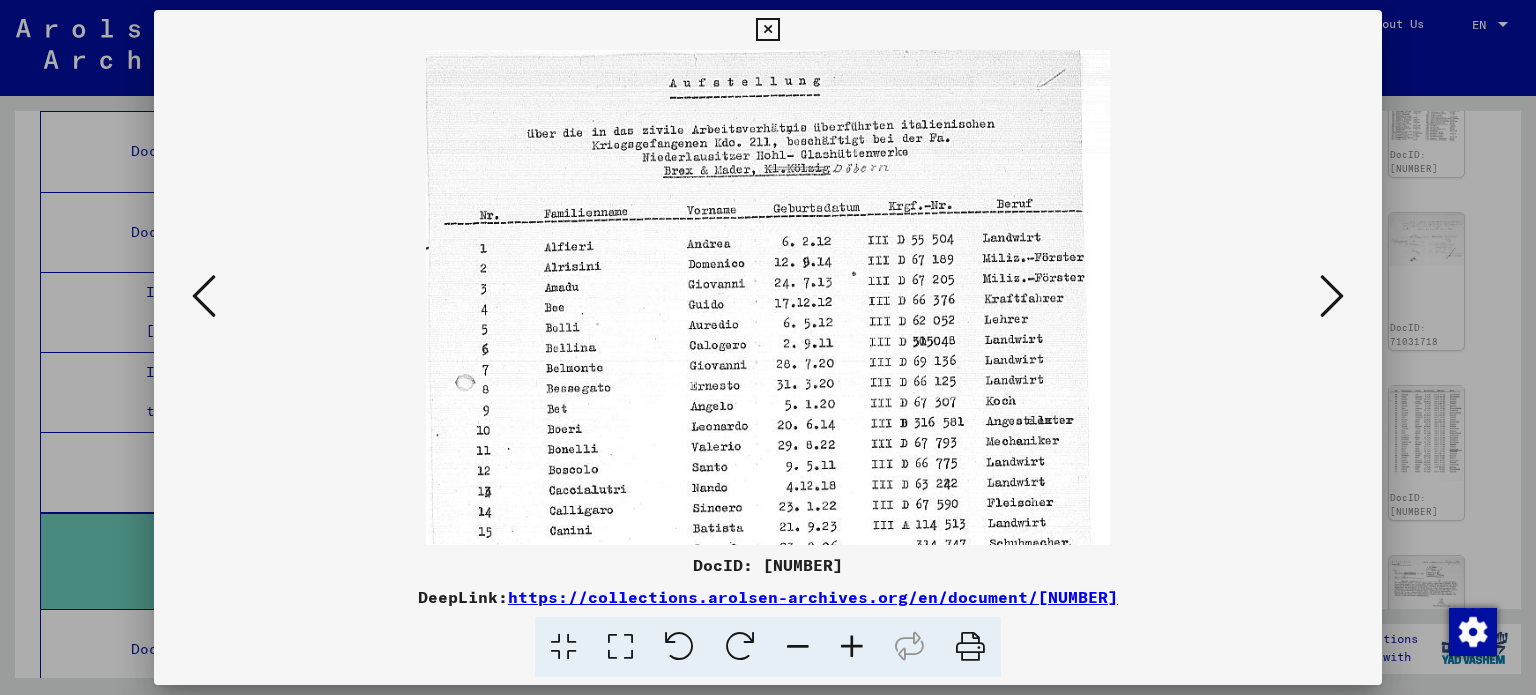 click at bounding box center (798, 647) 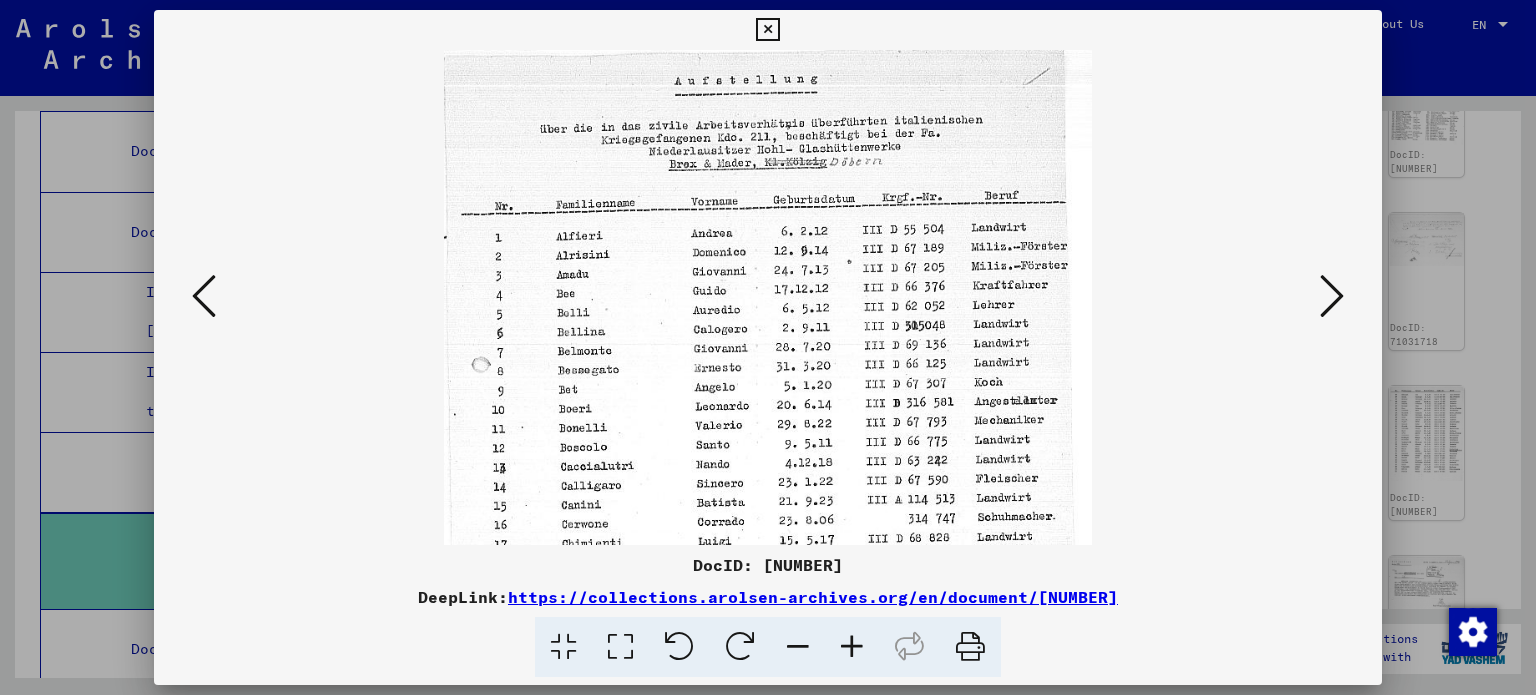 click at bounding box center [798, 647] 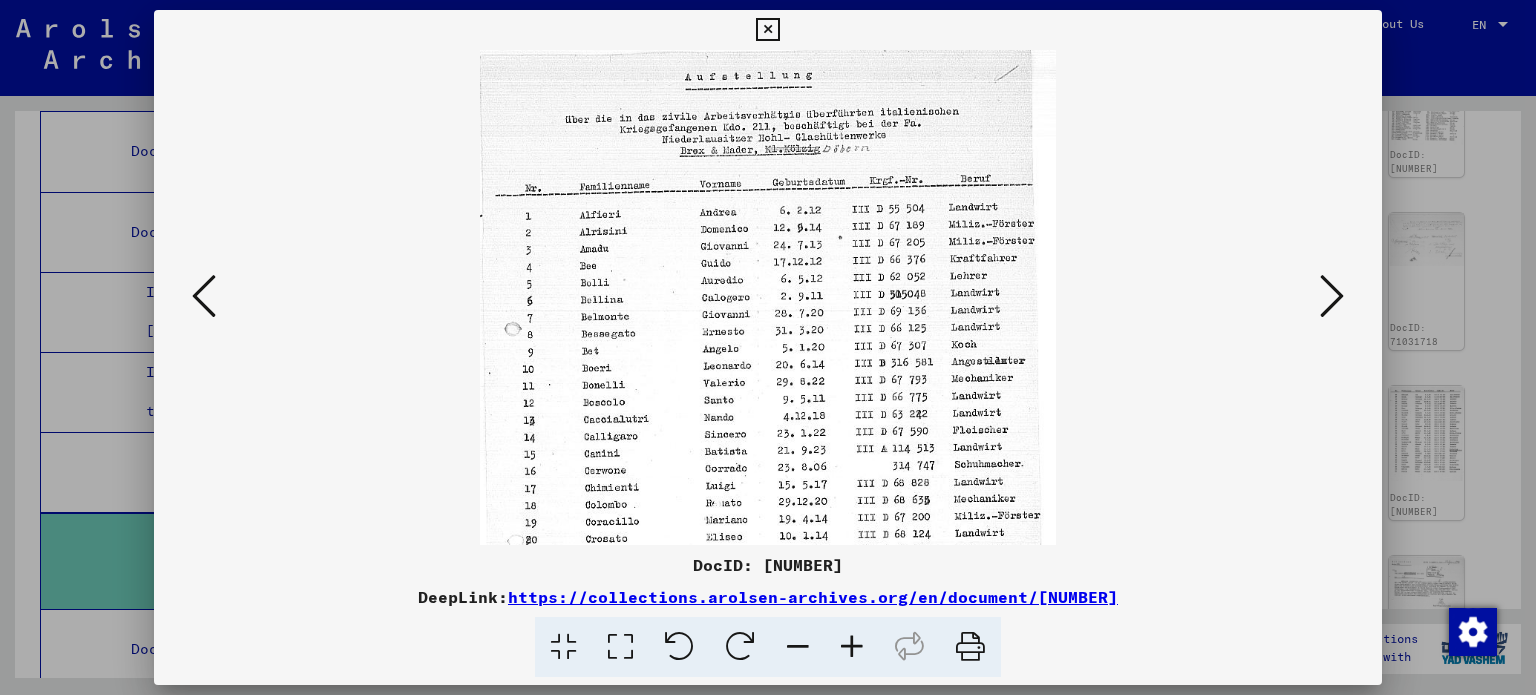 click at bounding box center [798, 647] 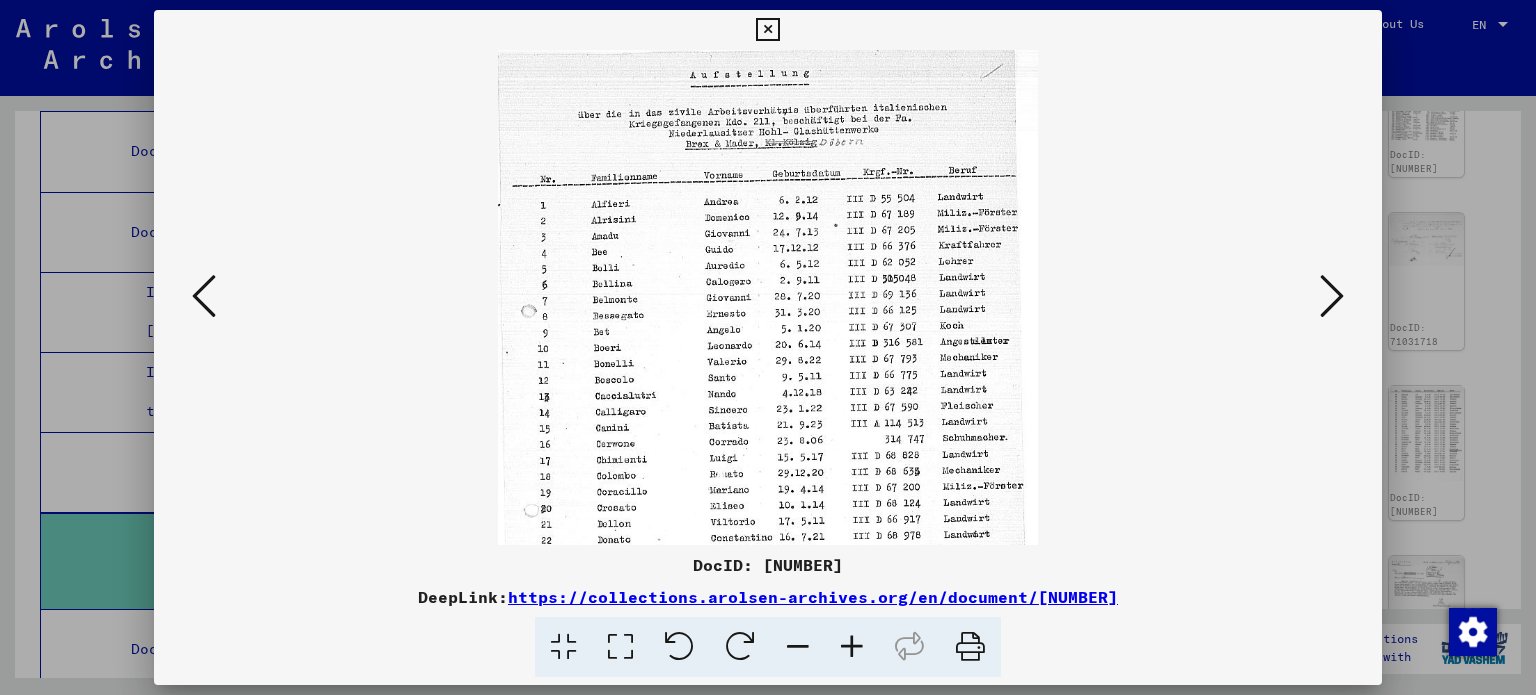 click at bounding box center [798, 647] 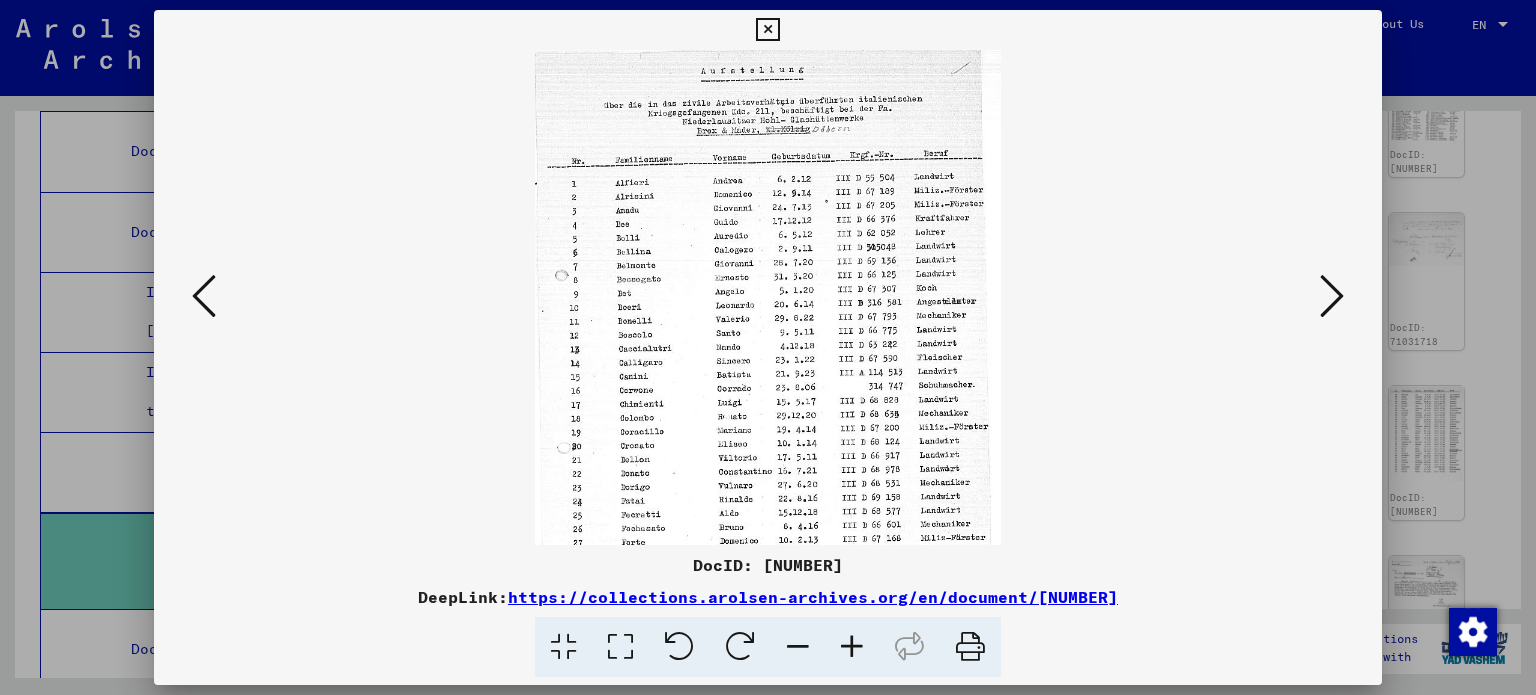 click at bounding box center [798, 647] 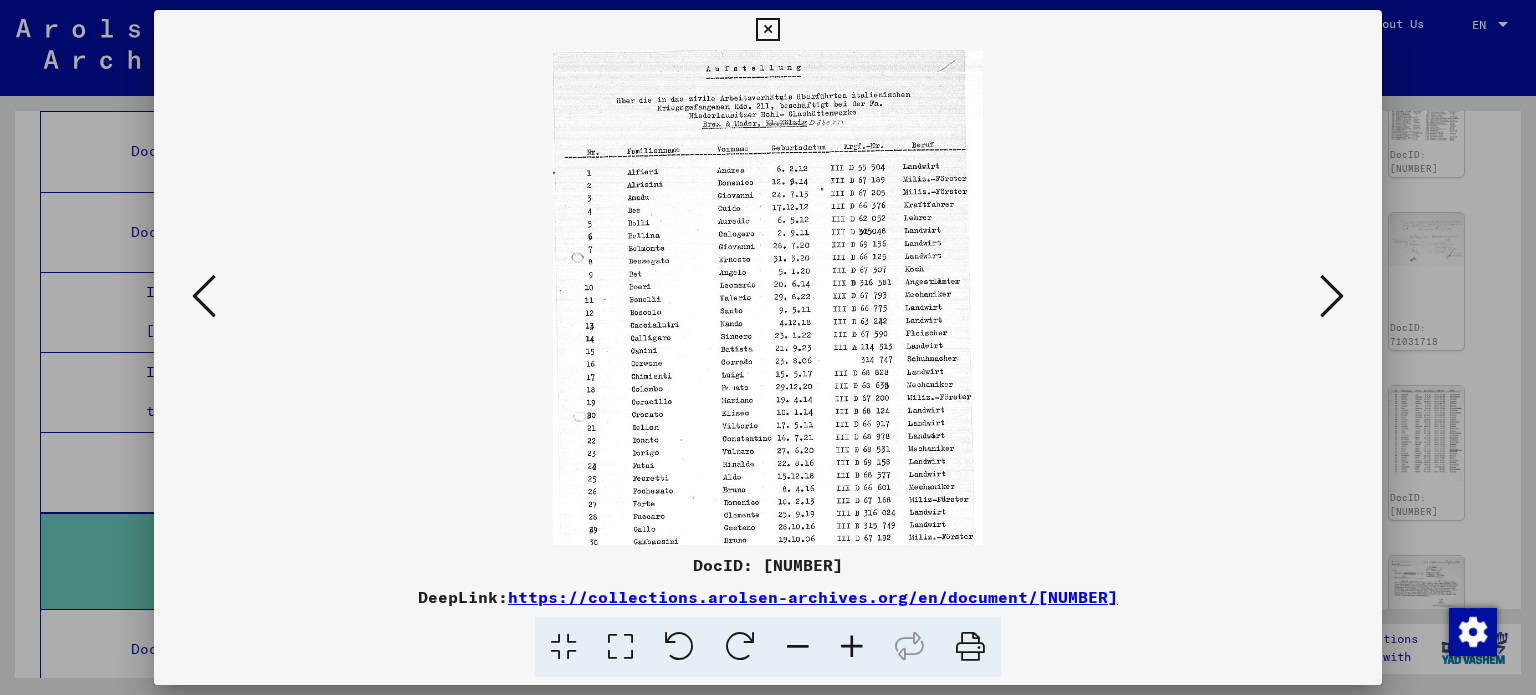 click at bounding box center [798, 647] 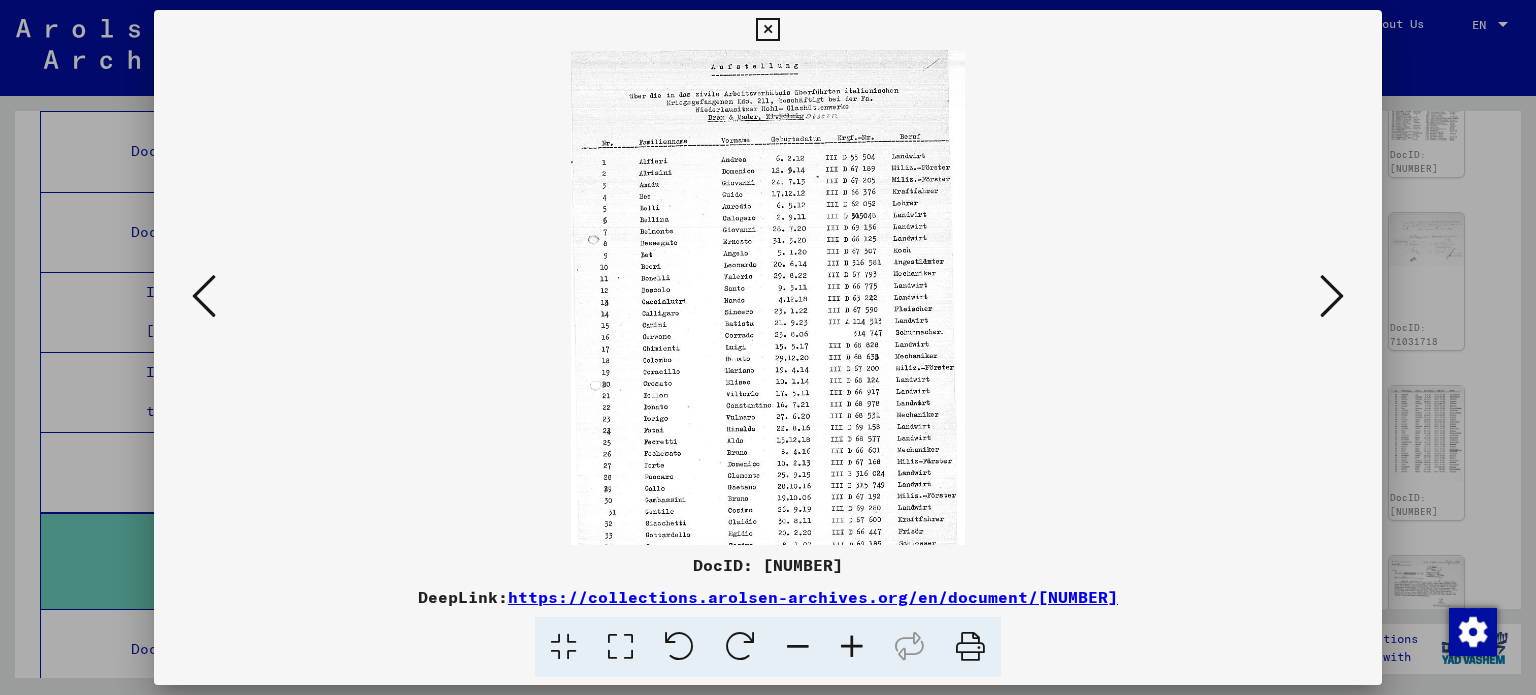 click at bounding box center (798, 647) 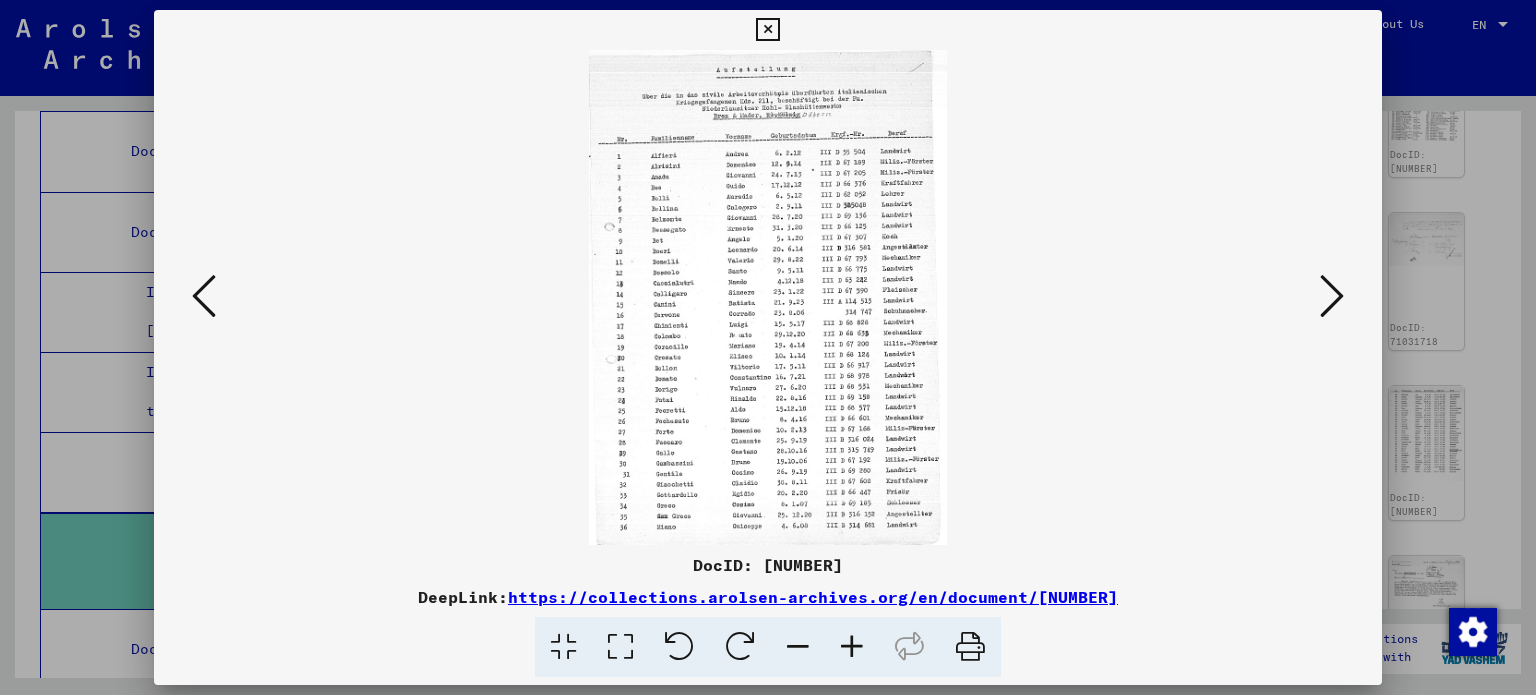 scroll, scrollTop: 0, scrollLeft: 0, axis: both 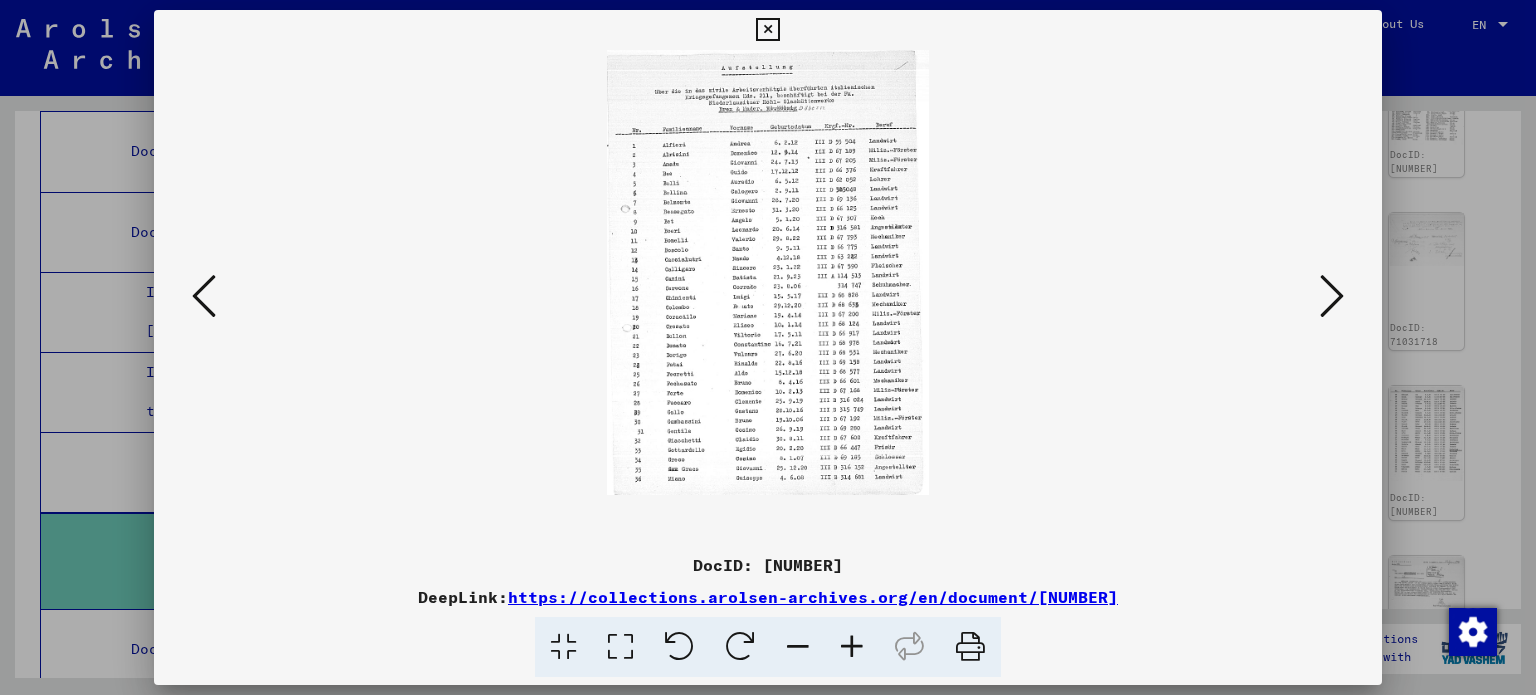 click at bounding box center [852, 647] 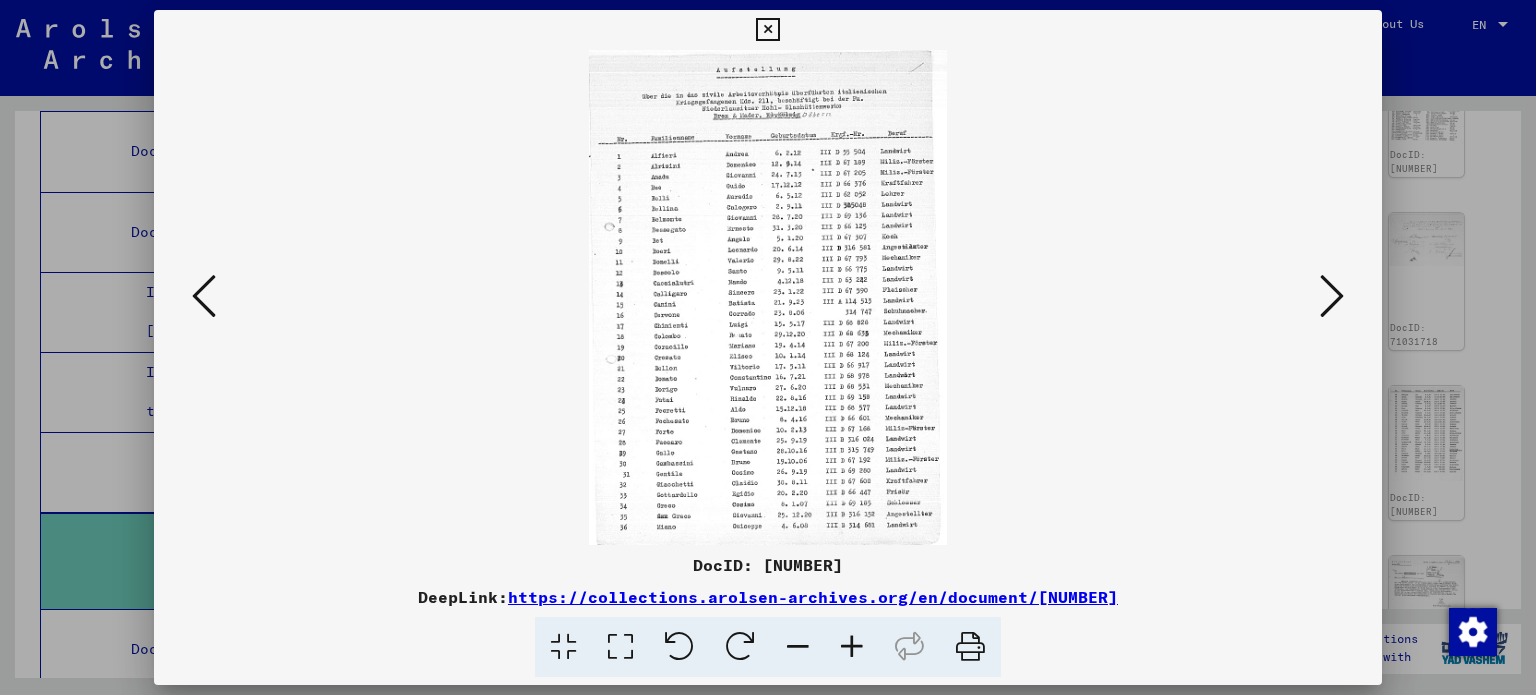 click at bounding box center (852, 647) 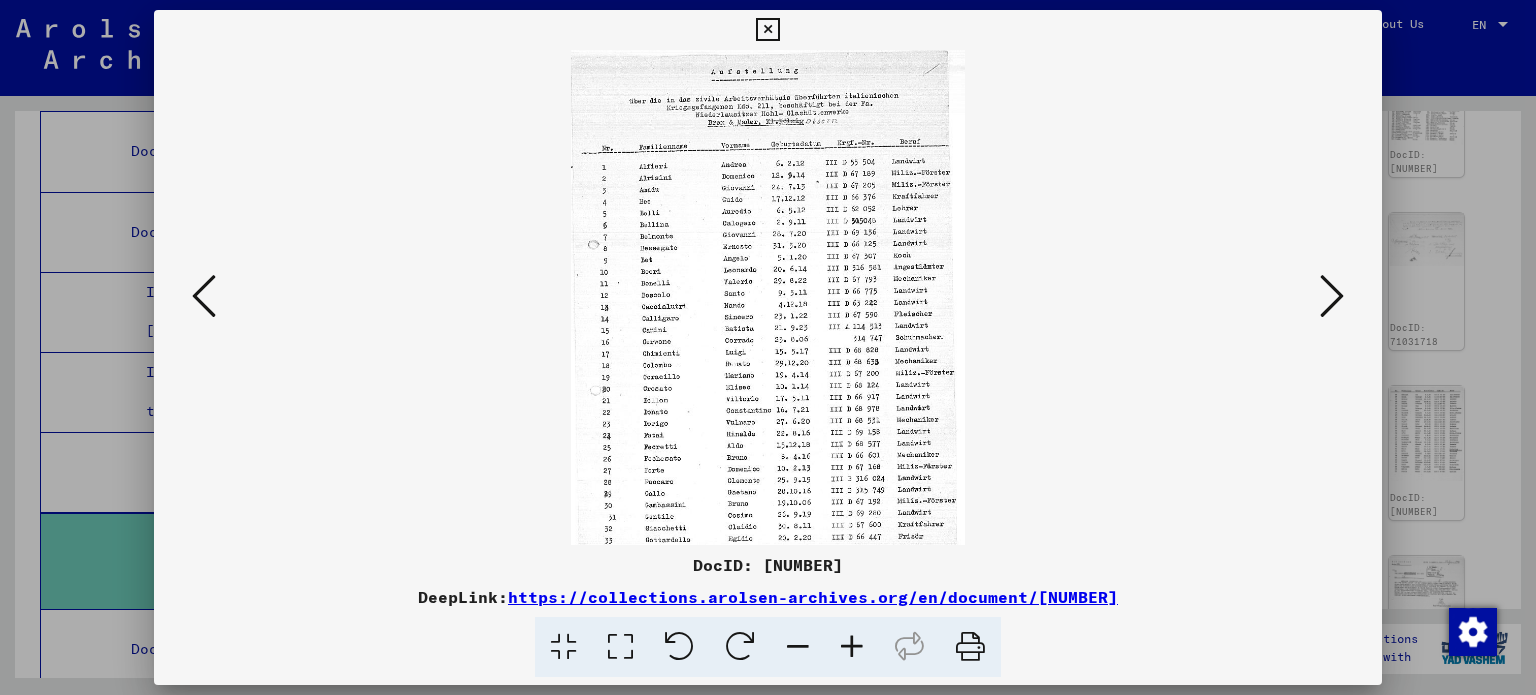 click at bounding box center [852, 647] 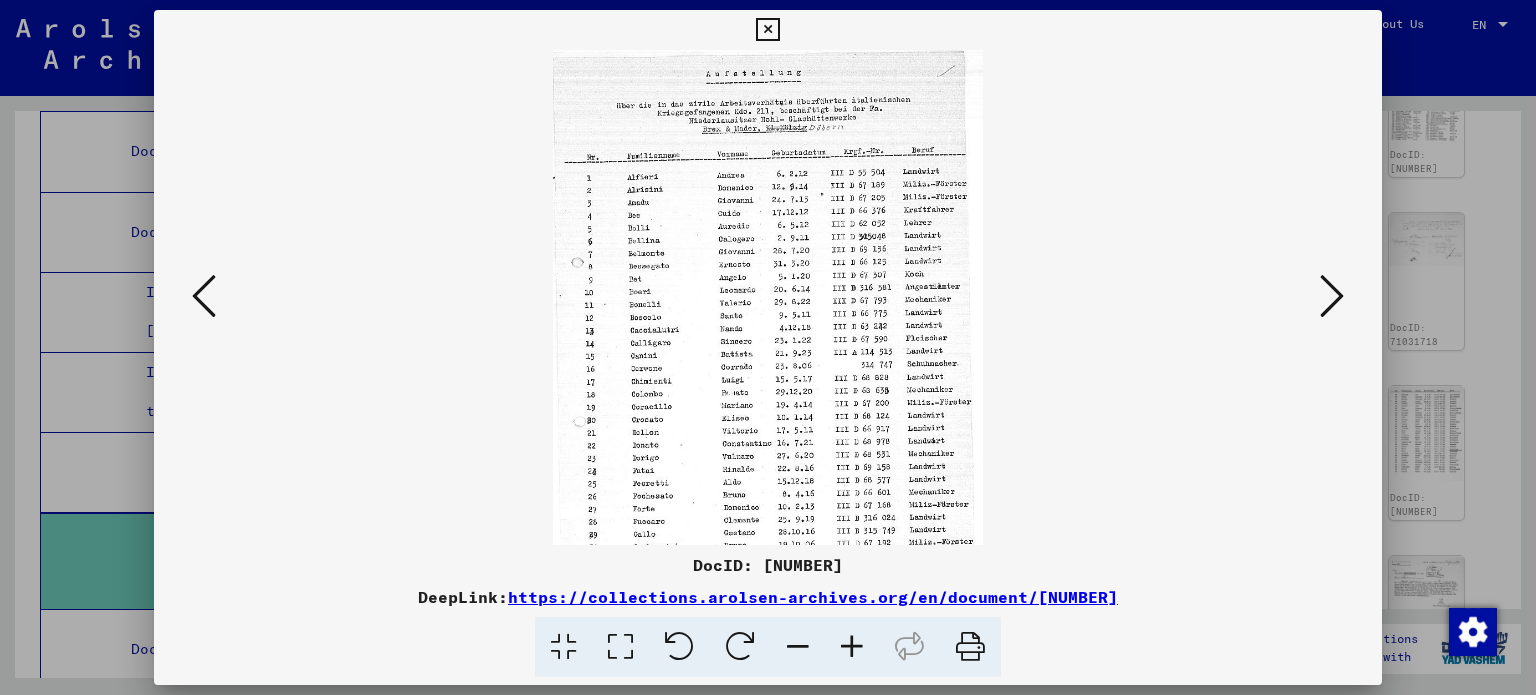 click at bounding box center [852, 647] 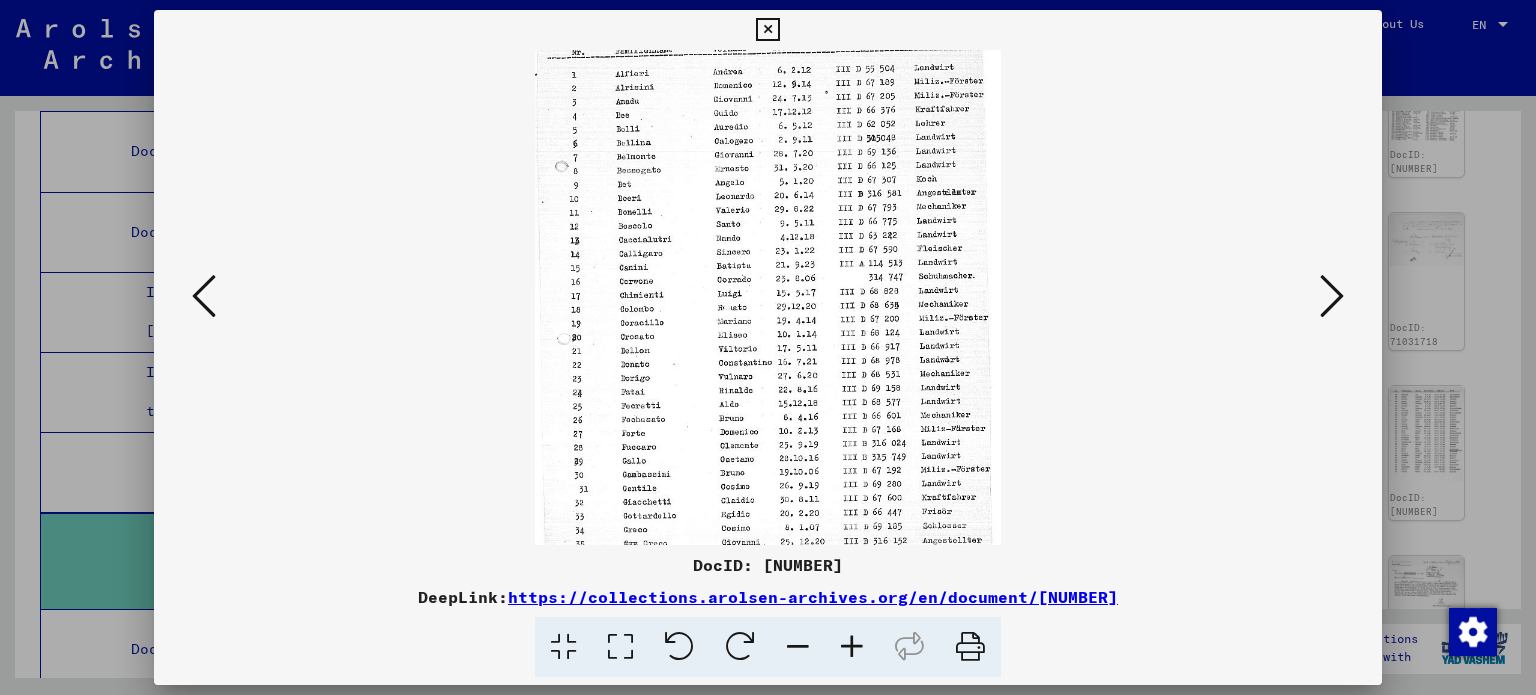 scroll, scrollTop: 149, scrollLeft: 0, axis: vertical 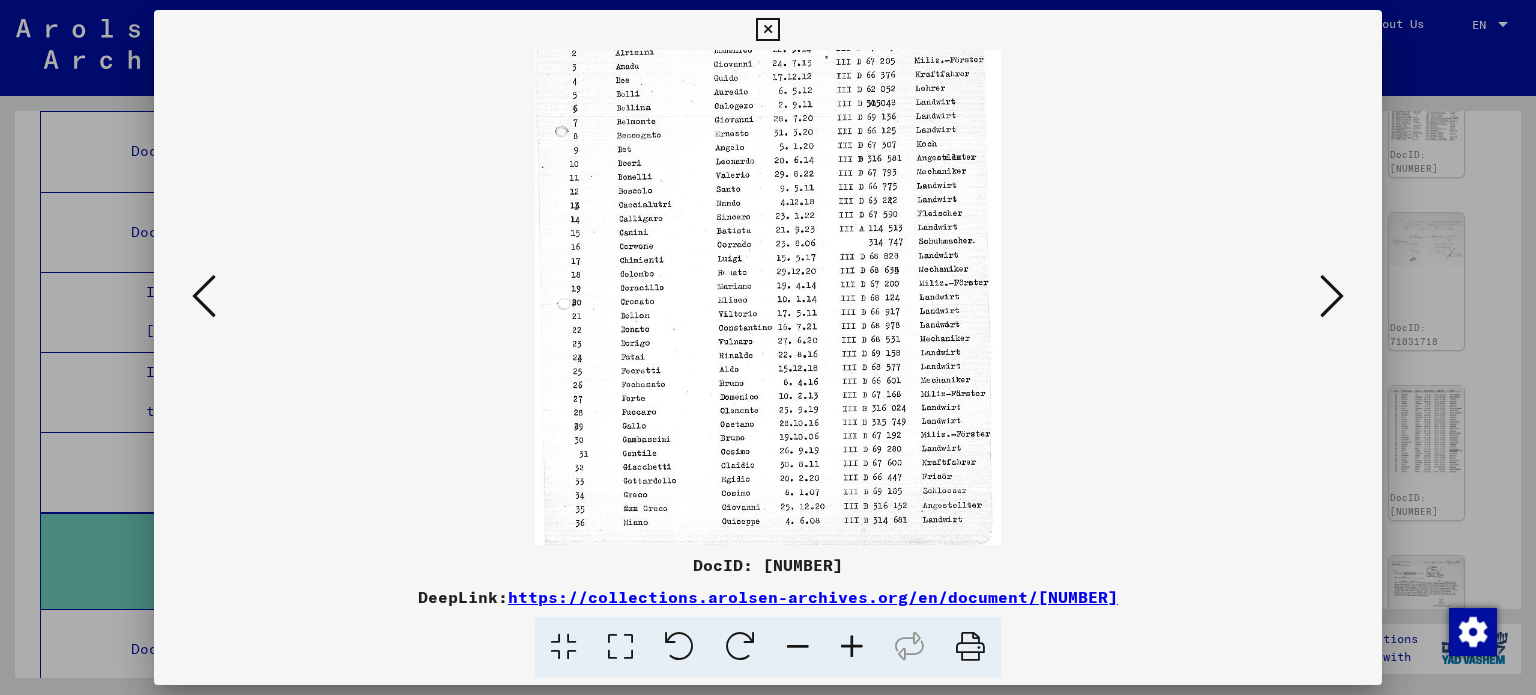 drag, startPoint x: 865, startPoint y: 449, endPoint x: 820, endPoint y: 268, distance: 186.51006 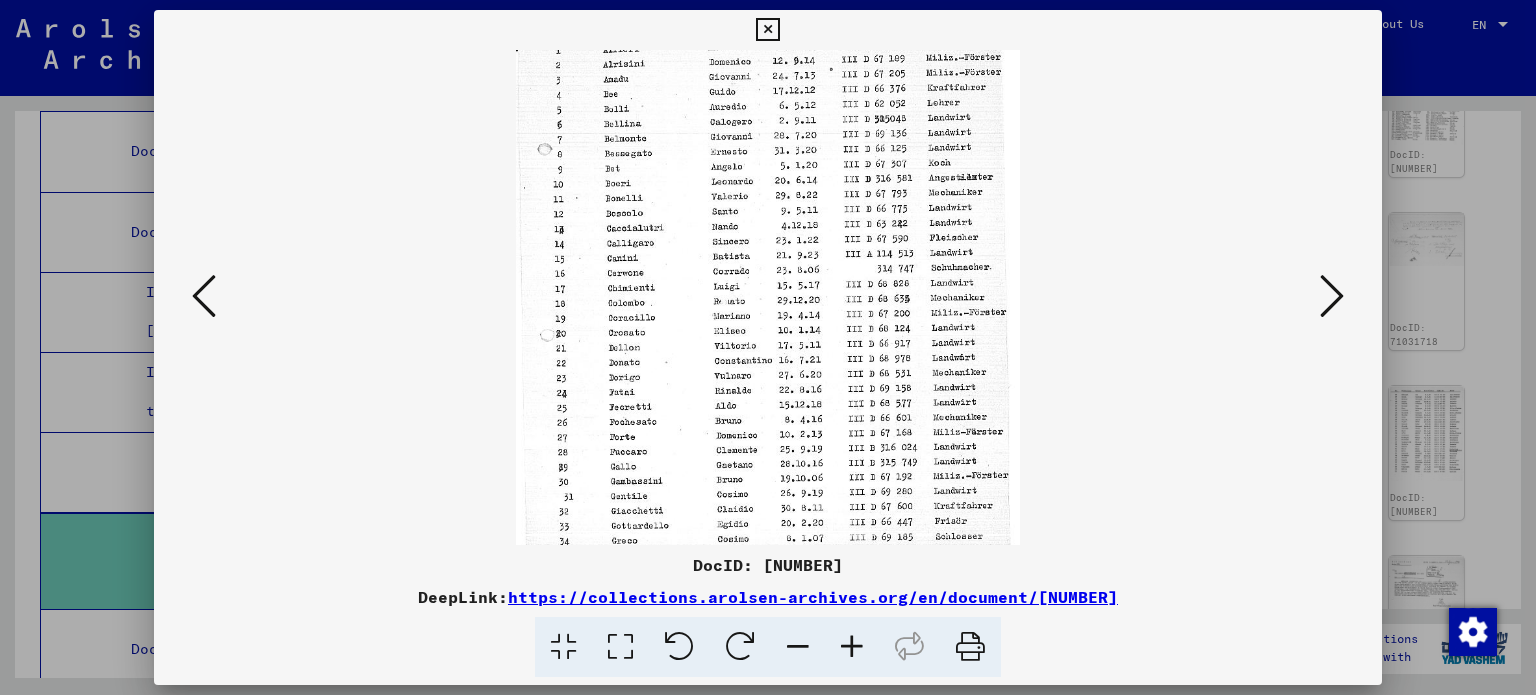 click at bounding box center [852, 647] 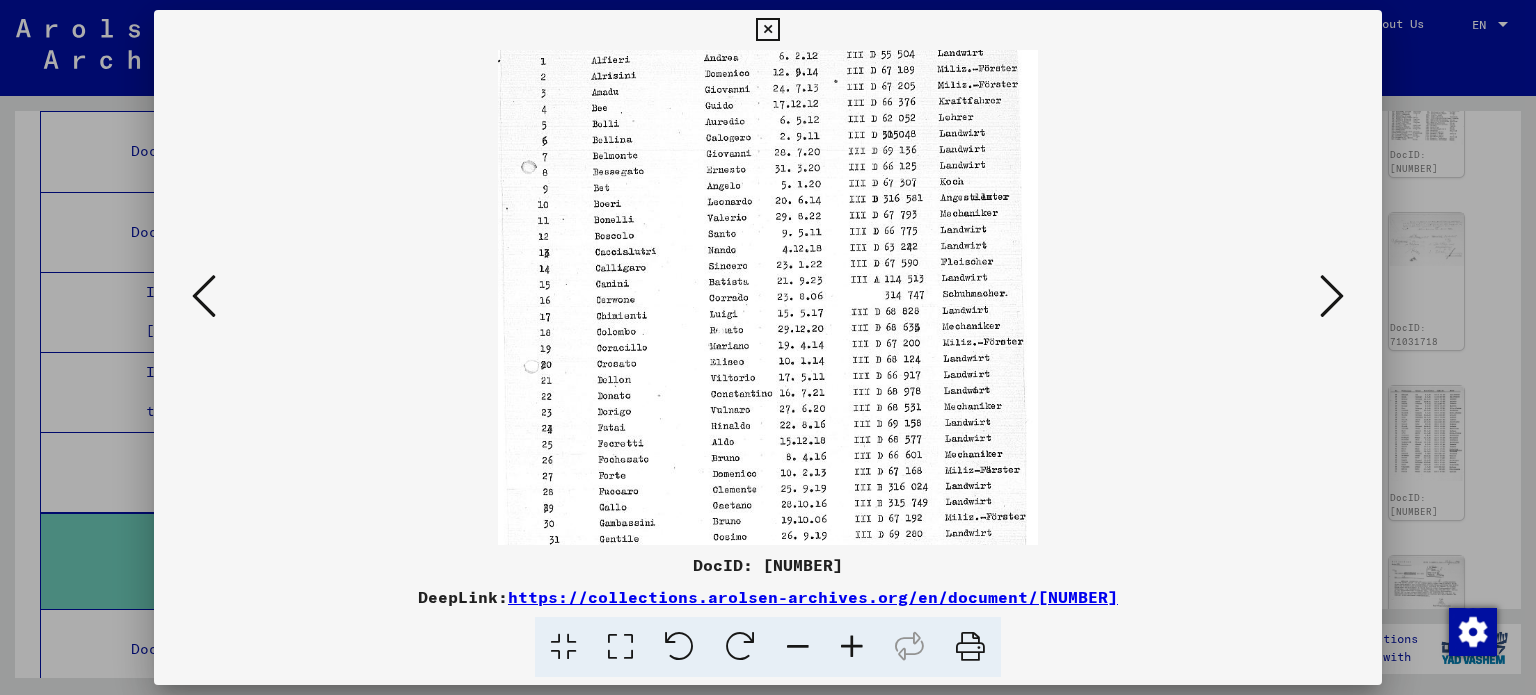 click at bounding box center (852, 647) 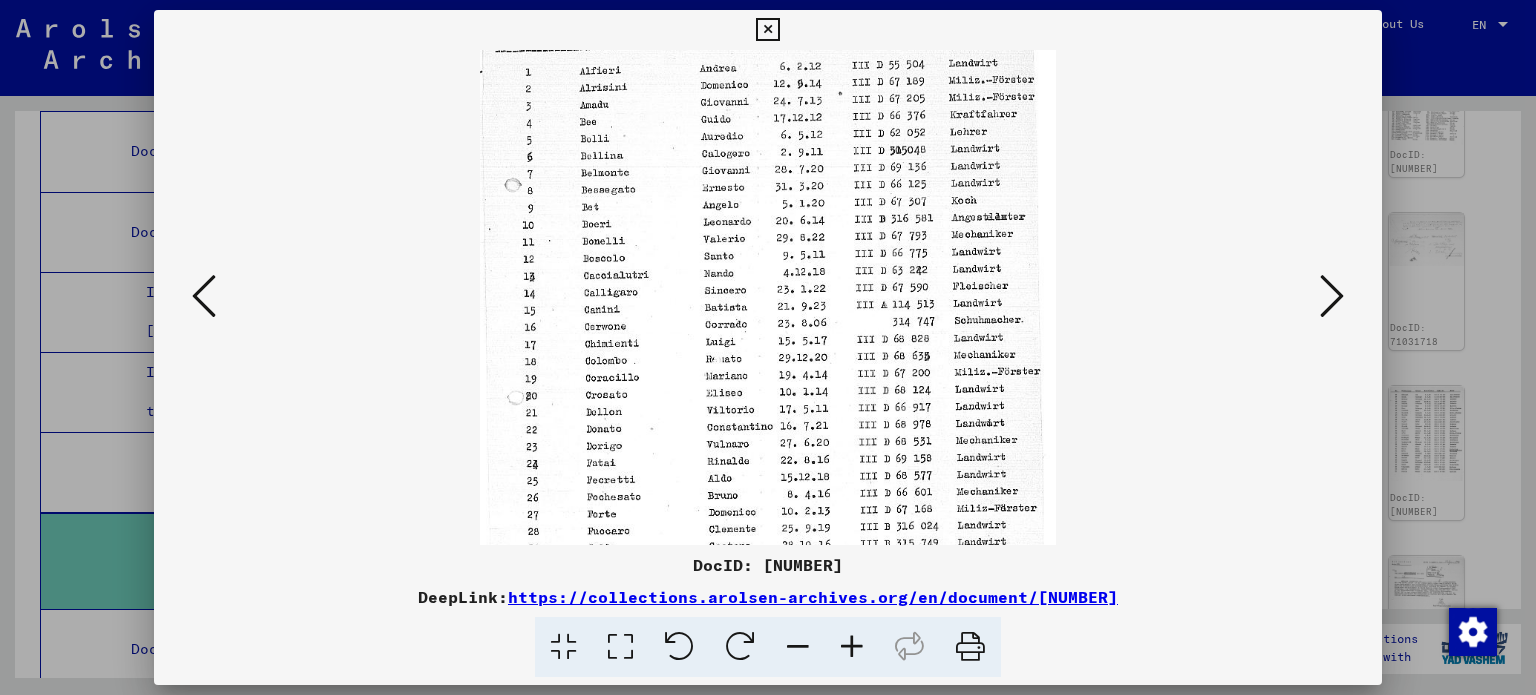 click at bounding box center [852, 647] 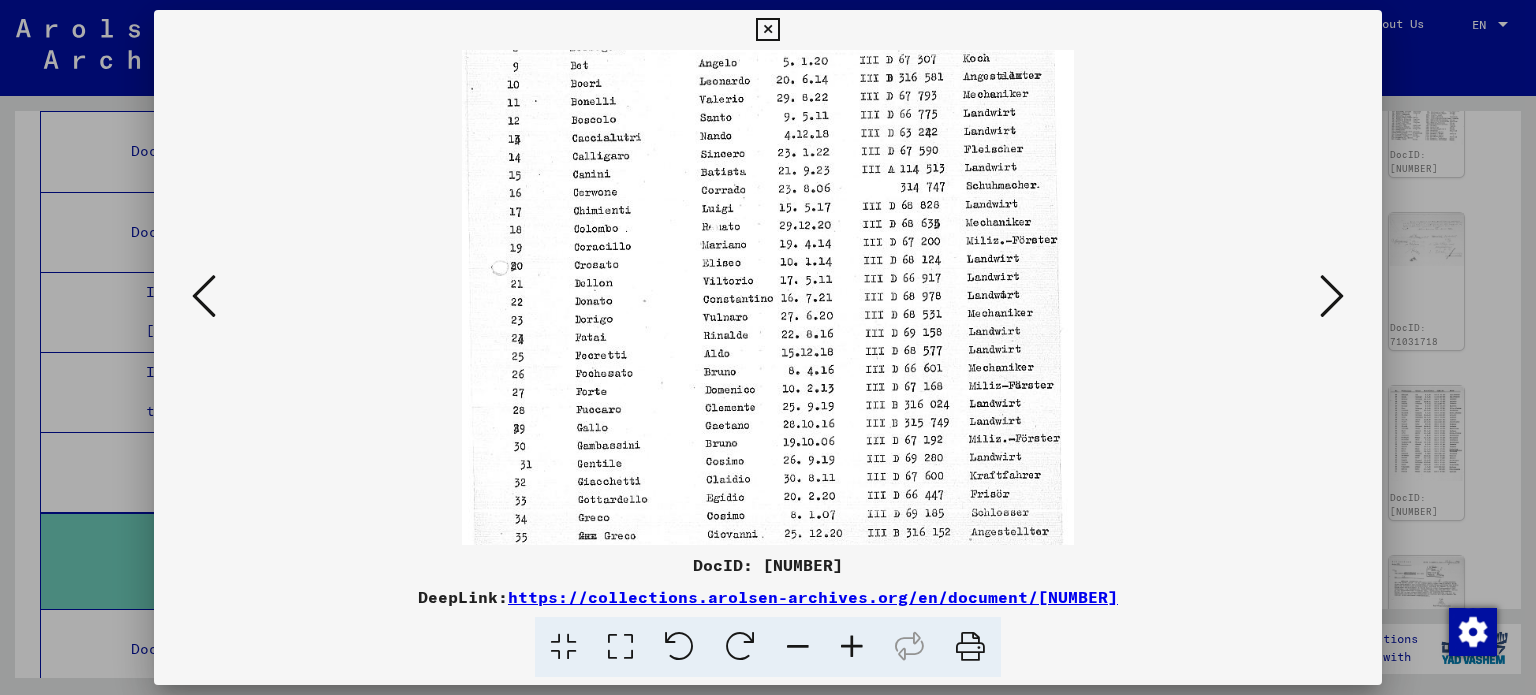 scroll, scrollTop: 349, scrollLeft: 0, axis: vertical 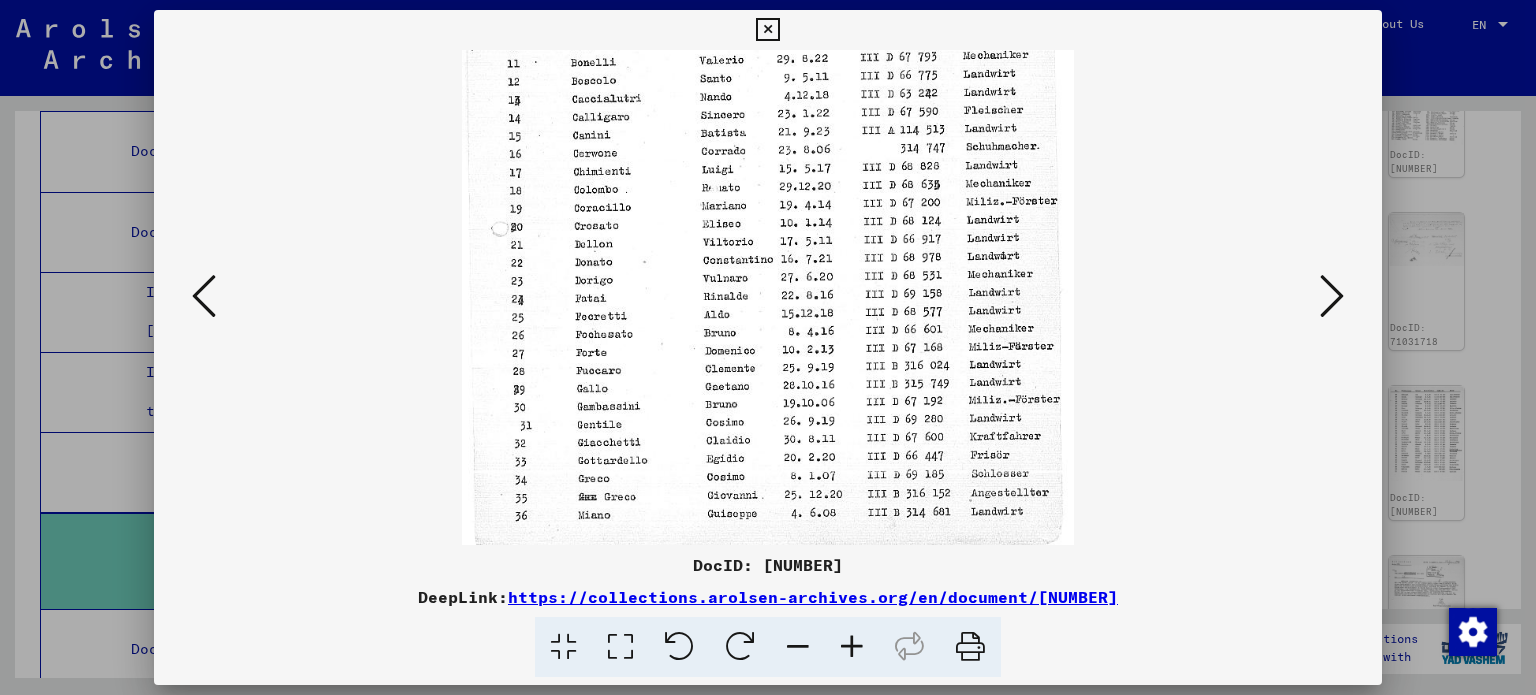 drag, startPoint x: 731, startPoint y: 395, endPoint x: 714, endPoint y: 155, distance: 240.60133 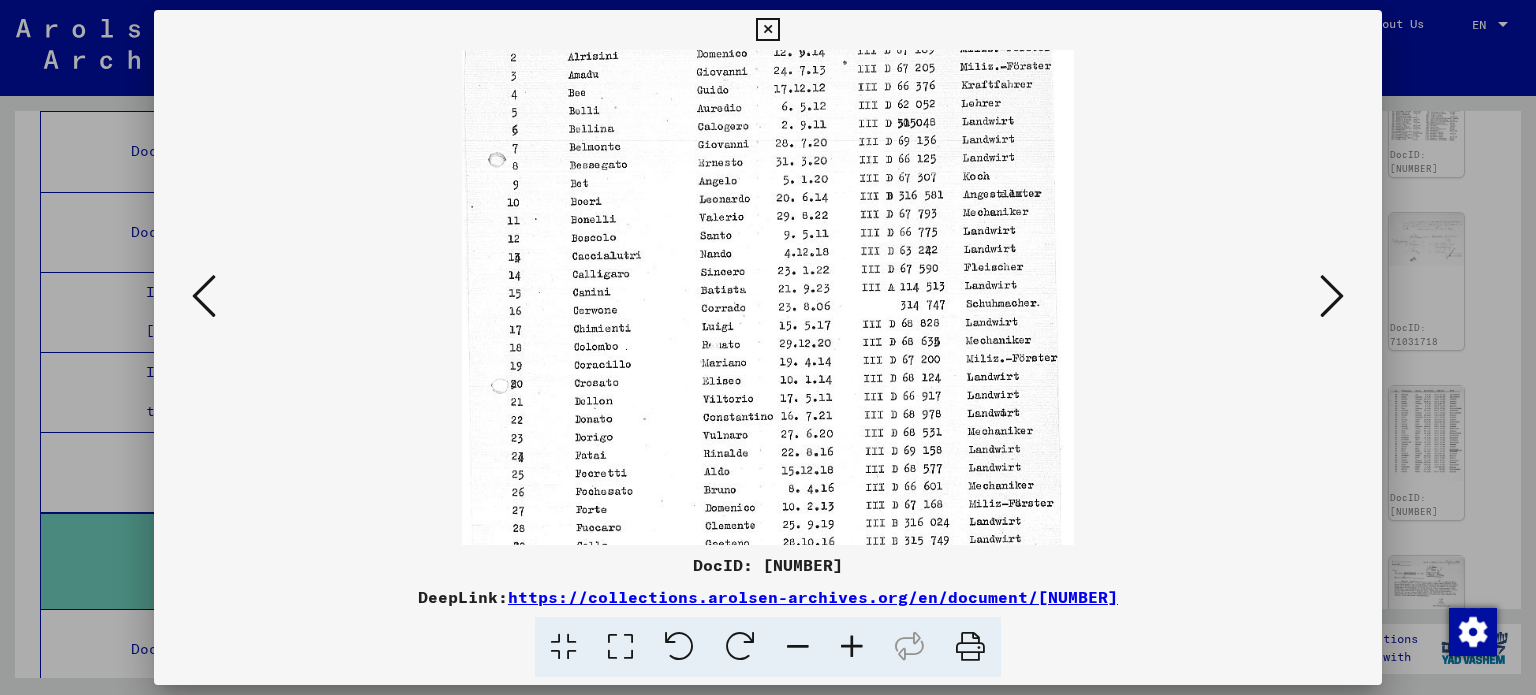 scroll, scrollTop: 194, scrollLeft: 0, axis: vertical 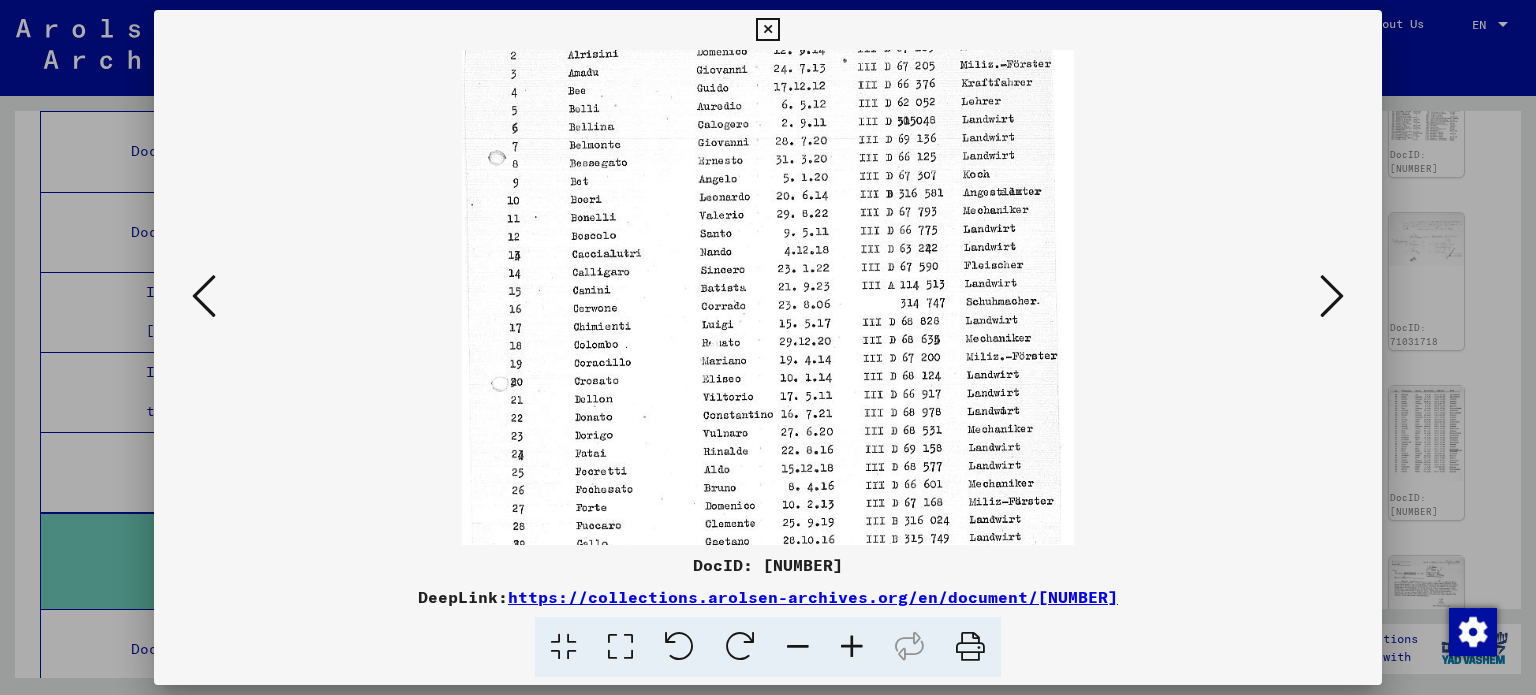 drag, startPoint x: 894, startPoint y: 285, endPoint x: 949, endPoint y: 487, distance: 209.35378 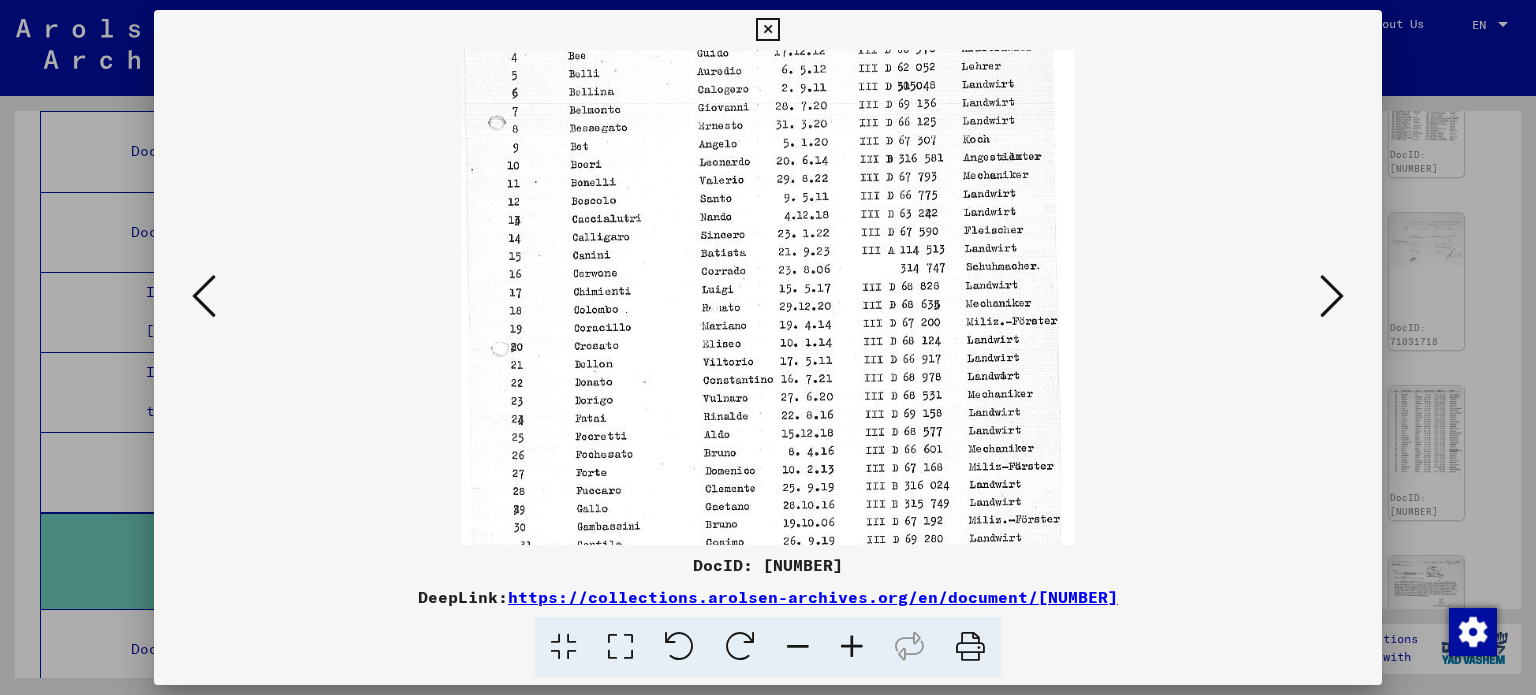 drag, startPoint x: 960, startPoint y: 332, endPoint x: 960, endPoint y: 293, distance: 39 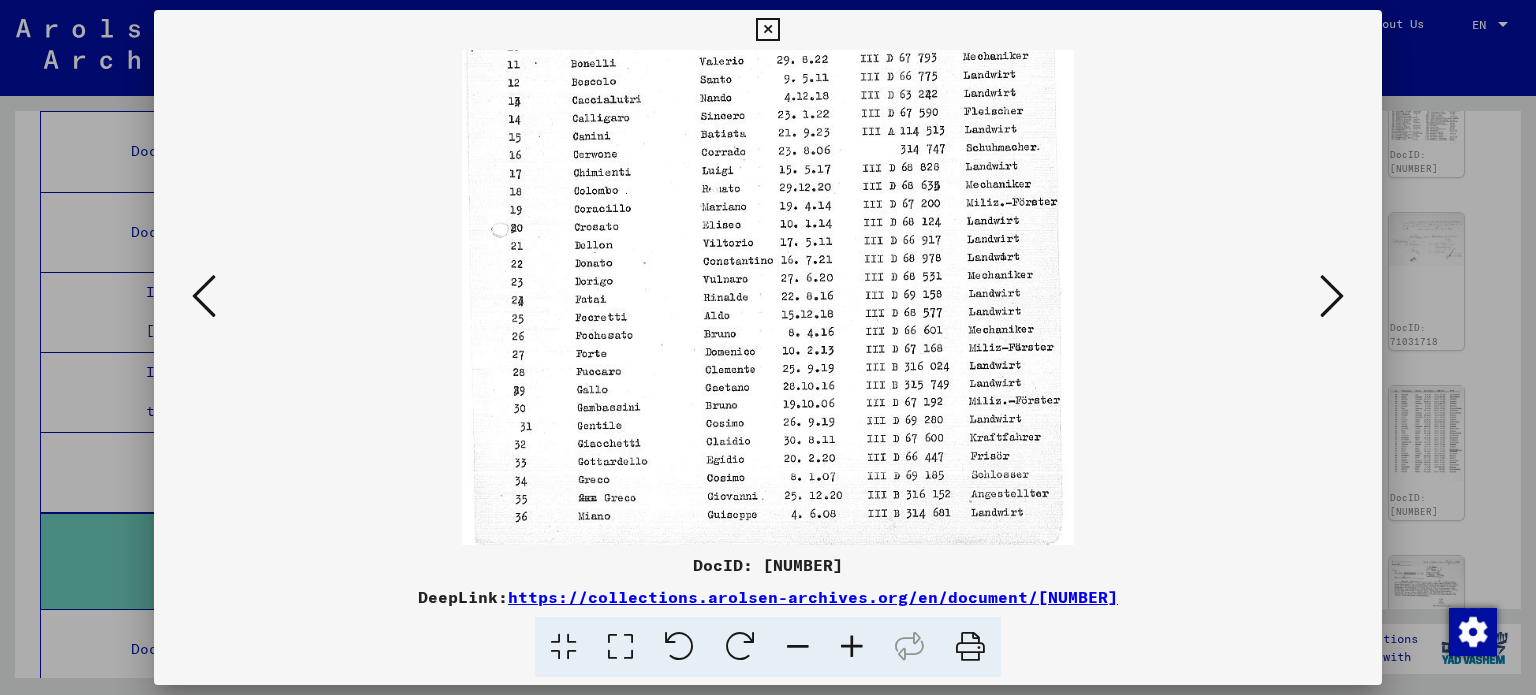 scroll, scrollTop: 349, scrollLeft: 0, axis: vertical 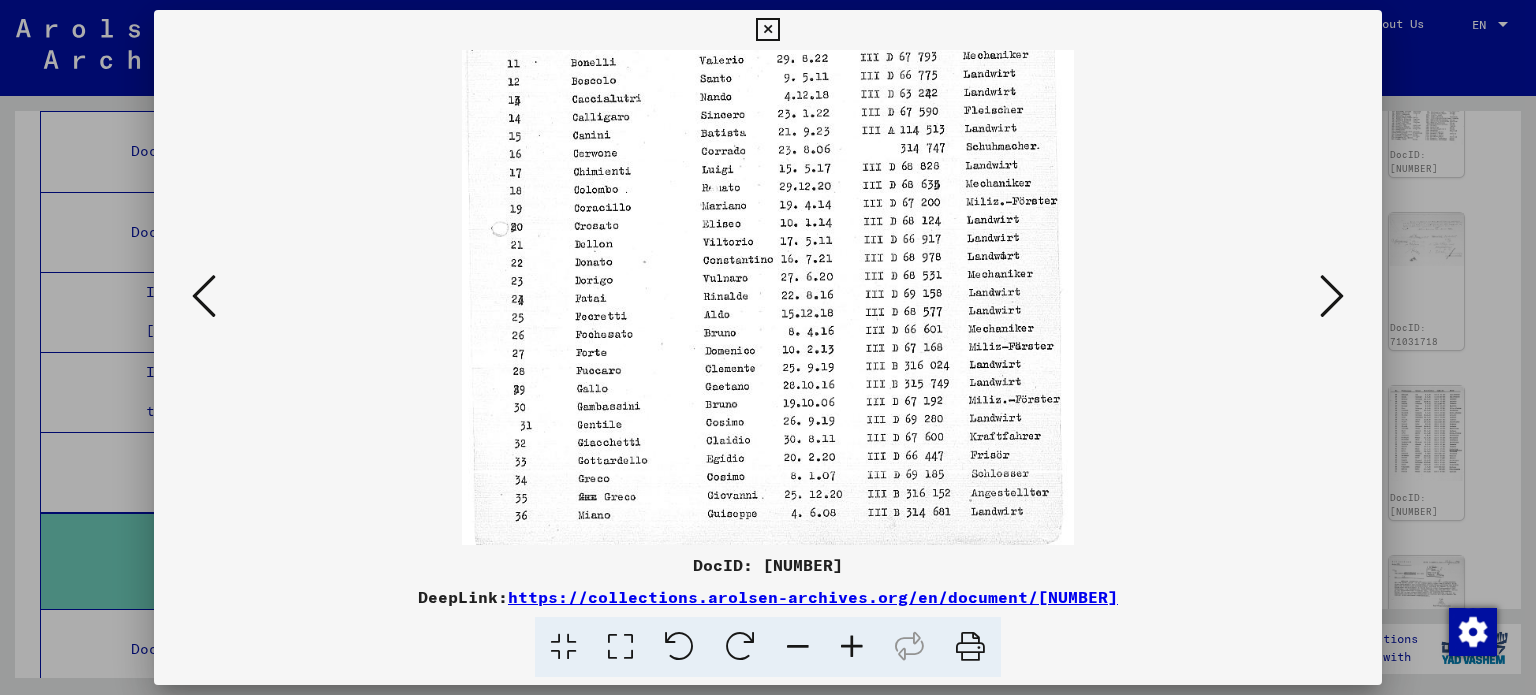 drag, startPoint x: 941, startPoint y: 348, endPoint x: 940, endPoint y: 225, distance: 123.00407 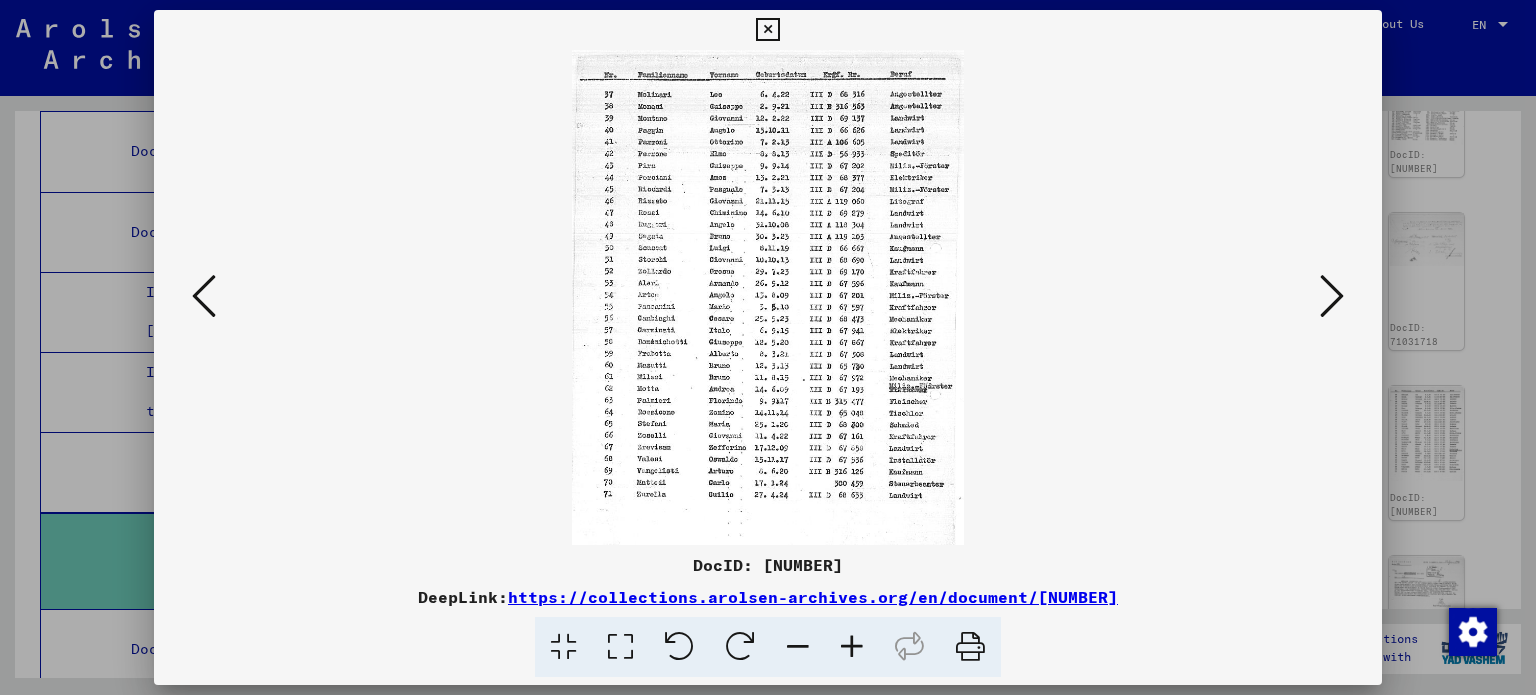 scroll, scrollTop: 0, scrollLeft: 0, axis: both 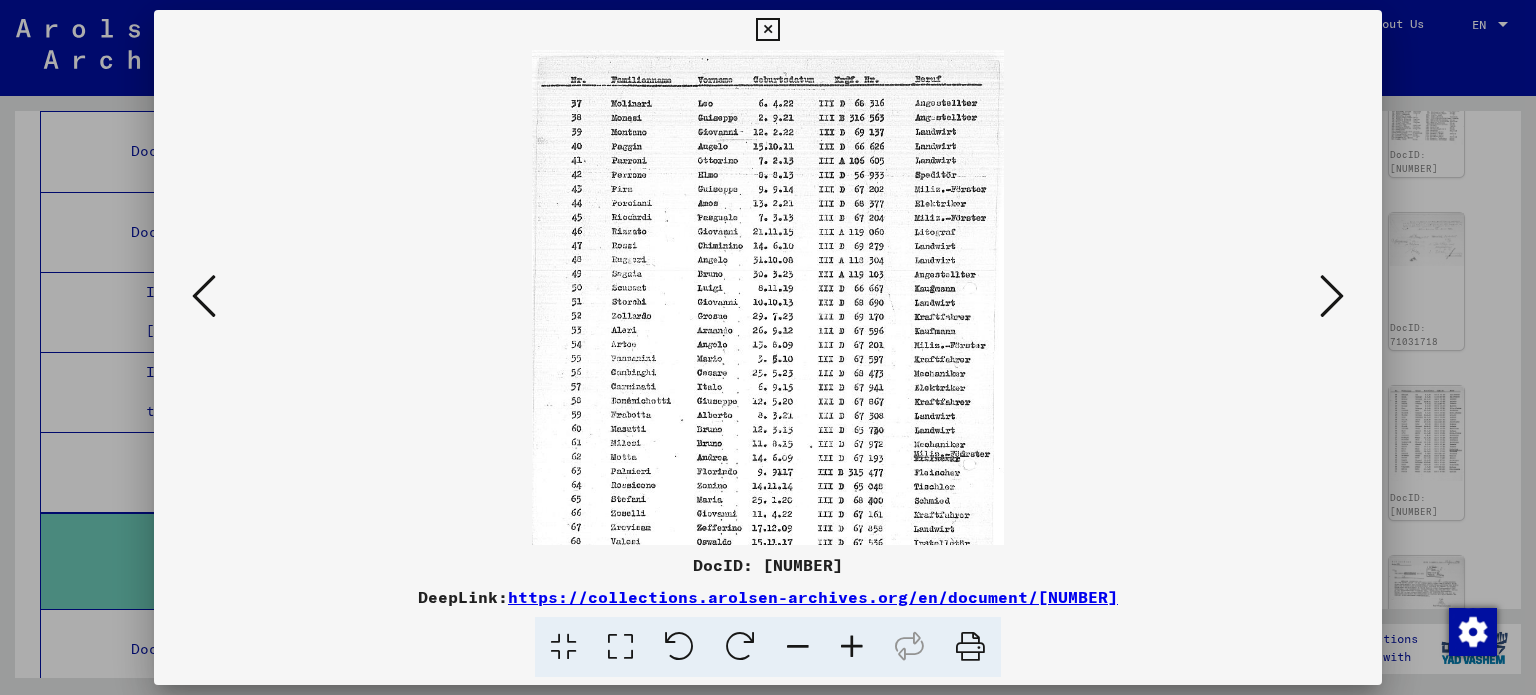 click at bounding box center (852, 647) 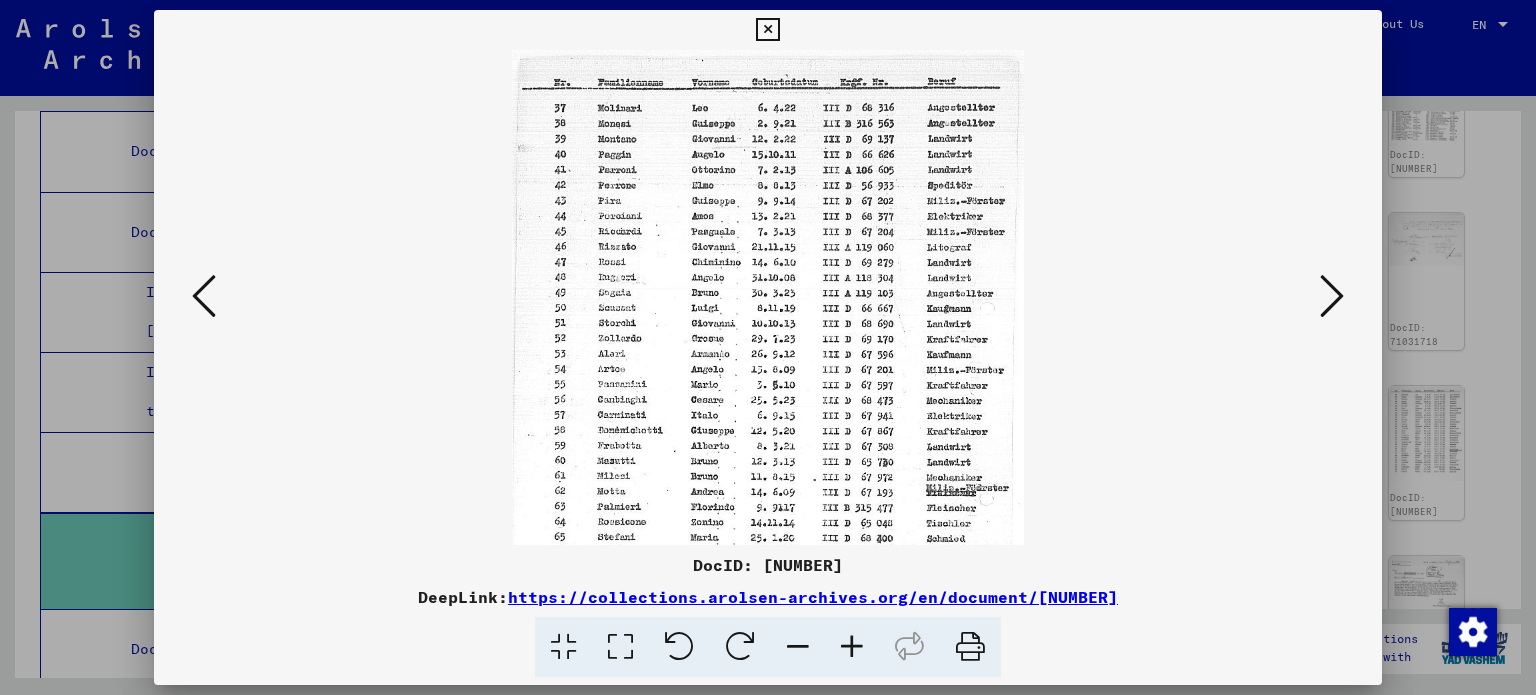 click at bounding box center [852, 647] 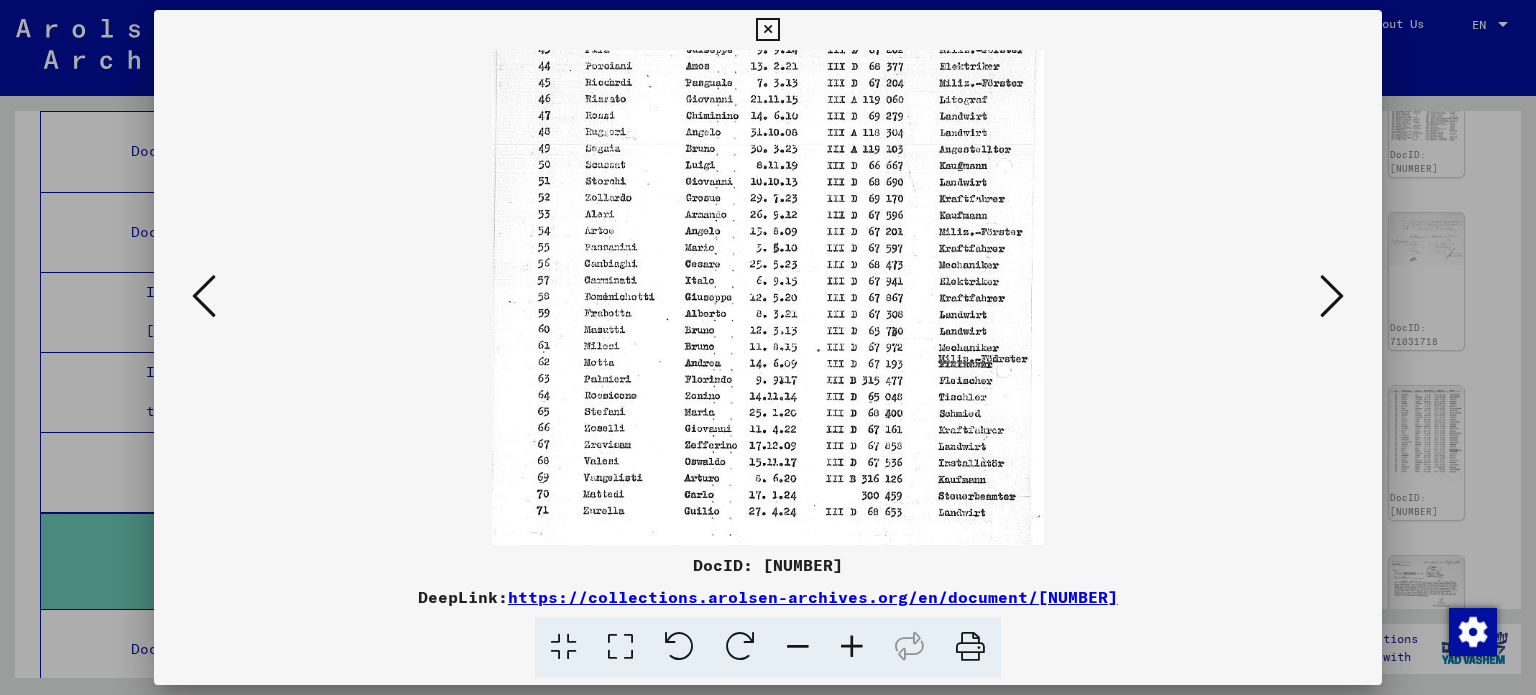 scroll, scrollTop: 164, scrollLeft: 0, axis: vertical 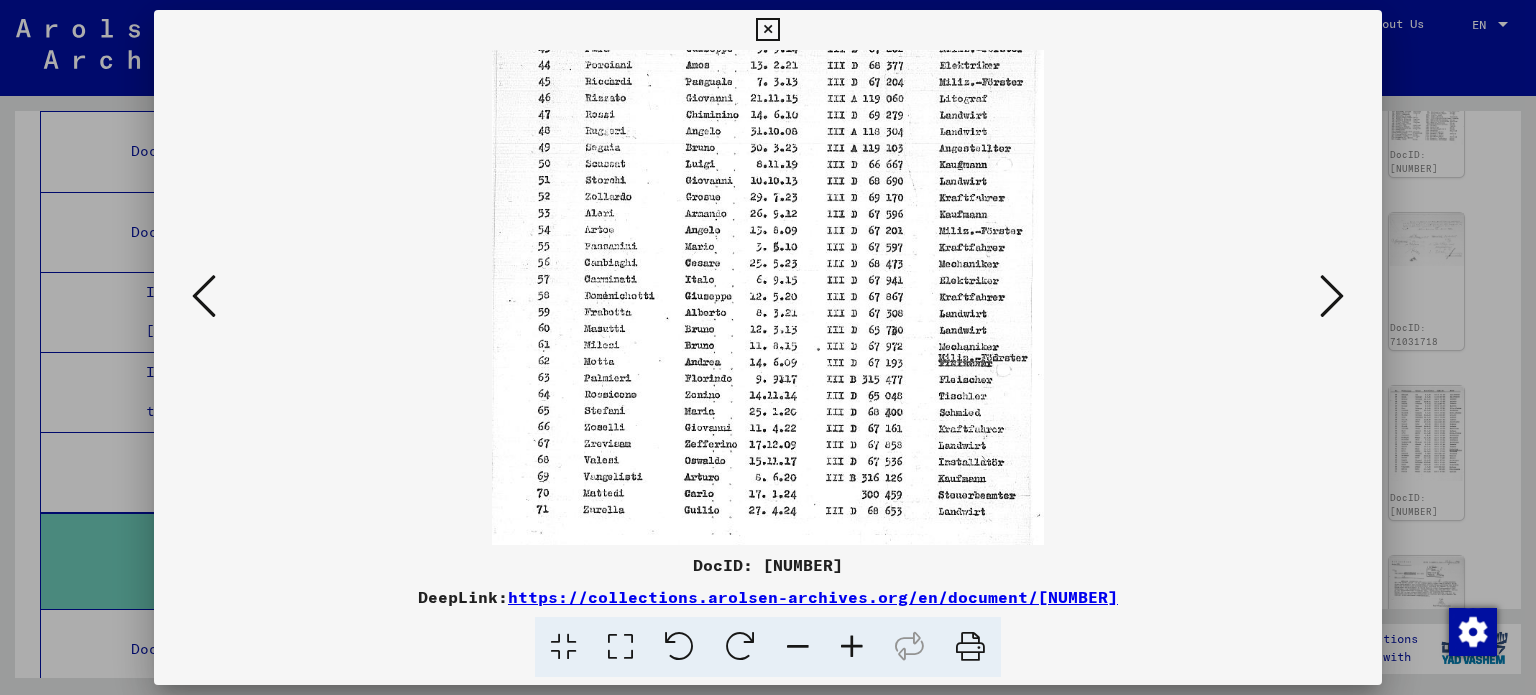 drag, startPoint x: 833, startPoint y: 447, endPoint x: 863, endPoint y: 286, distance: 163.77118 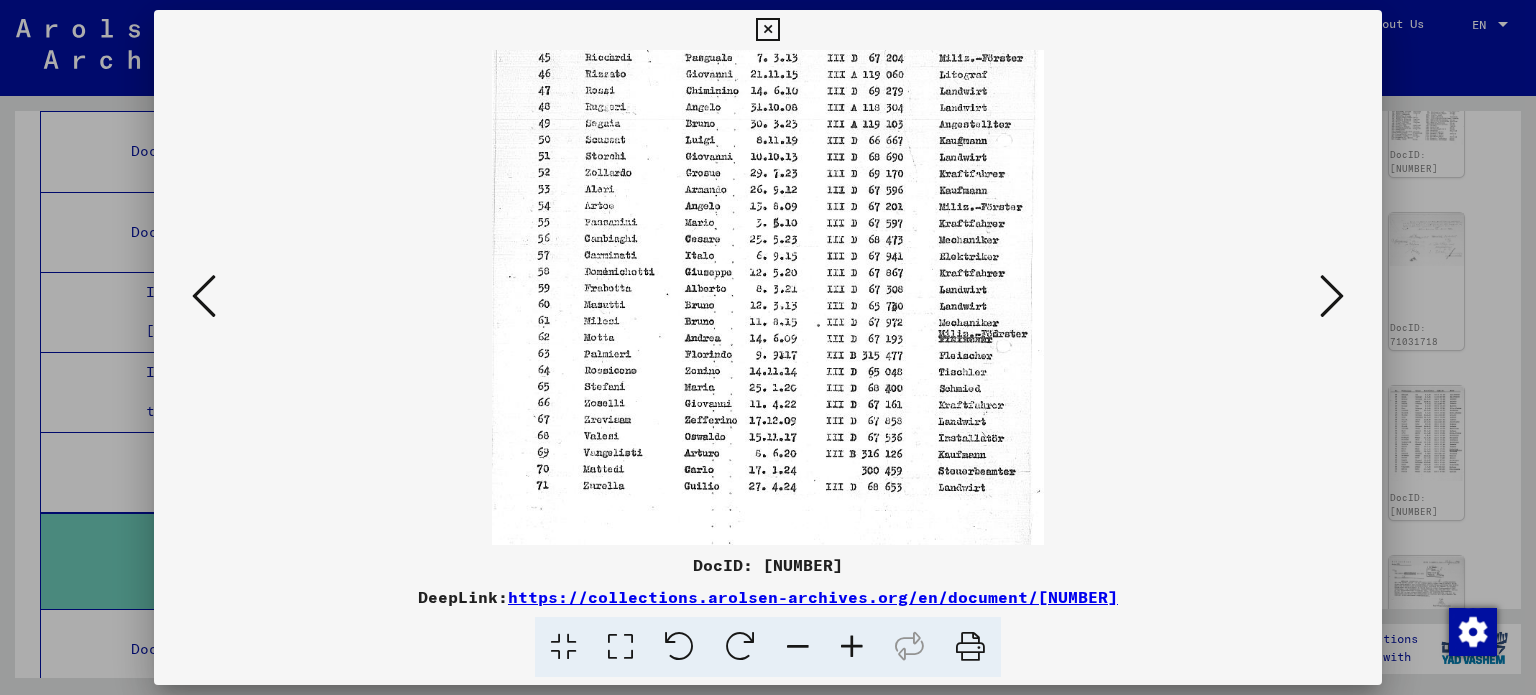 scroll, scrollTop: 198, scrollLeft: 0, axis: vertical 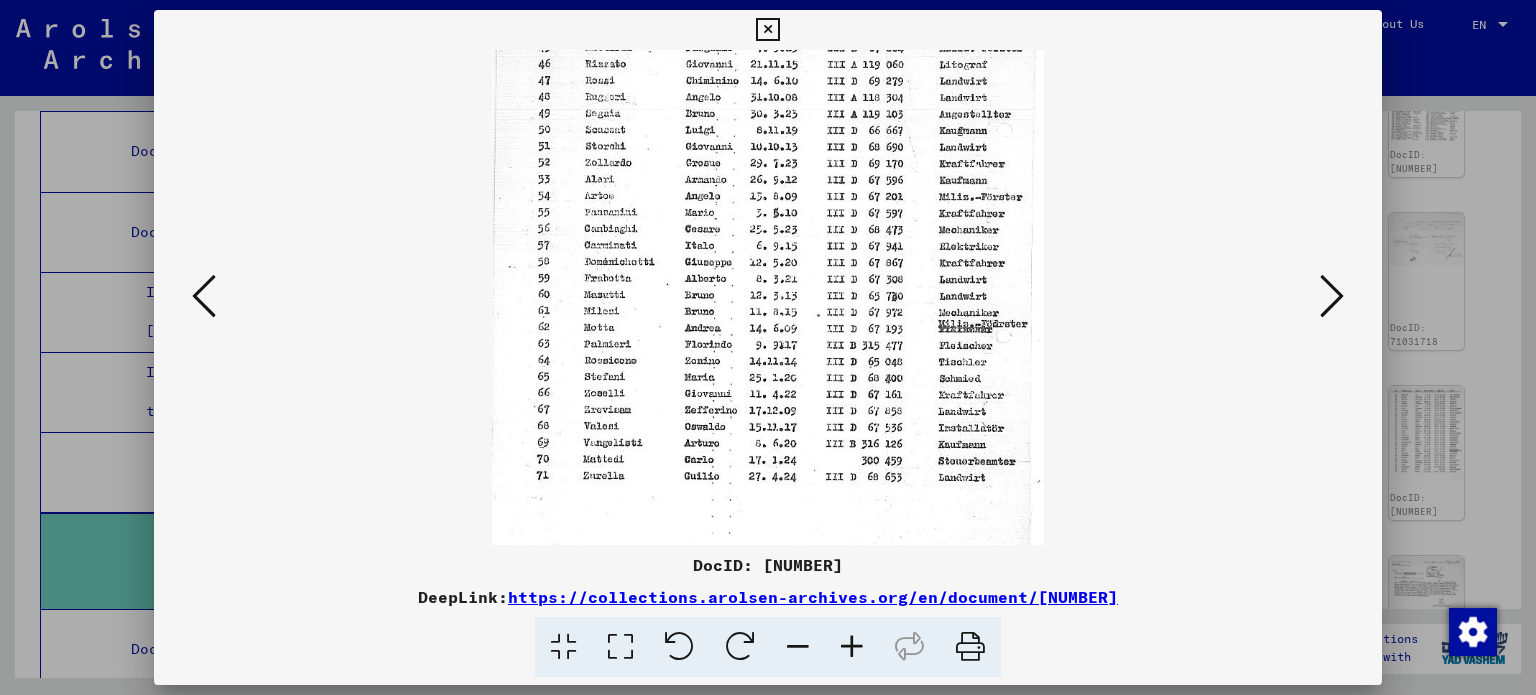 drag, startPoint x: 847, startPoint y: 315, endPoint x: 847, endPoint y: 282, distance: 33 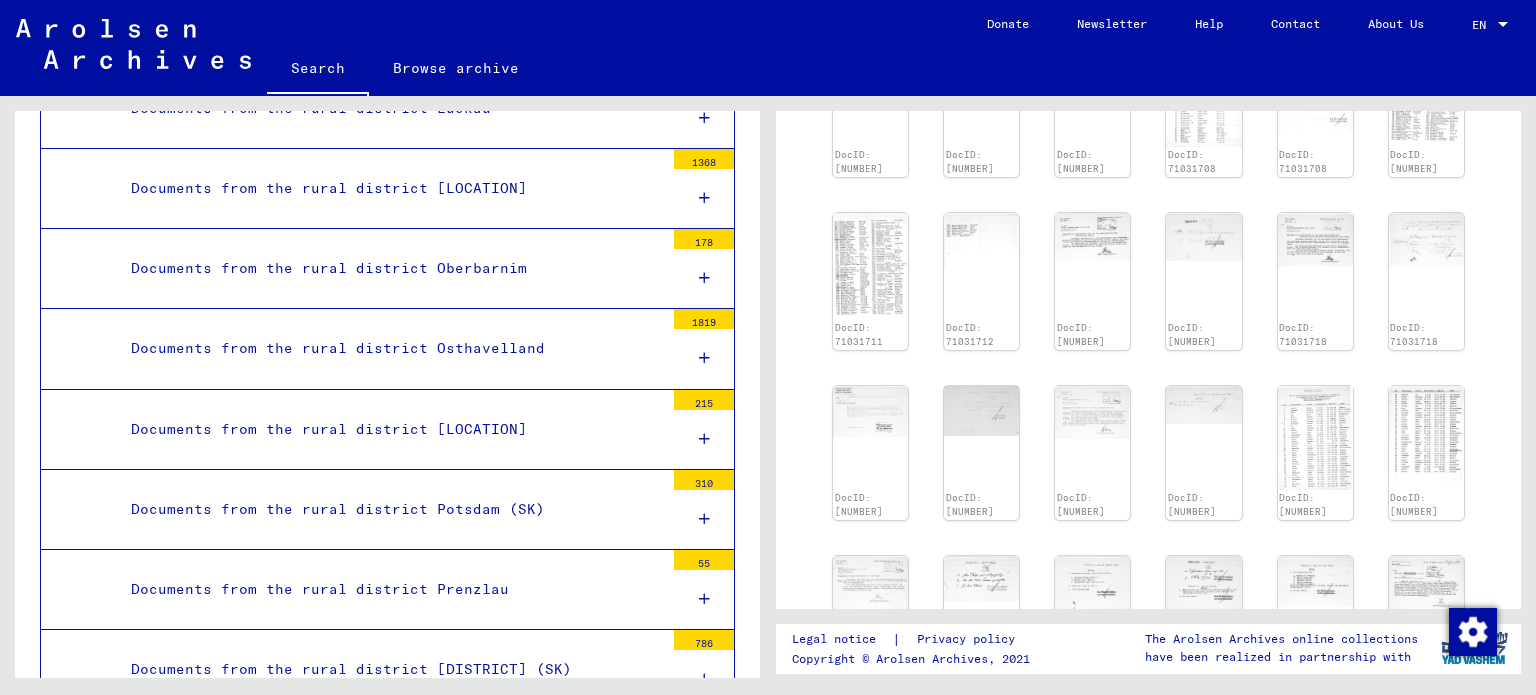 scroll, scrollTop: 15570, scrollLeft: 0, axis: vertical 